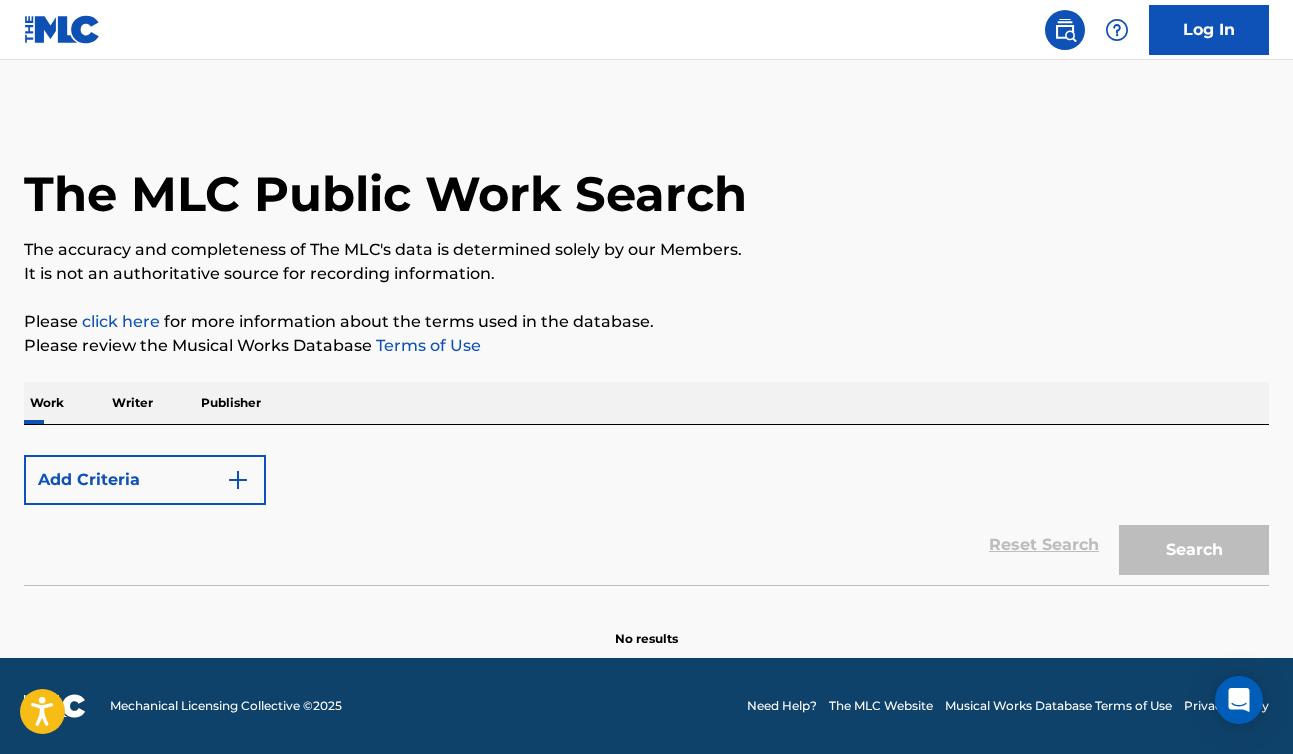 scroll, scrollTop: 0, scrollLeft: 0, axis: both 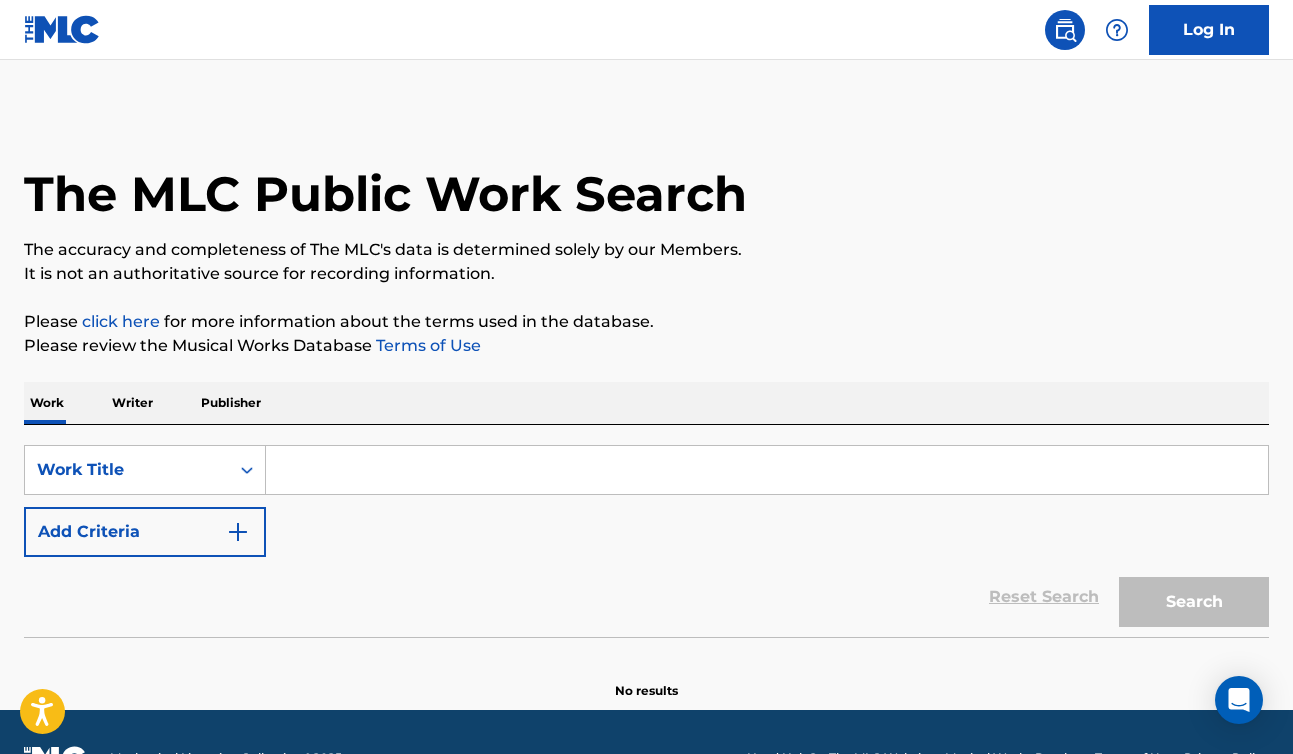 click on "Writer" at bounding box center [132, 403] 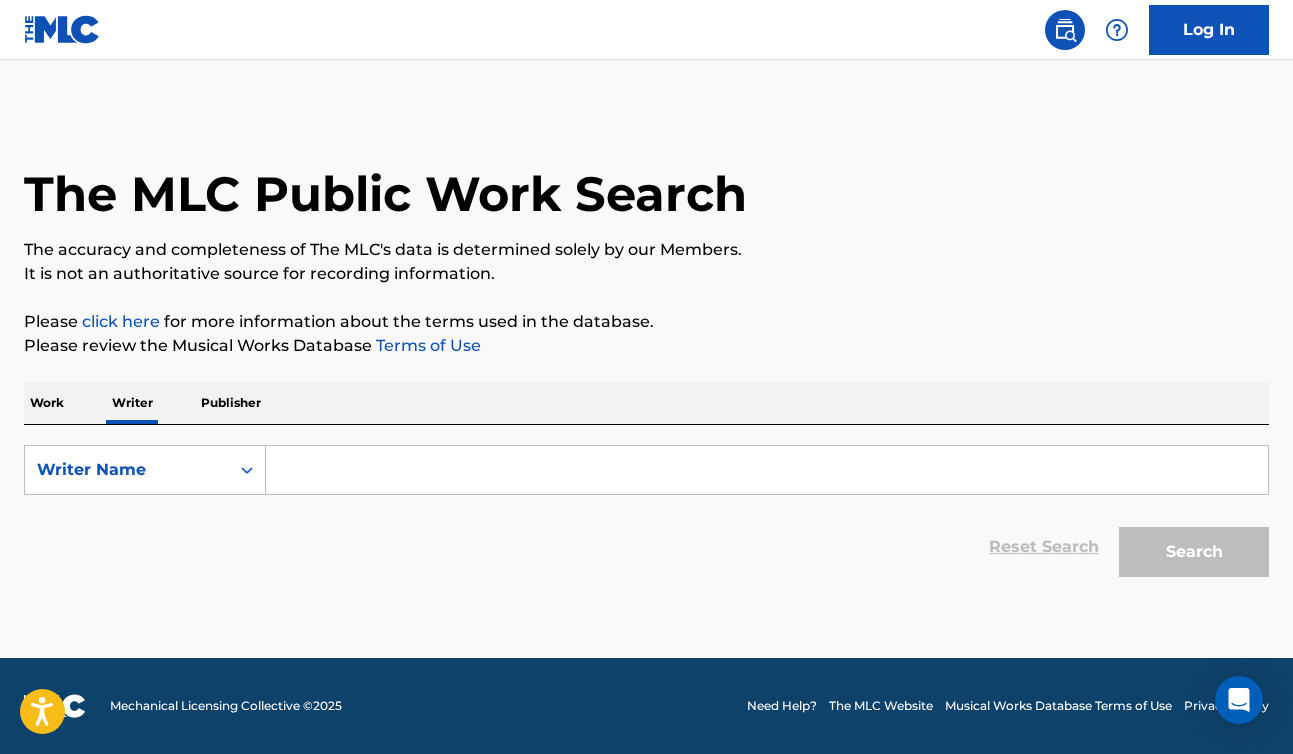 click on "Work" at bounding box center [47, 403] 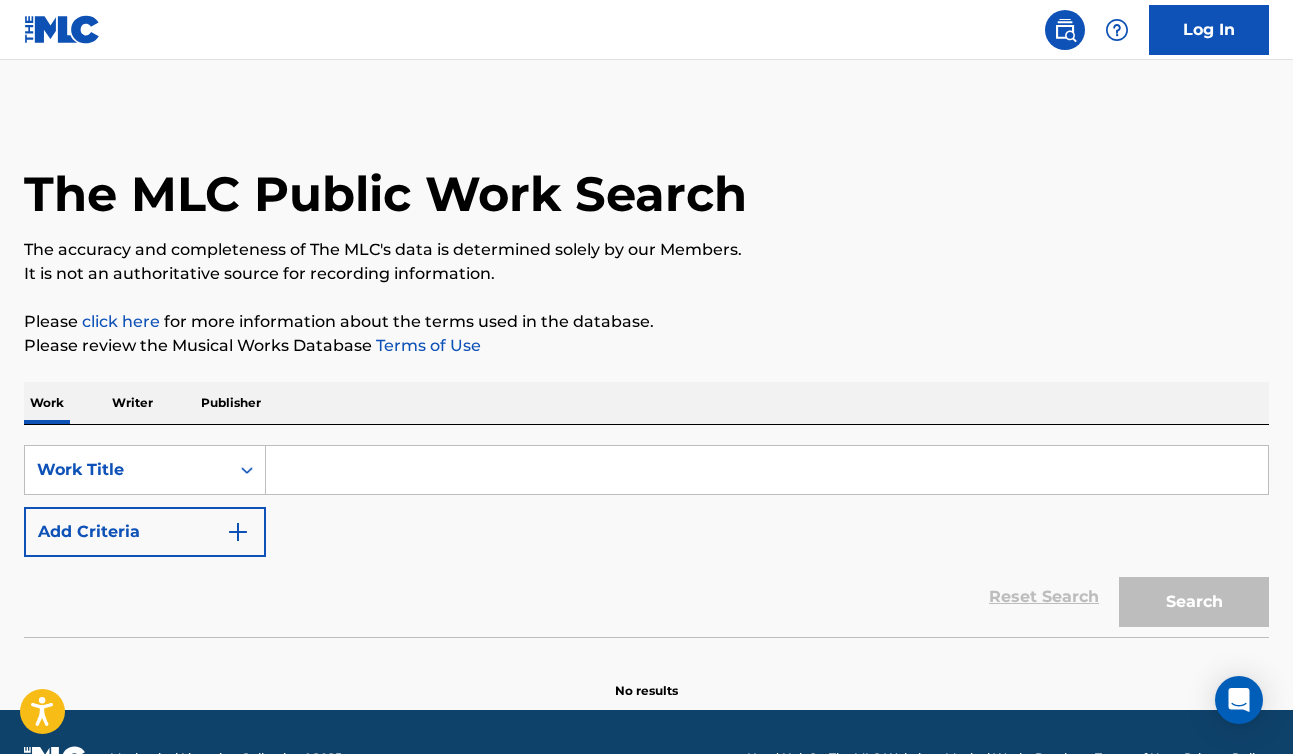 click at bounding box center (767, 470) 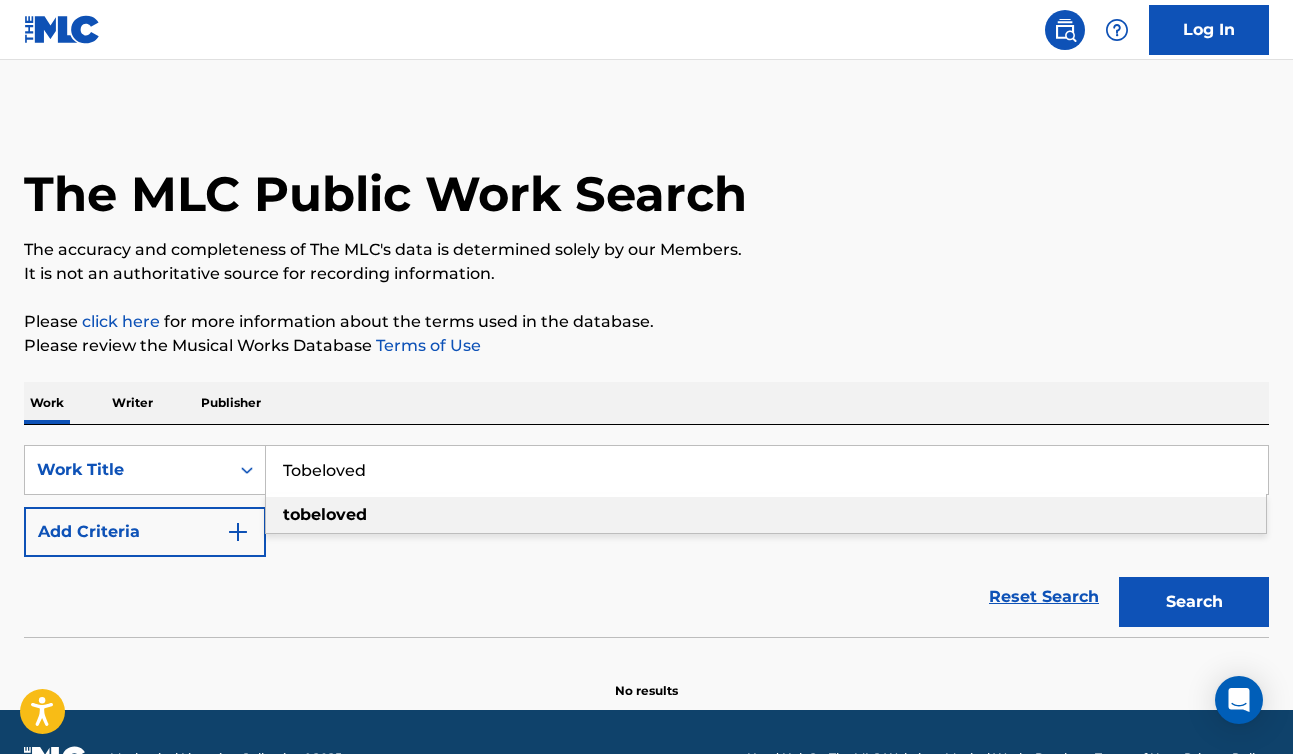 type on "Tobeloved" 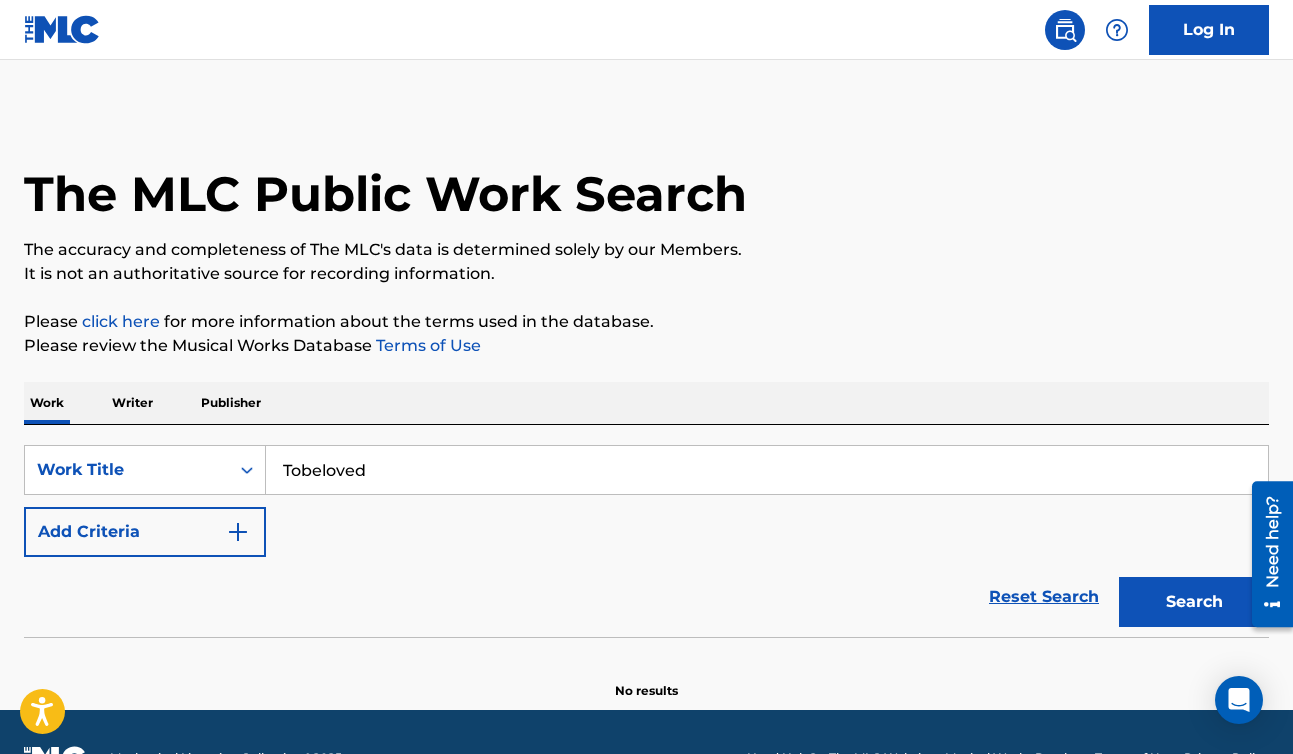 click on "Add Criteria" at bounding box center (145, 532) 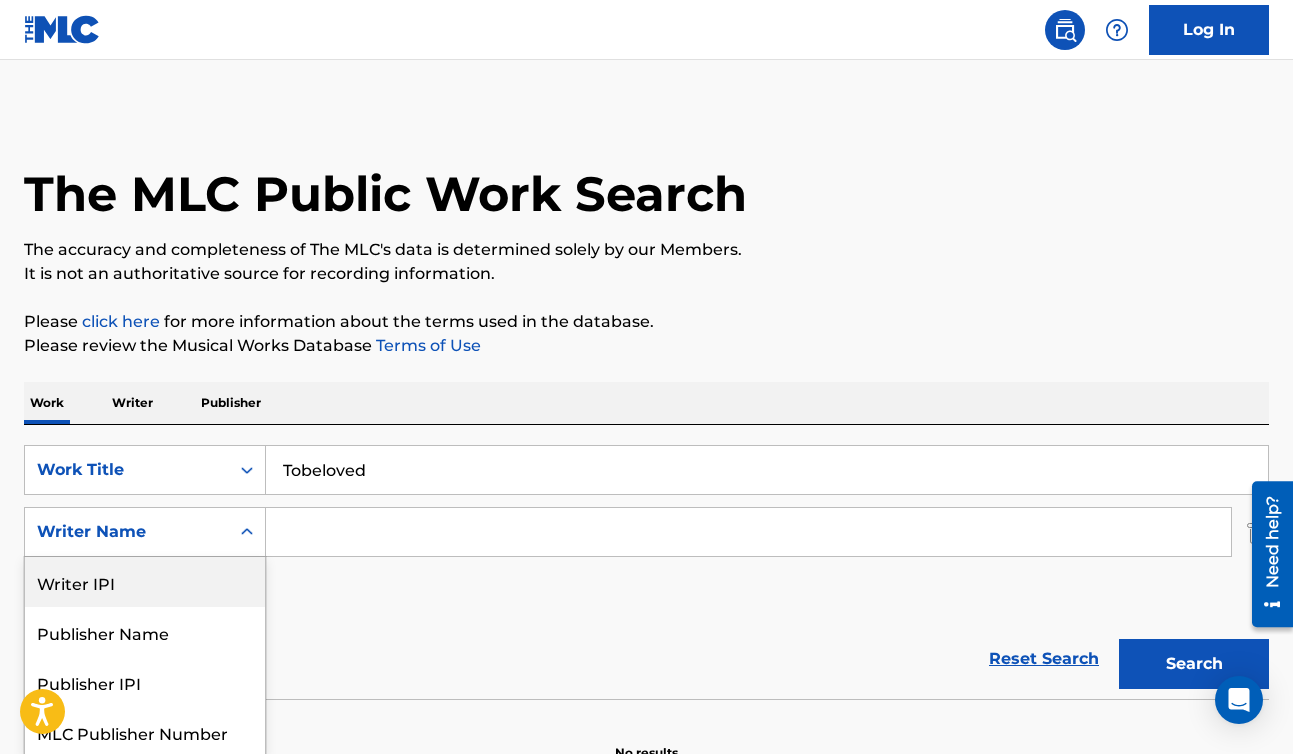 scroll, scrollTop: 54, scrollLeft: 0, axis: vertical 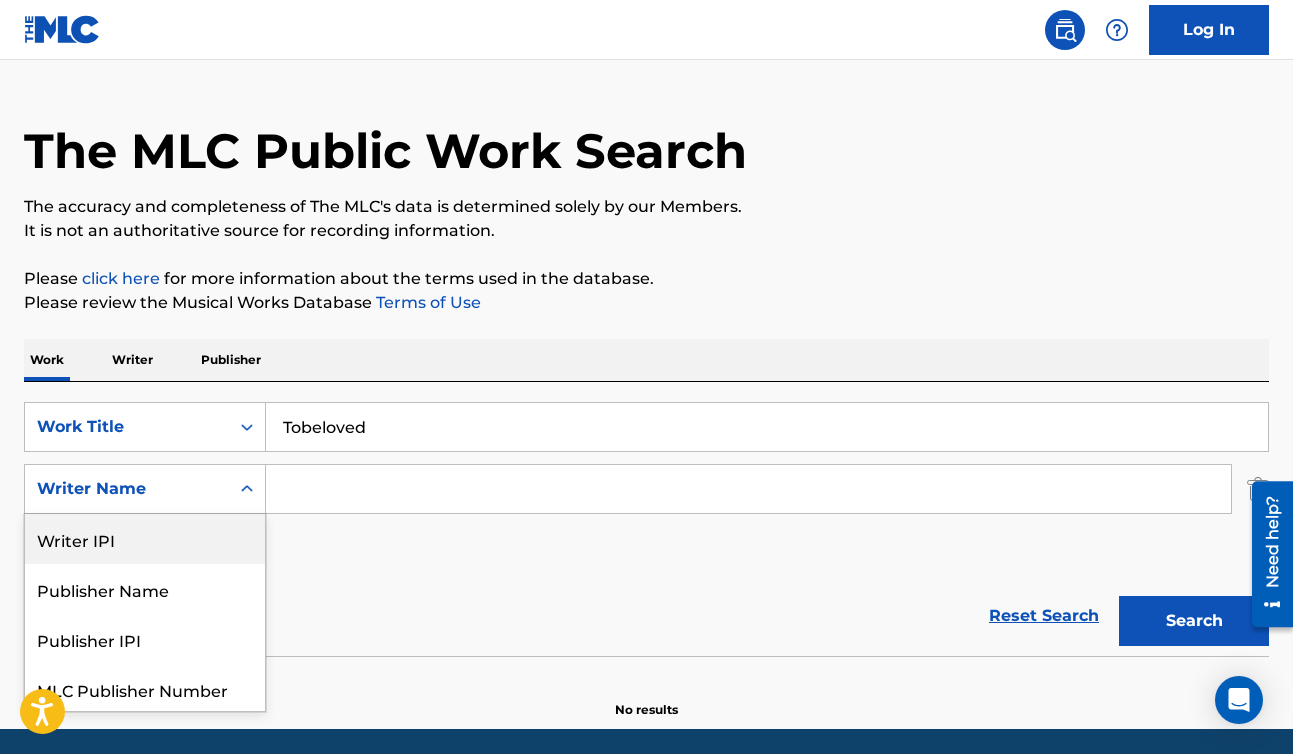 click on "Writer IPI, 1 of 5. 5 results available. Use Up and Down to choose options, press Enter to select the currently focused option, press Escape to exit the menu, press Tab to select the option and exit the menu. Writer Name Writer IPI Publisher Name Publisher IPI MLC Publisher Number Writer Name" at bounding box center (145, 489) 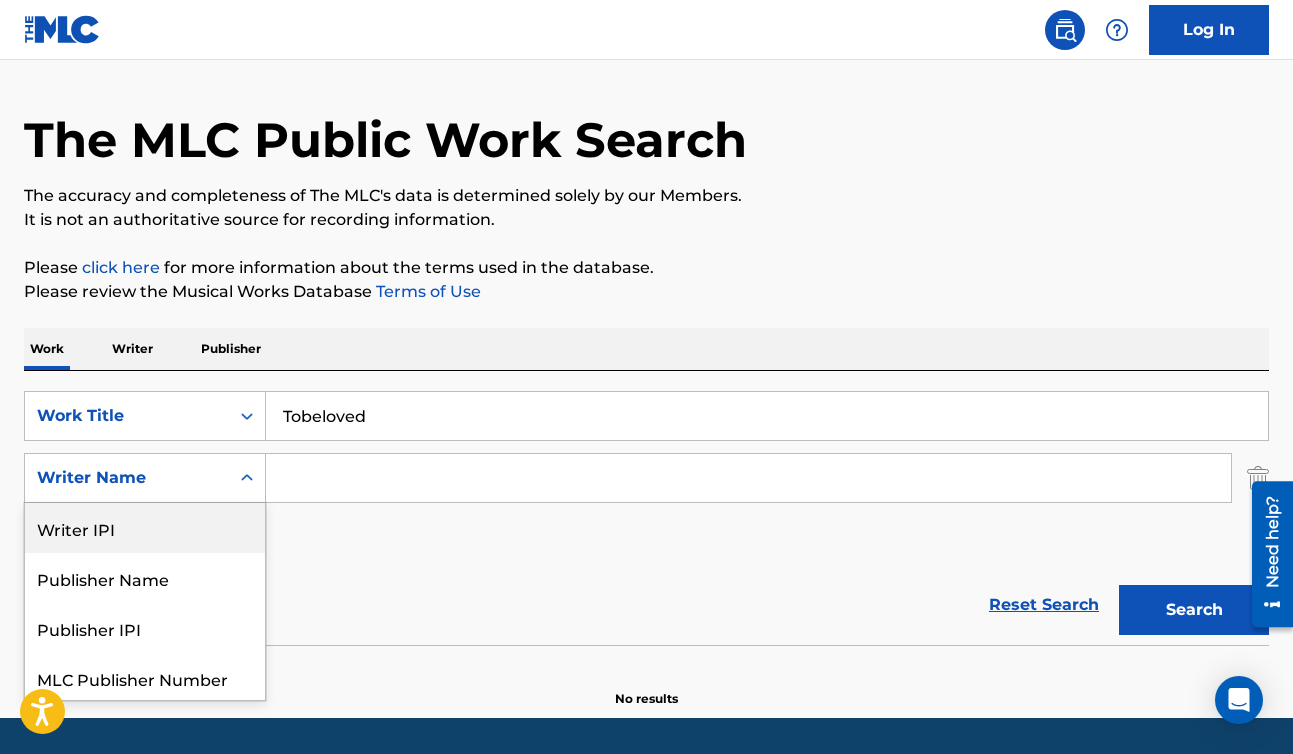 click at bounding box center [748, 478] 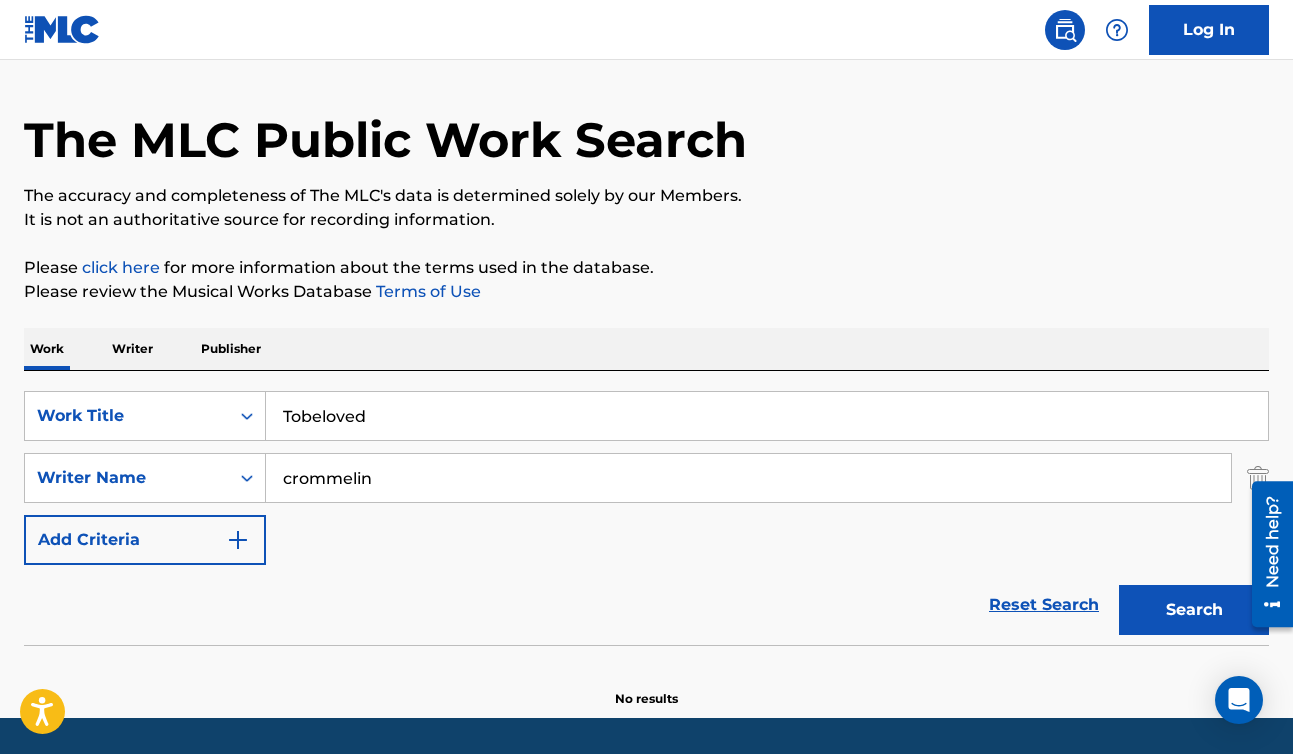 type on "crommelin" 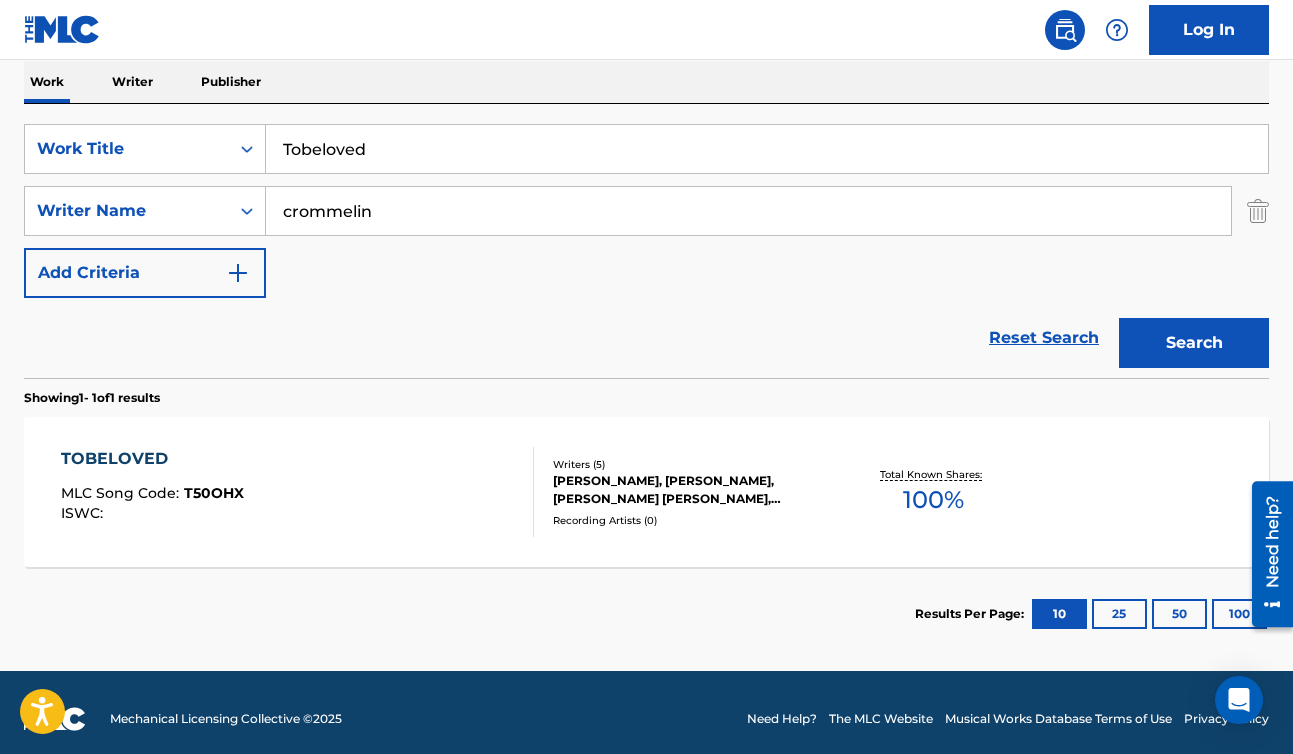 scroll, scrollTop: 327, scrollLeft: 0, axis: vertical 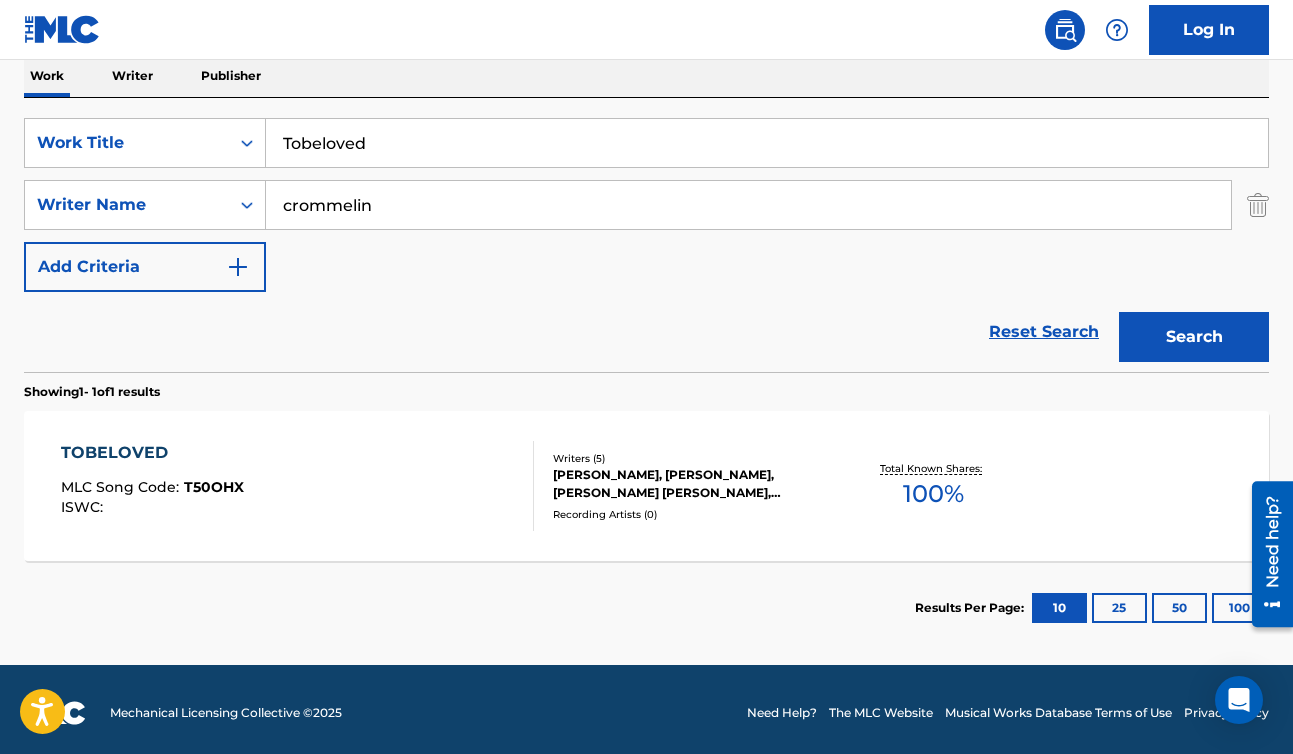 click on "TOBELOVED" at bounding box center [152, 453] 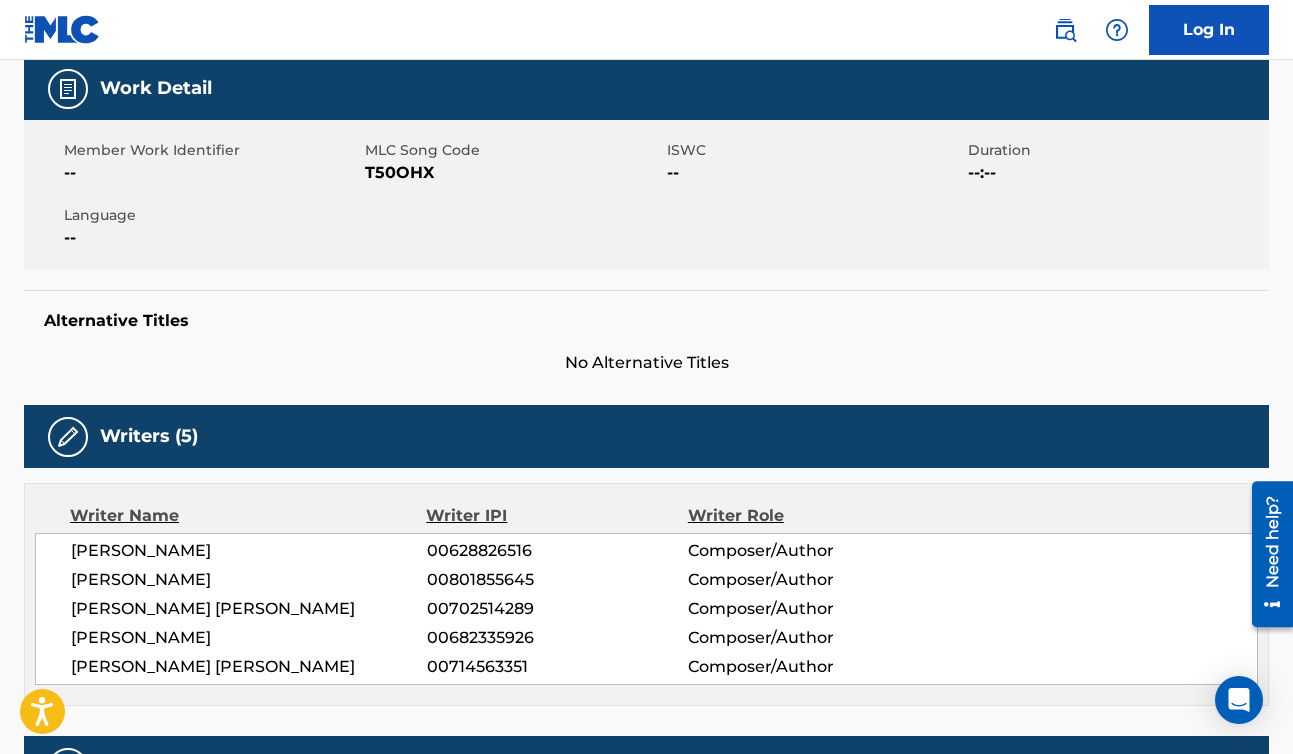 scroll, scrollTop: 314, scrollLeft: 0, axis: vertical 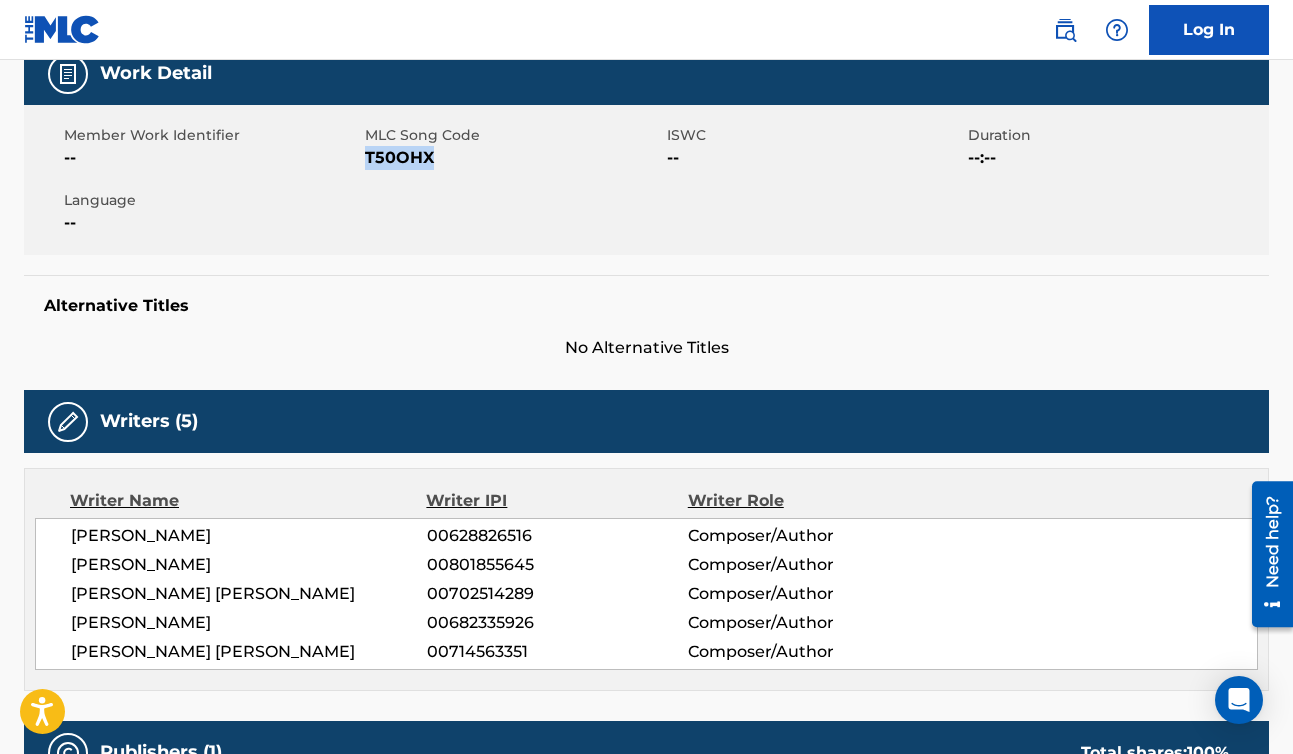 drag, startPoint x: 366, startPoint y: 155, endPoint x: 446, endPoint y: 155, distance: 80 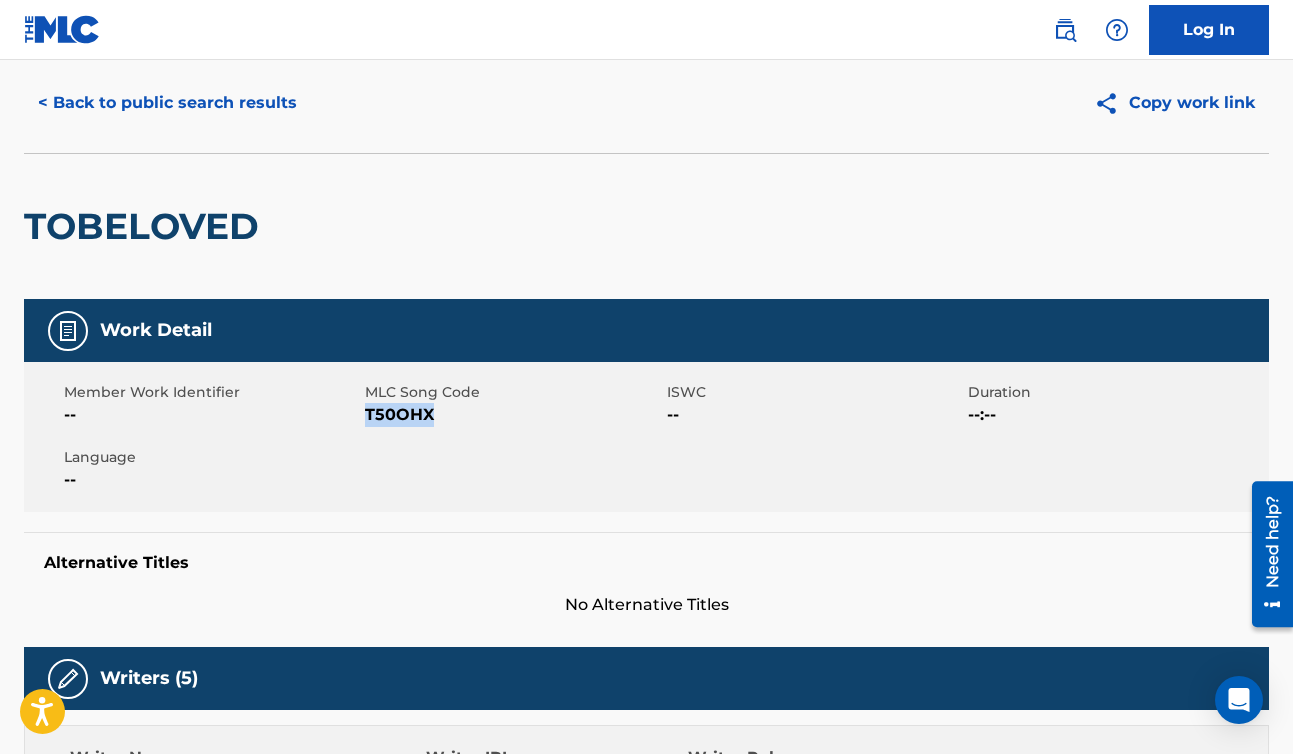 scroll, scrollTop: 0, scrollLeft: 0, axis: both 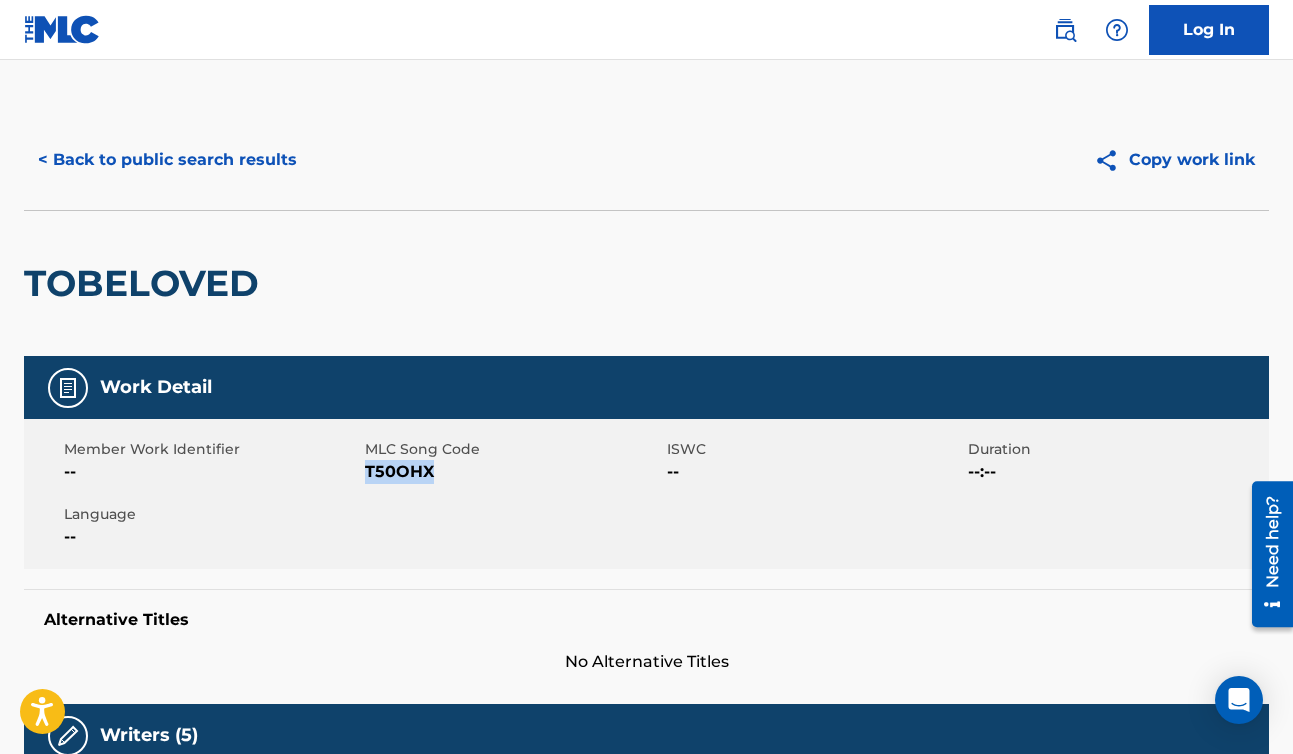 click on "< Back to public search results" at bounding box center (167, 160) 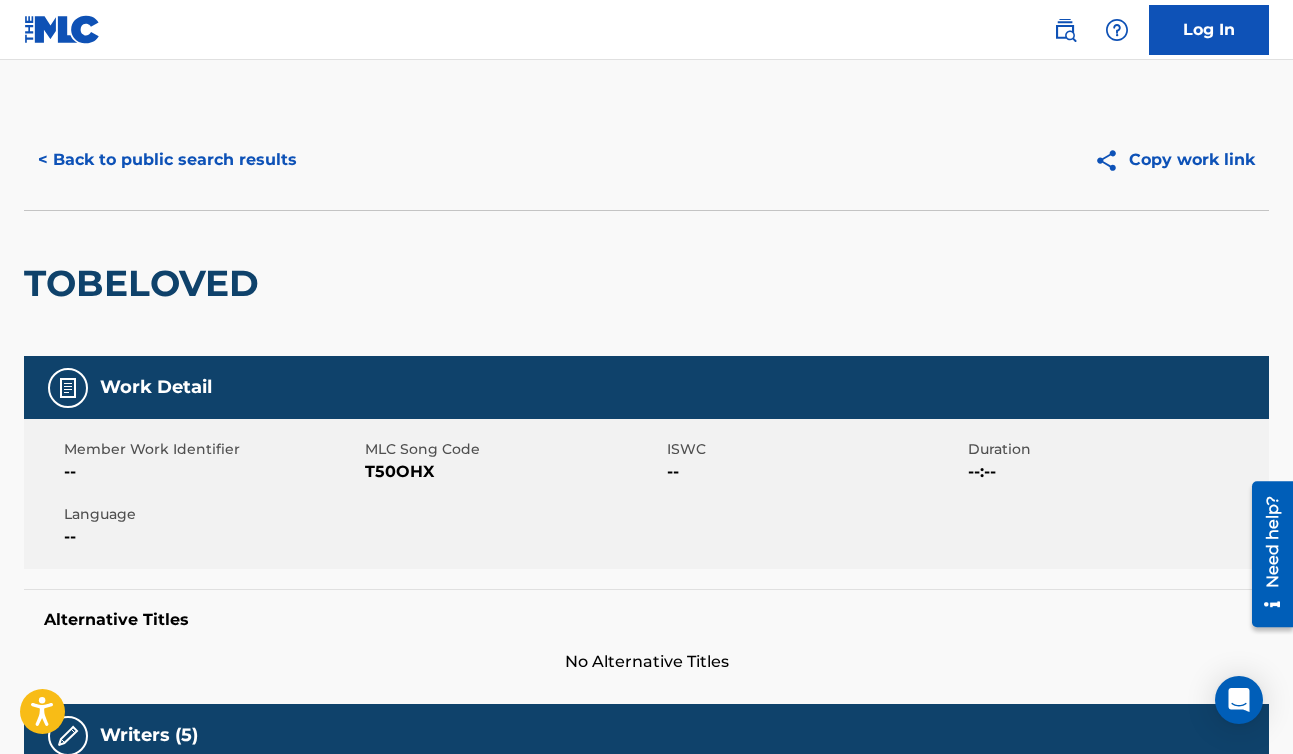 scroll, scrollTop: 216, scrollLeft: 0, axis: vertical 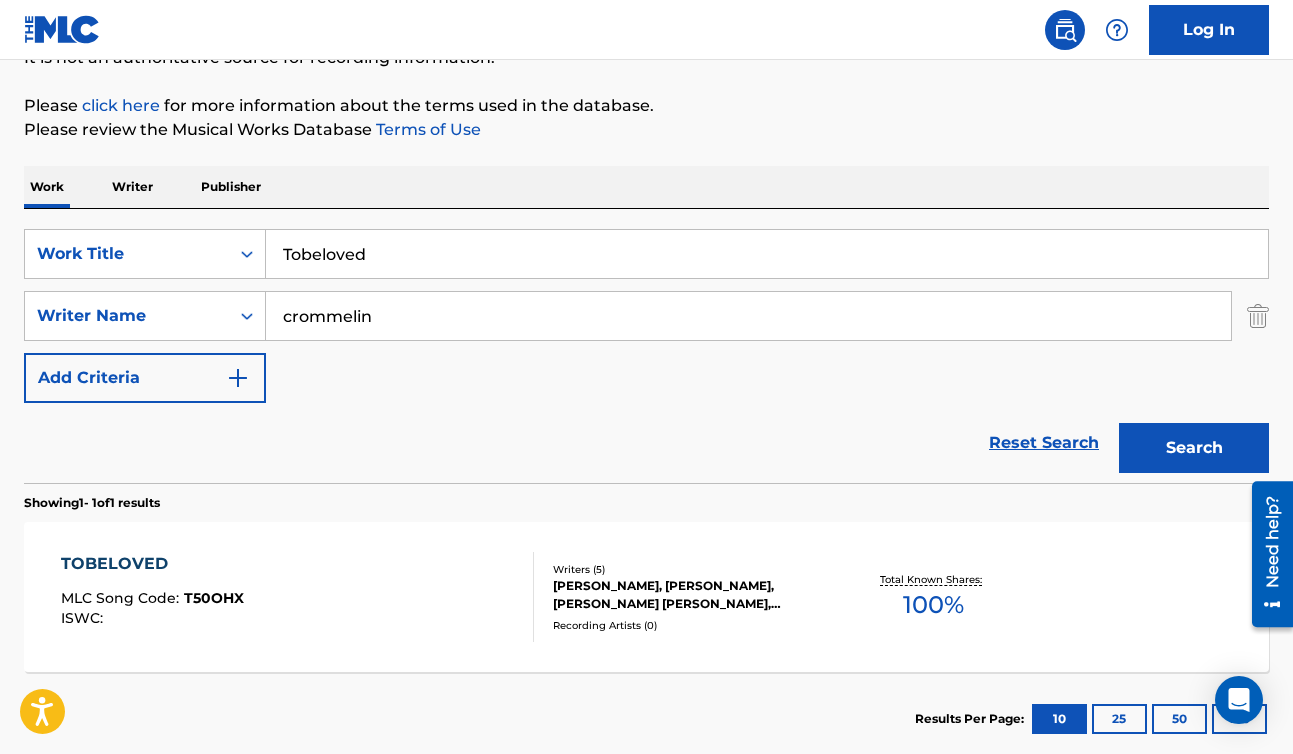 click on "Tobeloved" at bounding box center [767, 254] 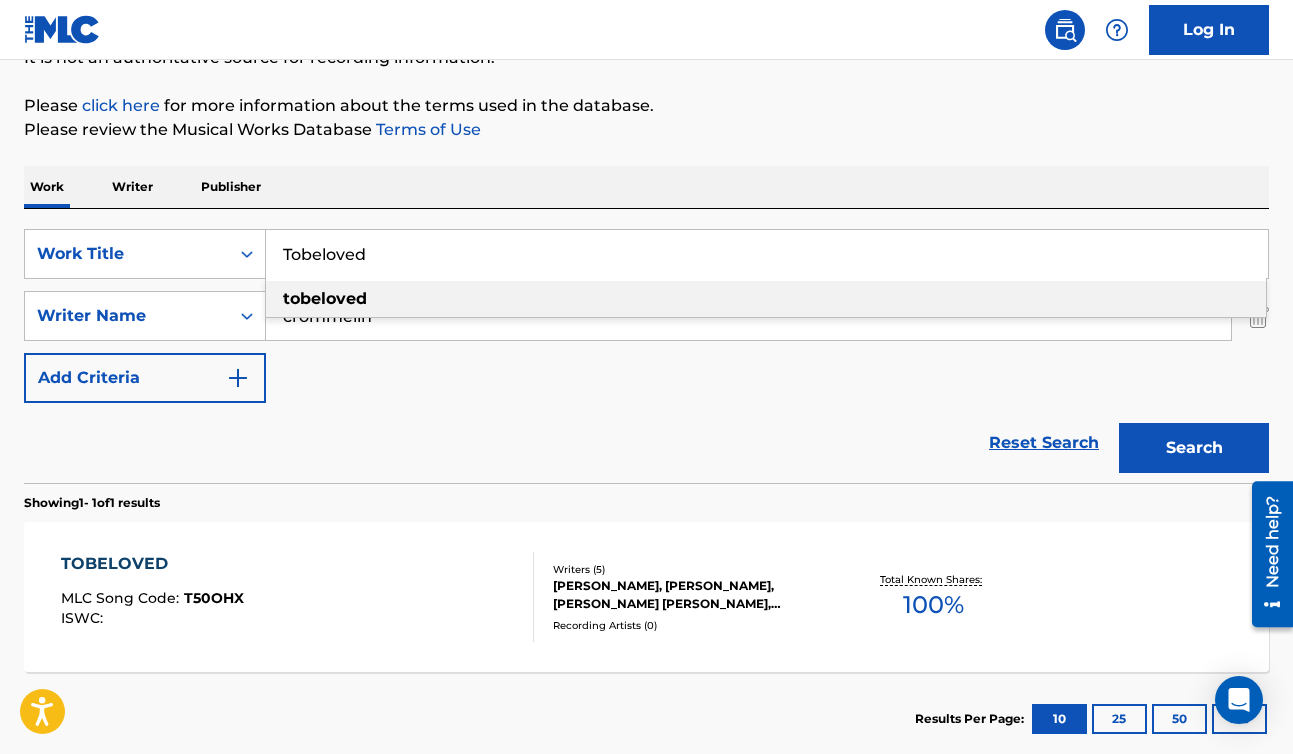 paste on "Ifyoucall" 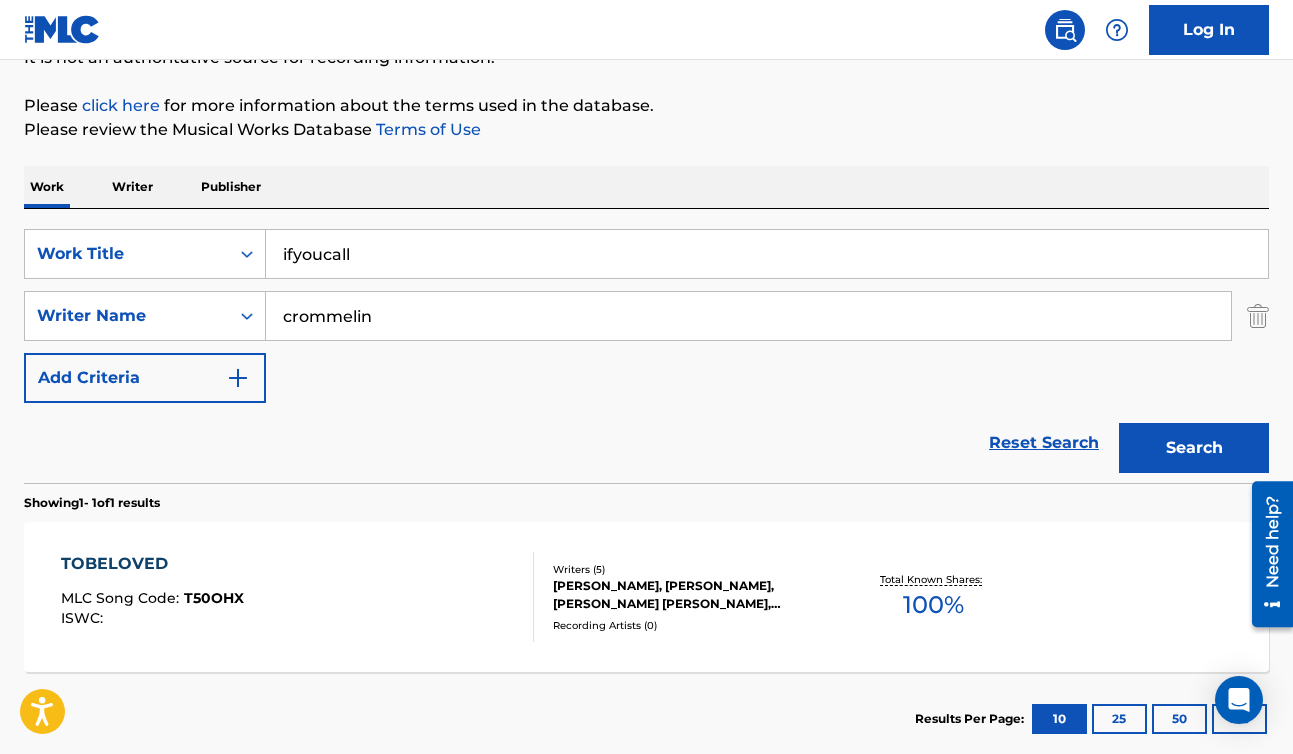 type on "ifyoucall" 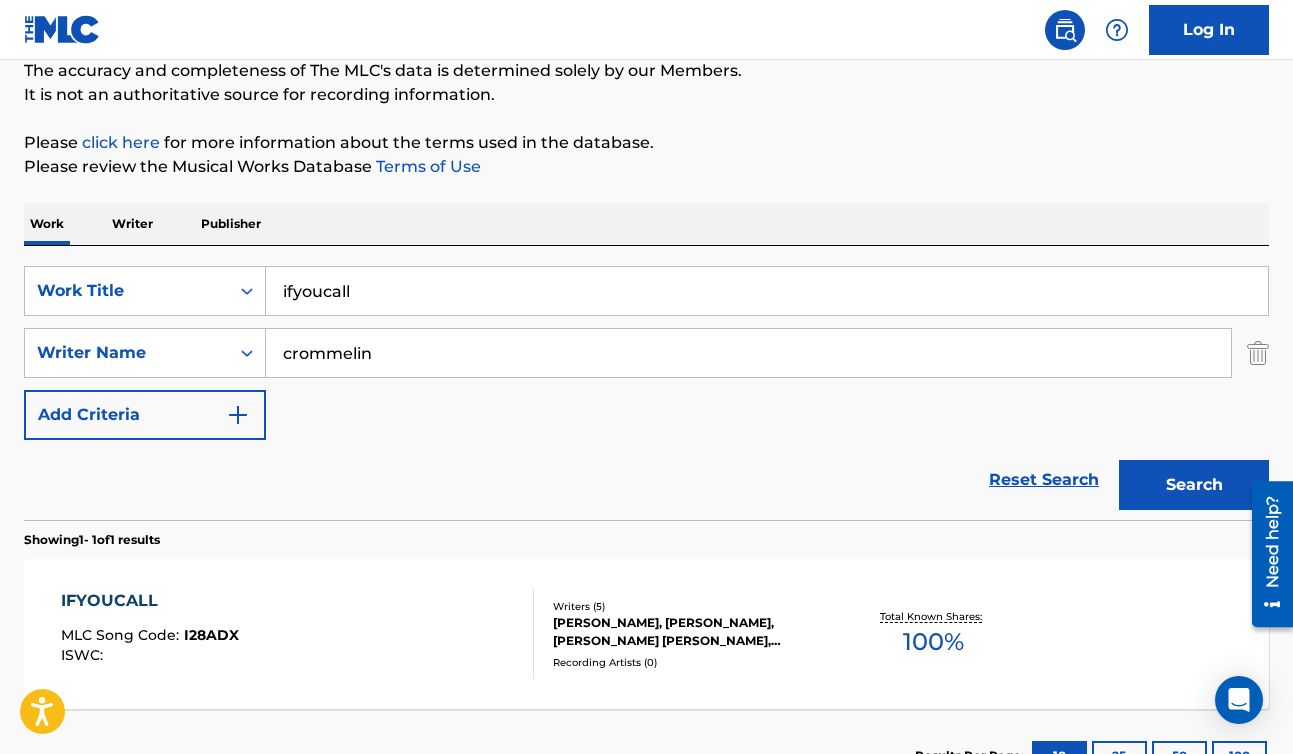 scroll, scrollTop: 216, scrollLeft: 0, axis: vertical 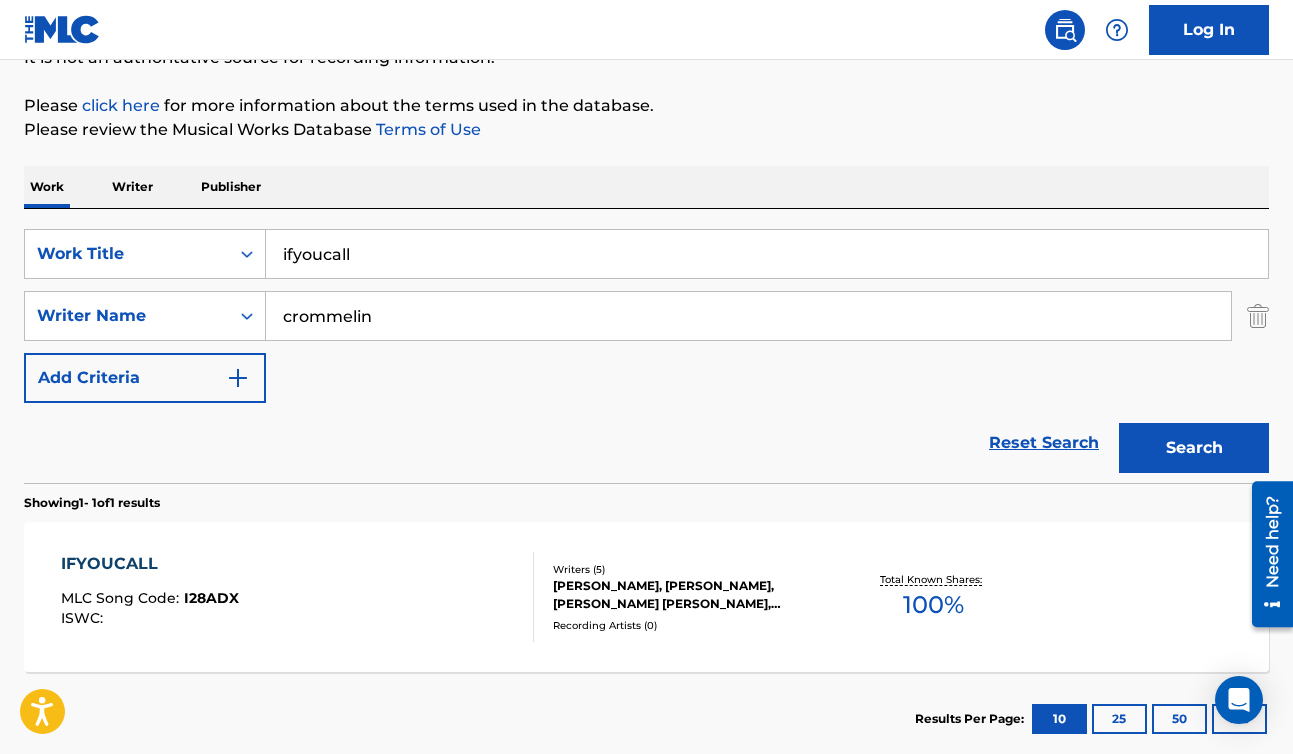 click on "IFYOUCALL" at bounding box center [150, 564] 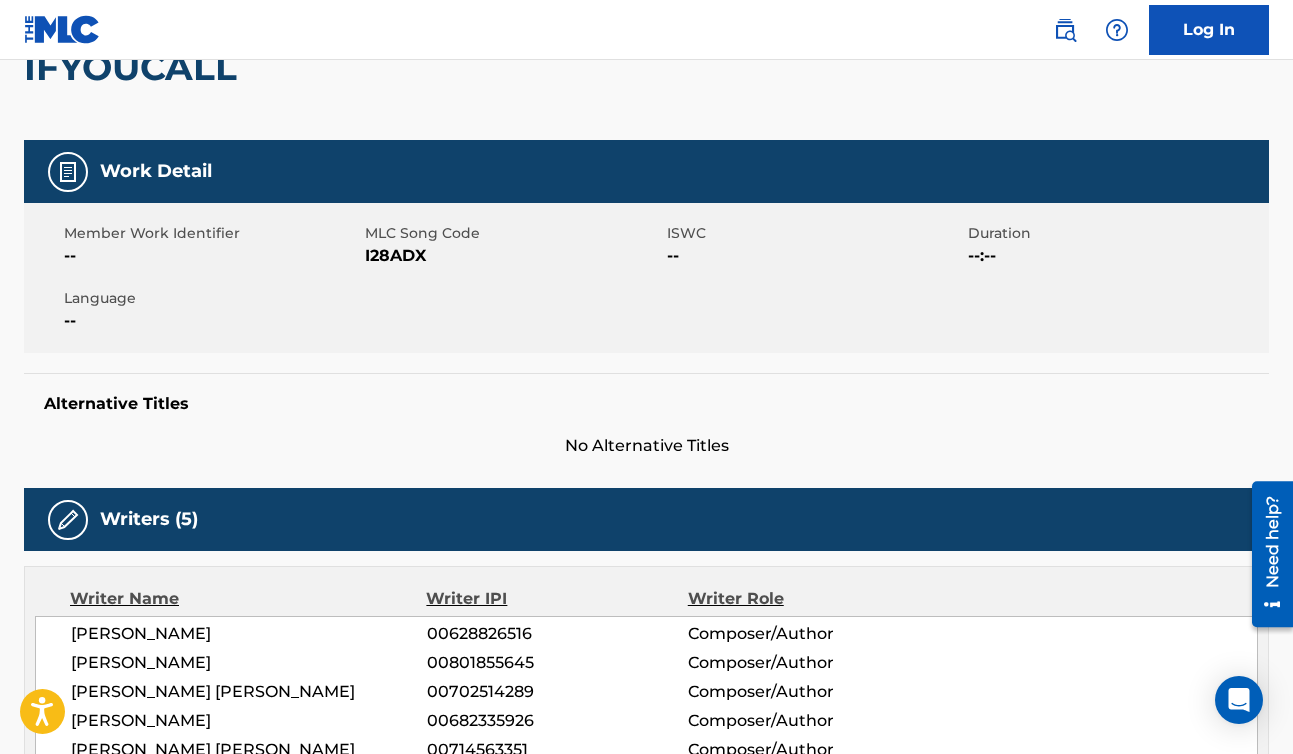 scroll, scrollTop: 0, scrollLeft: 0, axis: both 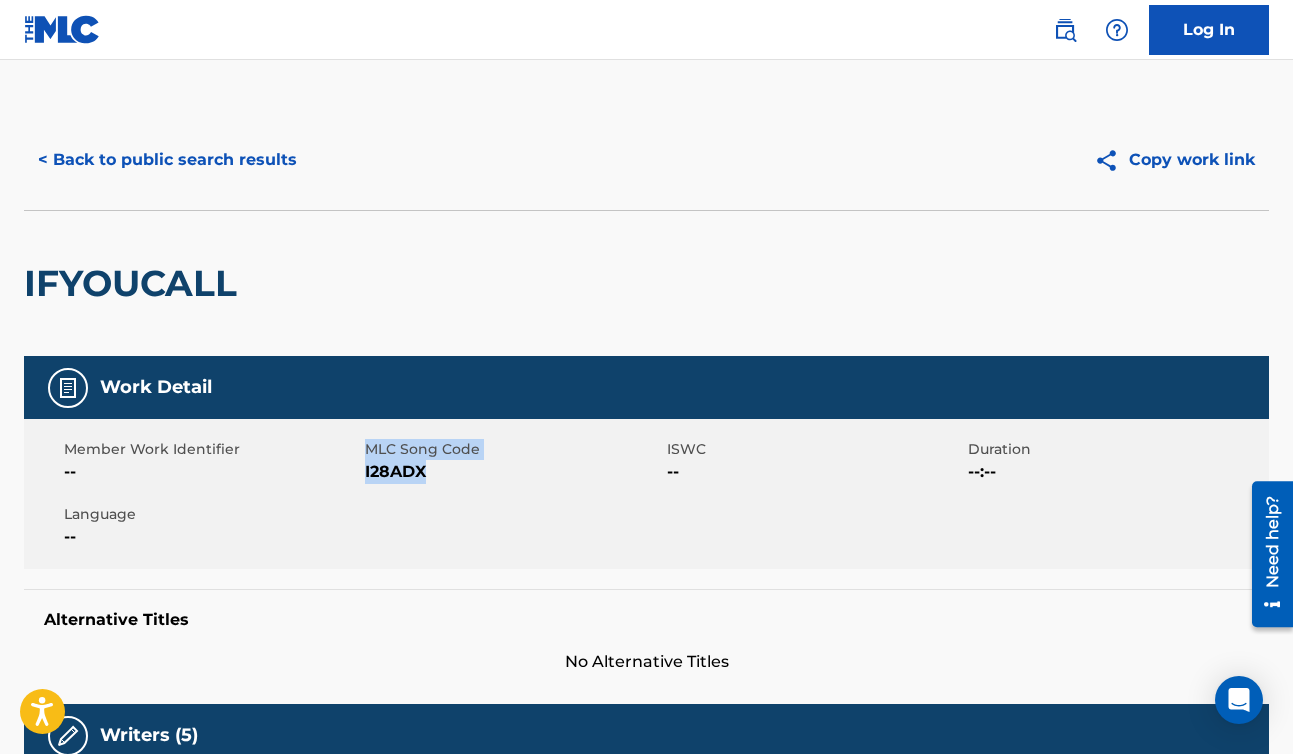 drag, startPoint x: 362, startPoint y: 470, endPoint x: 463, endPoint y: 470, distance: 101 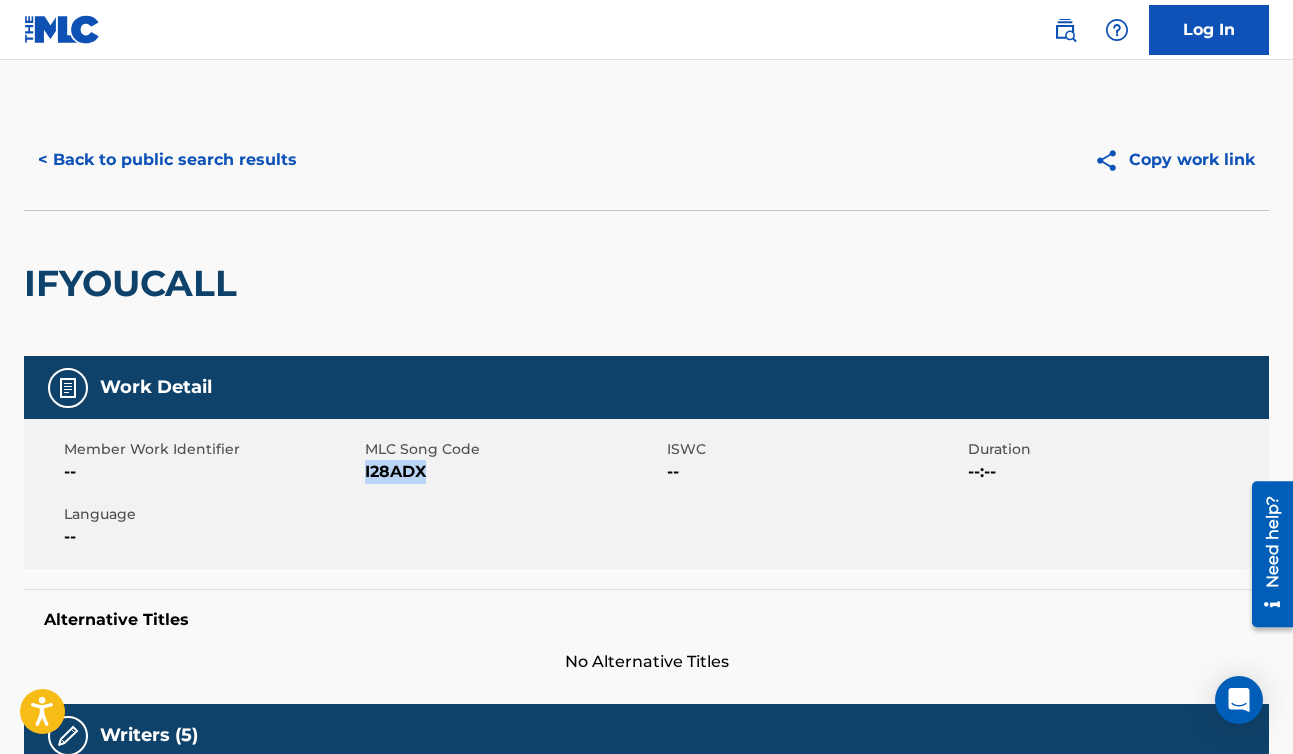drag, startPoint x: 439, startPoint y: 474, endPoint x: 365, endPoint y: 474, distance: 74 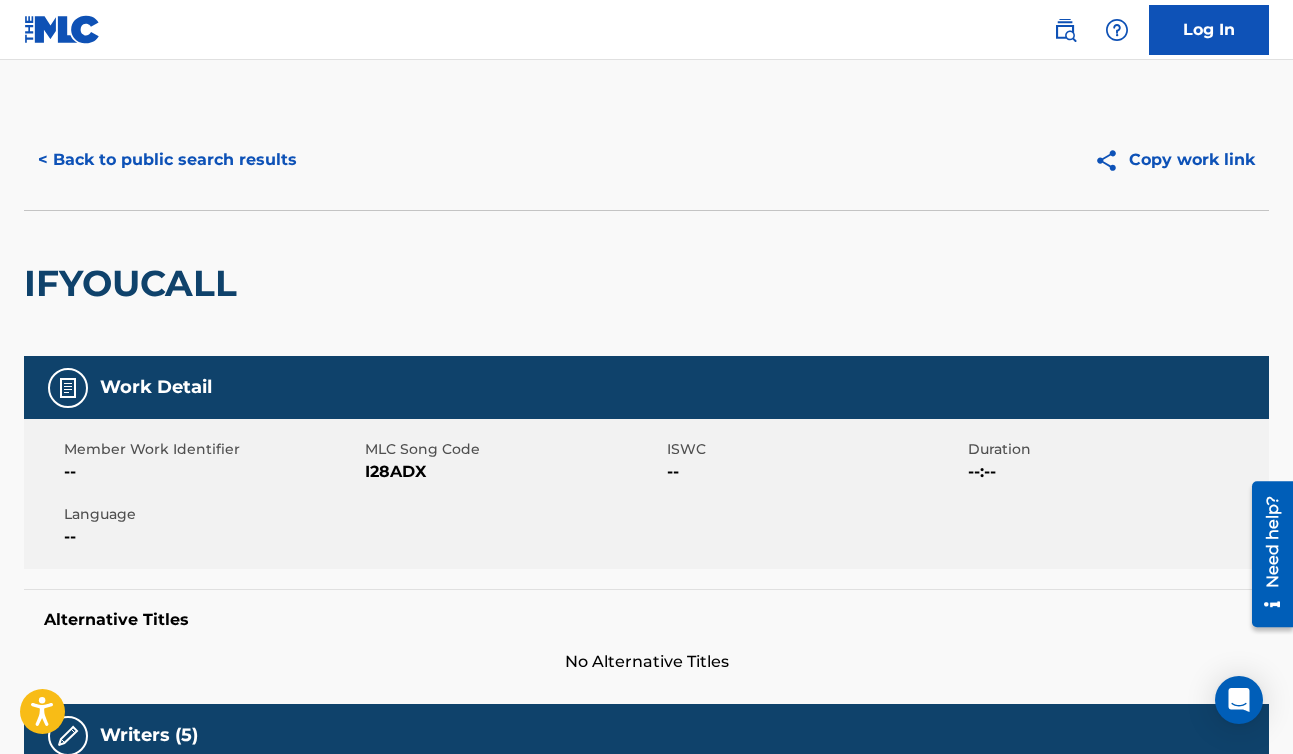 scroll, scrollTop: 215, scrollLeft: 0, axis: vertical 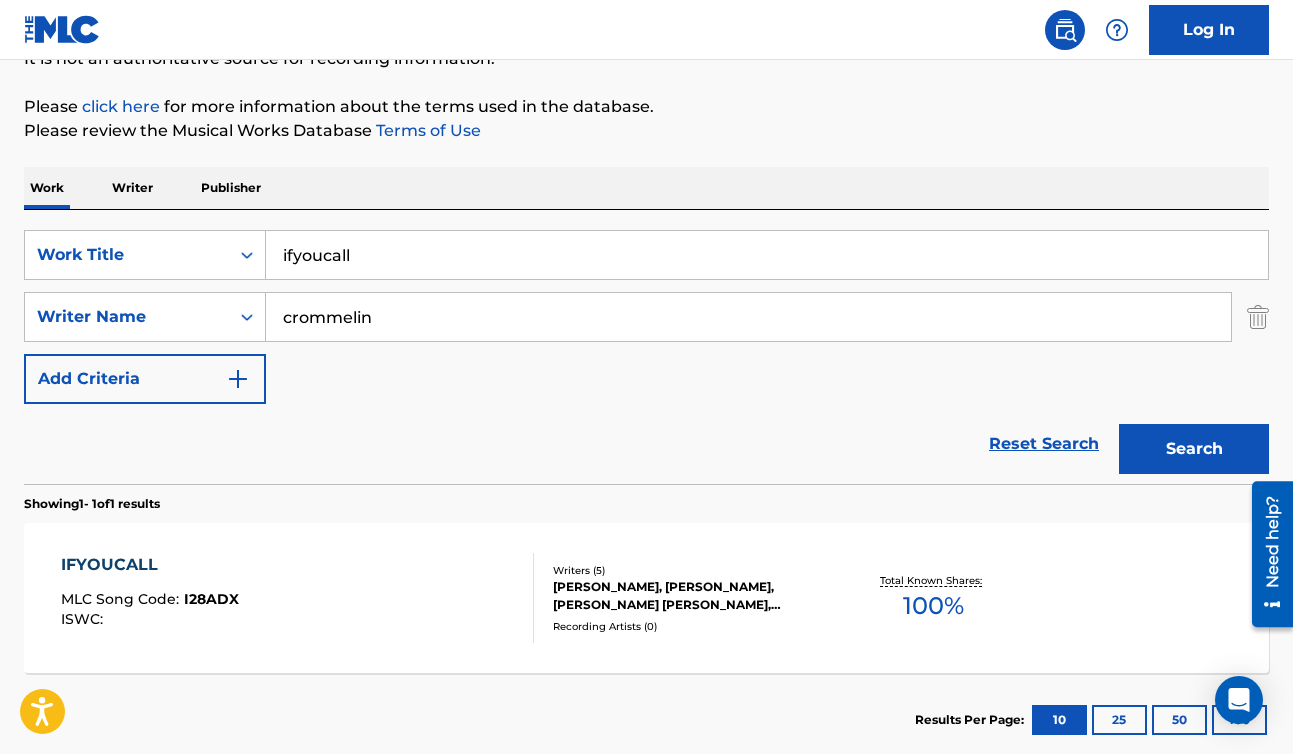 click on "ifyoucall" at bounding box center [767, 255] 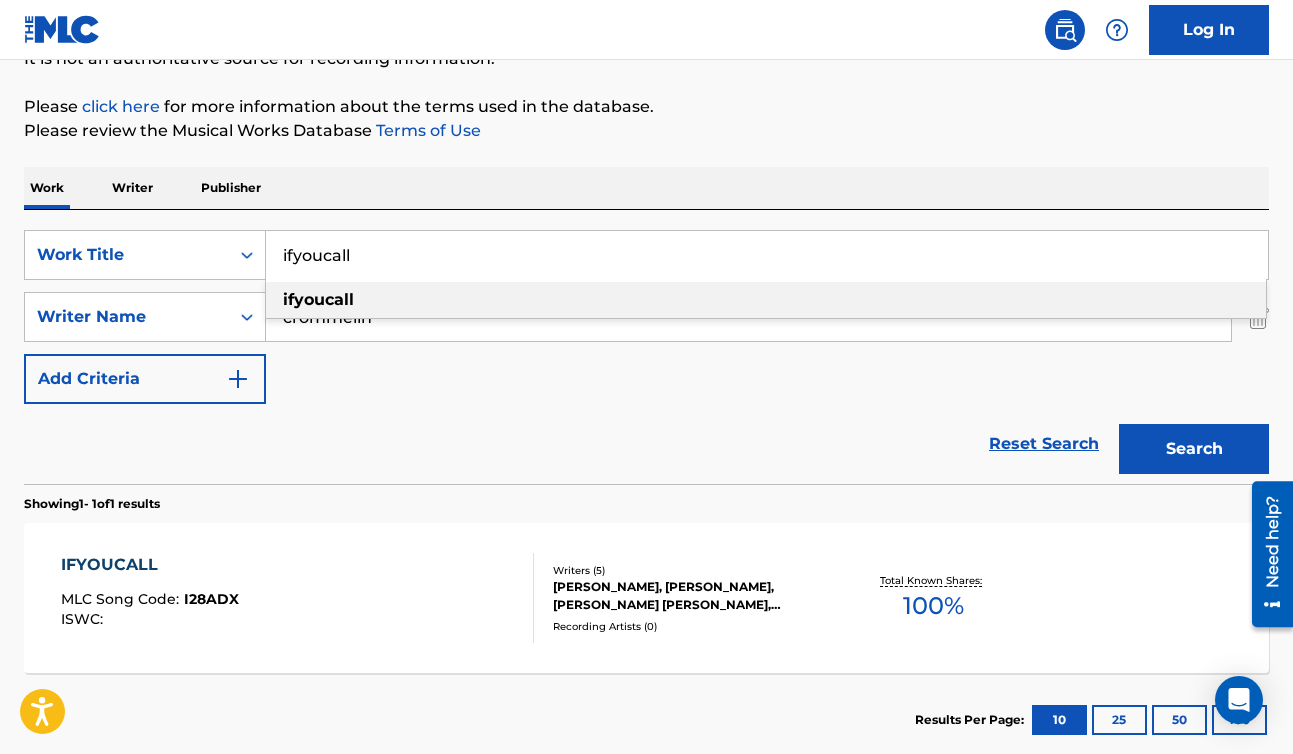 click on "ifyoucall" at bounding box center (767, 255) 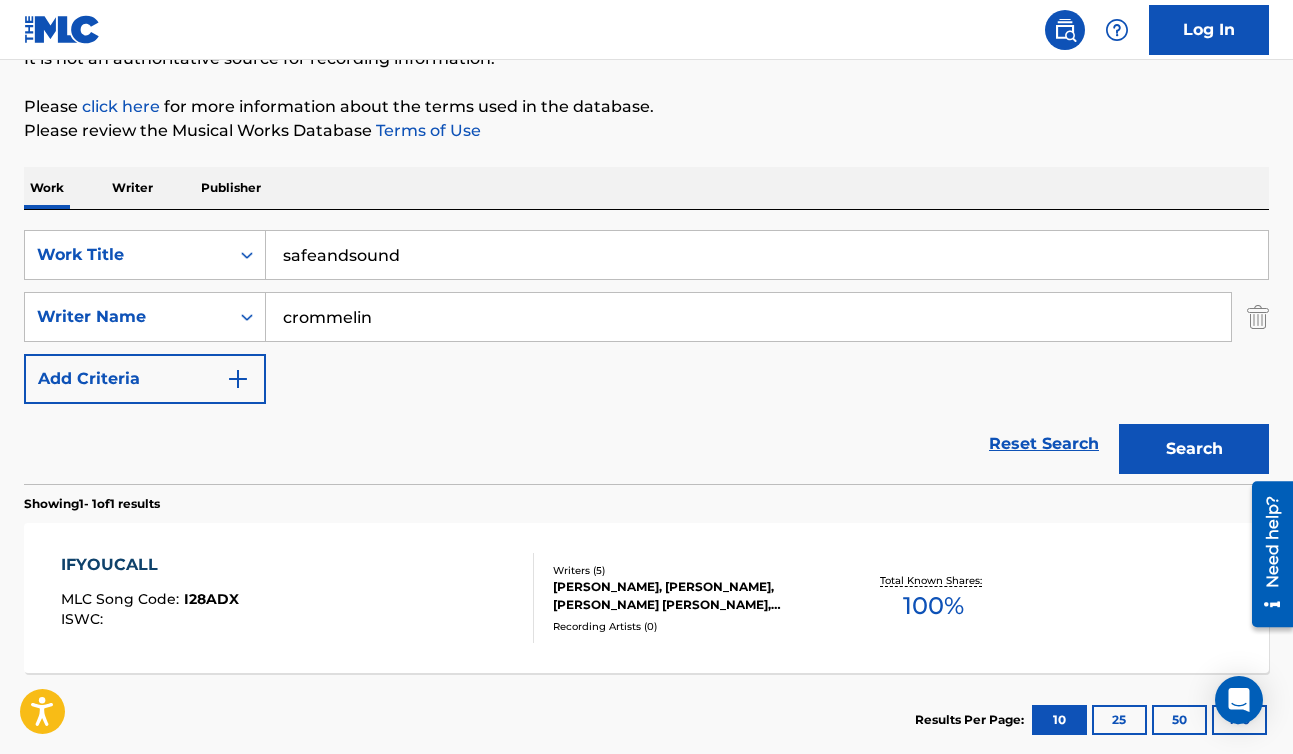 type on "safeandsound" 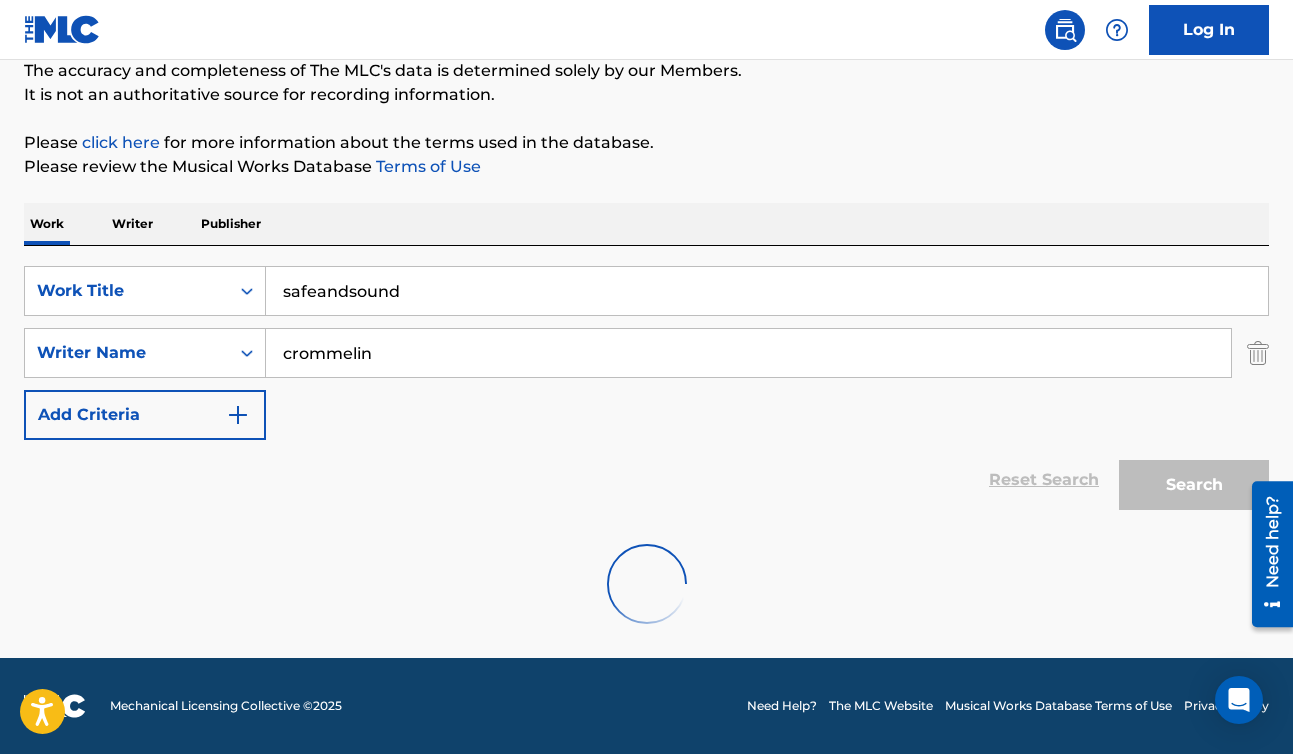 scroll, scrollTop: 215, scrollLeft: 0, axis: vertical 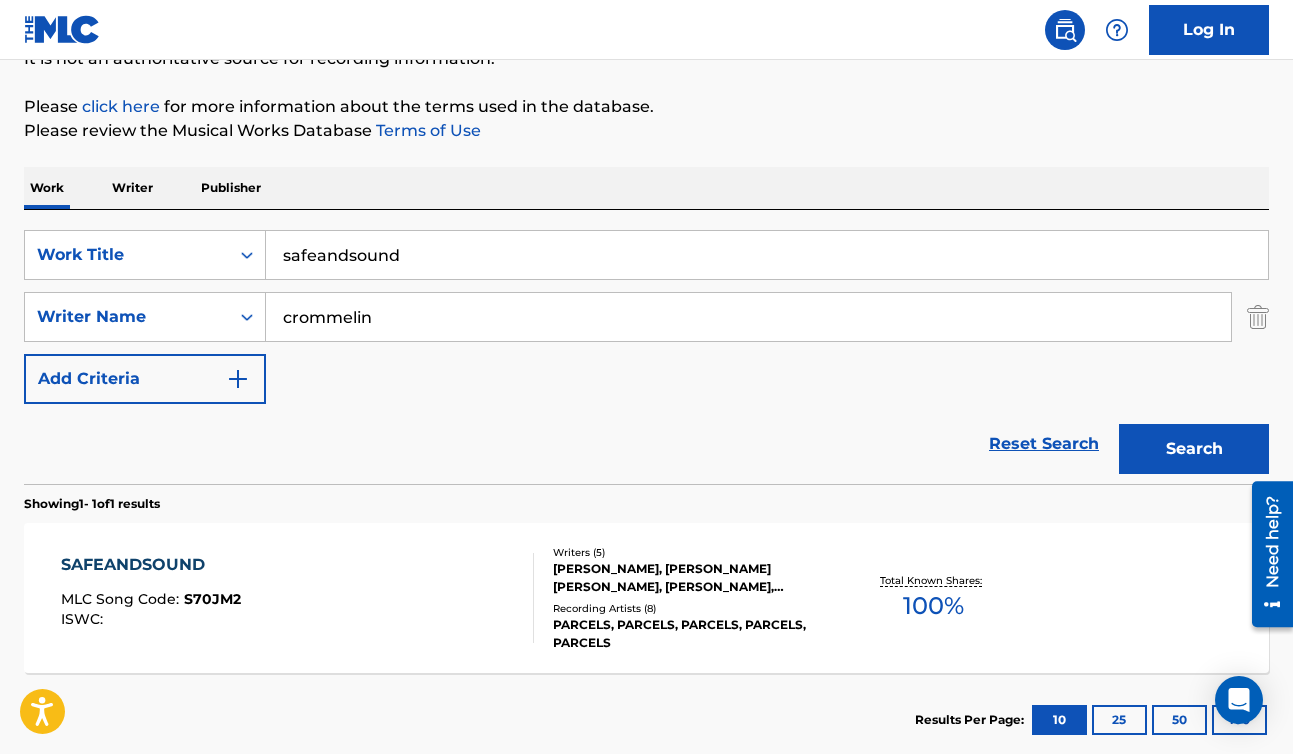 click on "SAFEANDSOUND" at bounding box center (151, 565) 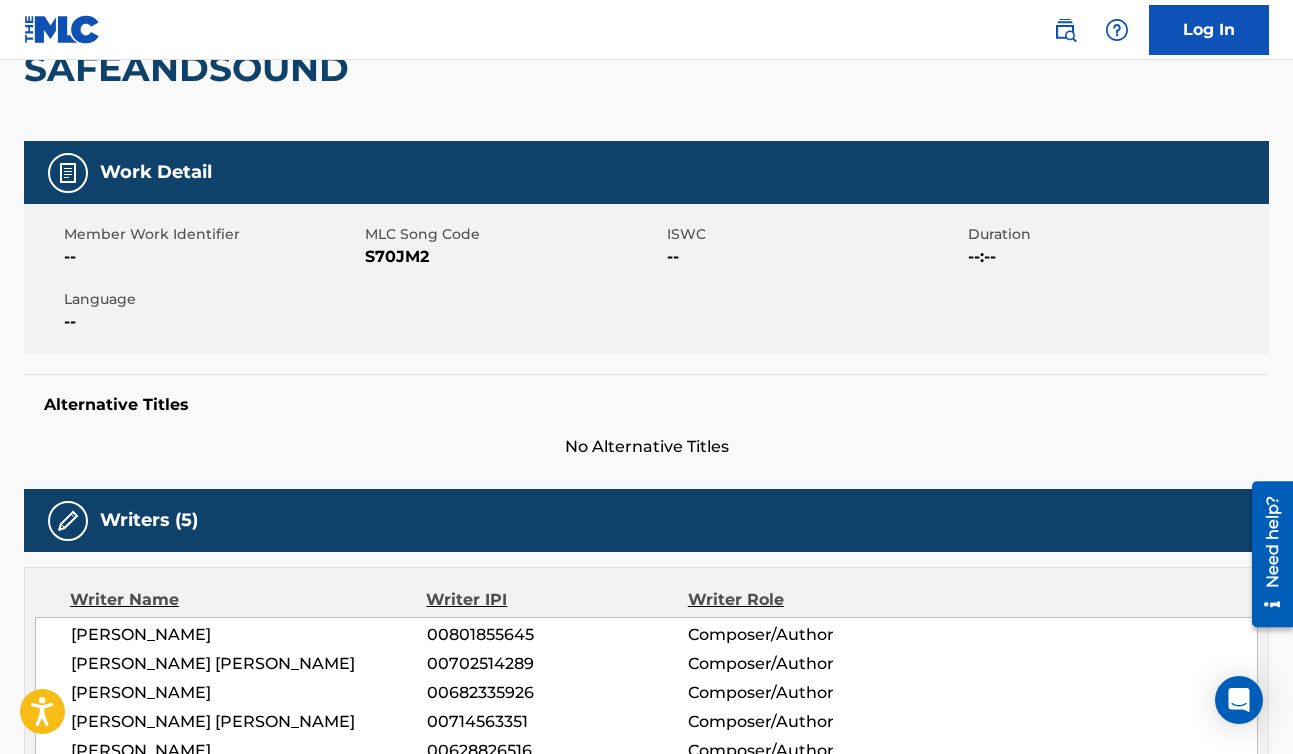 scroll, scrollTop: 0, scrollLeft: 0, axis: both 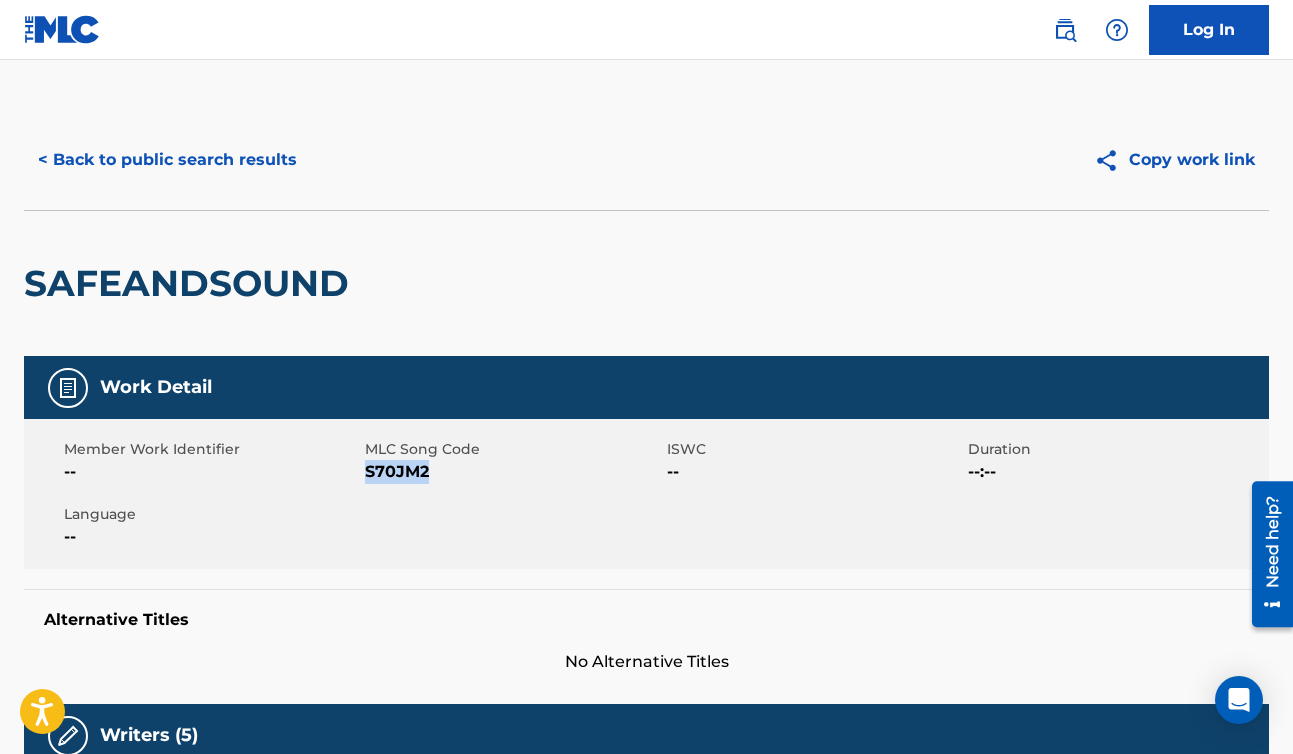 drag, startPoint x: 367, startPoint y: 473, endPoint x: 472, endPoint y: 473, distance: 105 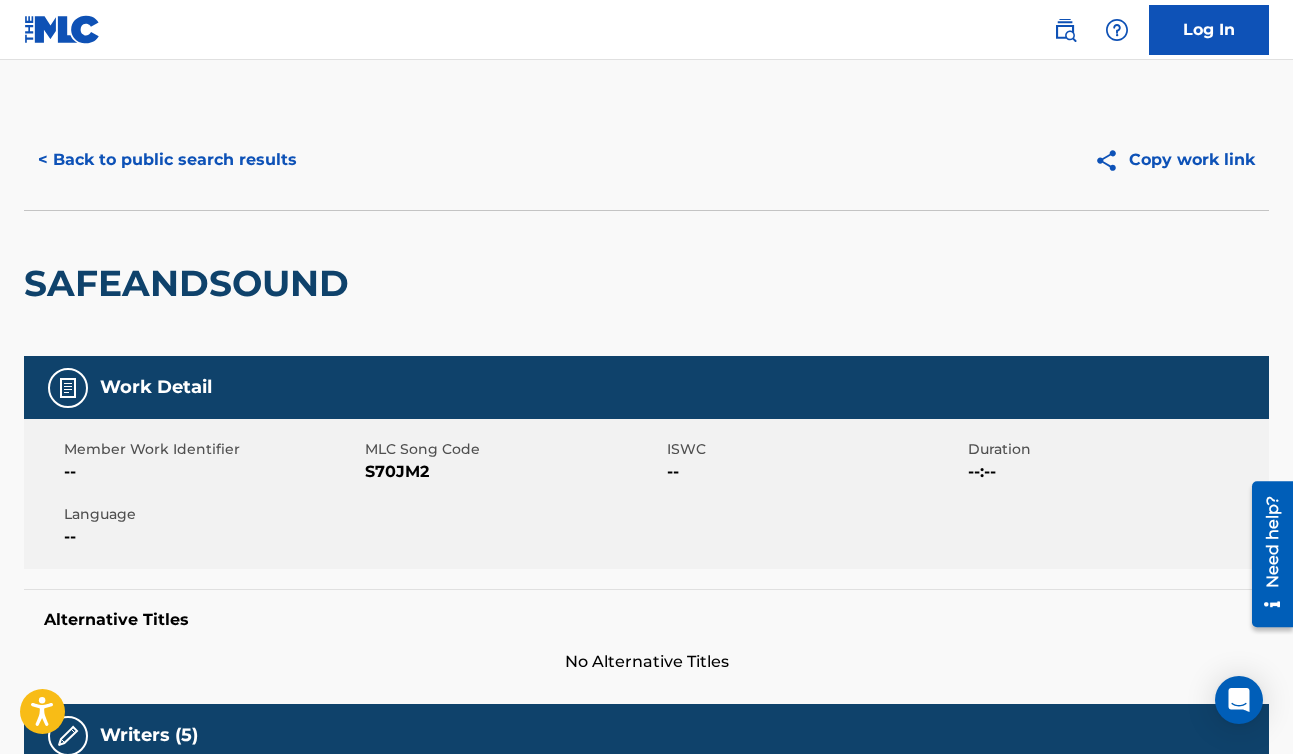 scroll, scrollTop: 215, scrollLeft: 0, axis: vertical 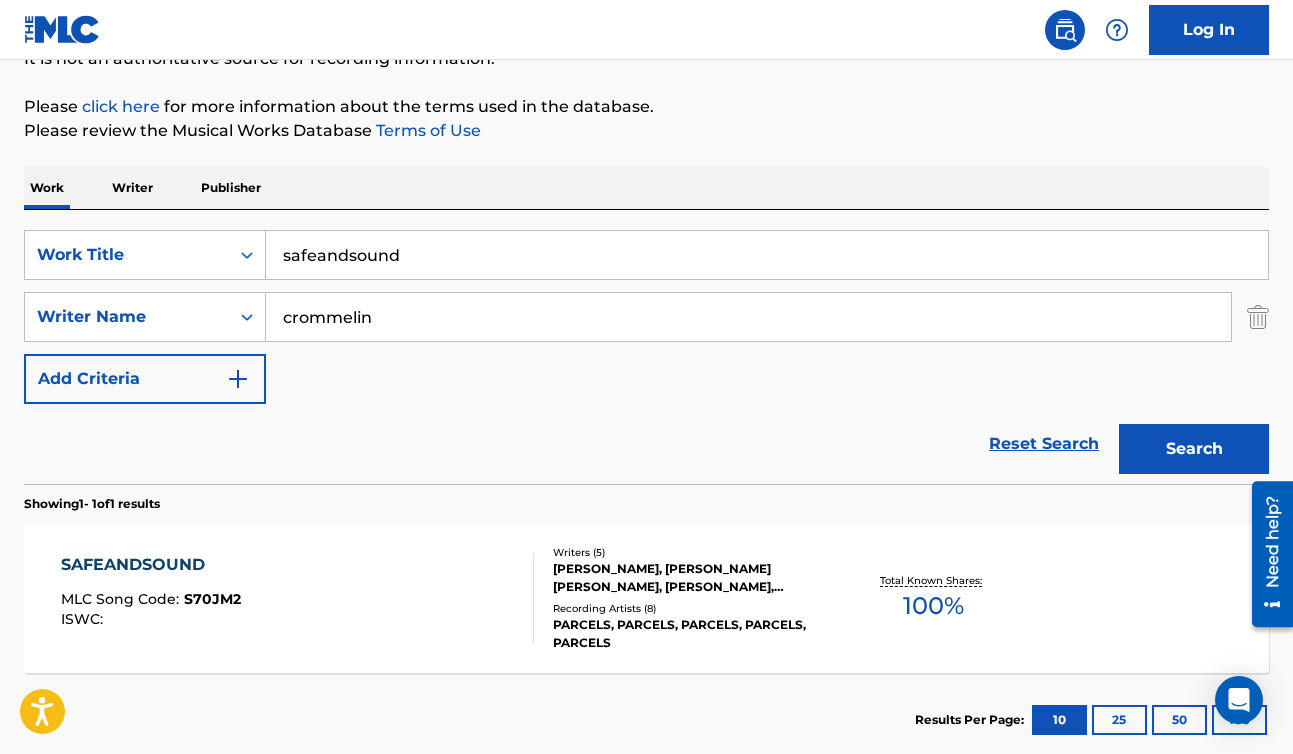 click on "SearchWithCriteriae18ab011-703b-473b-b792-71d44ba54c11 Work Title safeandsound SearchWithCriteria7b9af85a-1290-4ea6-9345-ed8629e6abd3 Writer Name crommelin Add Criteria Reset Search Search" at bounding box center [646, 347] 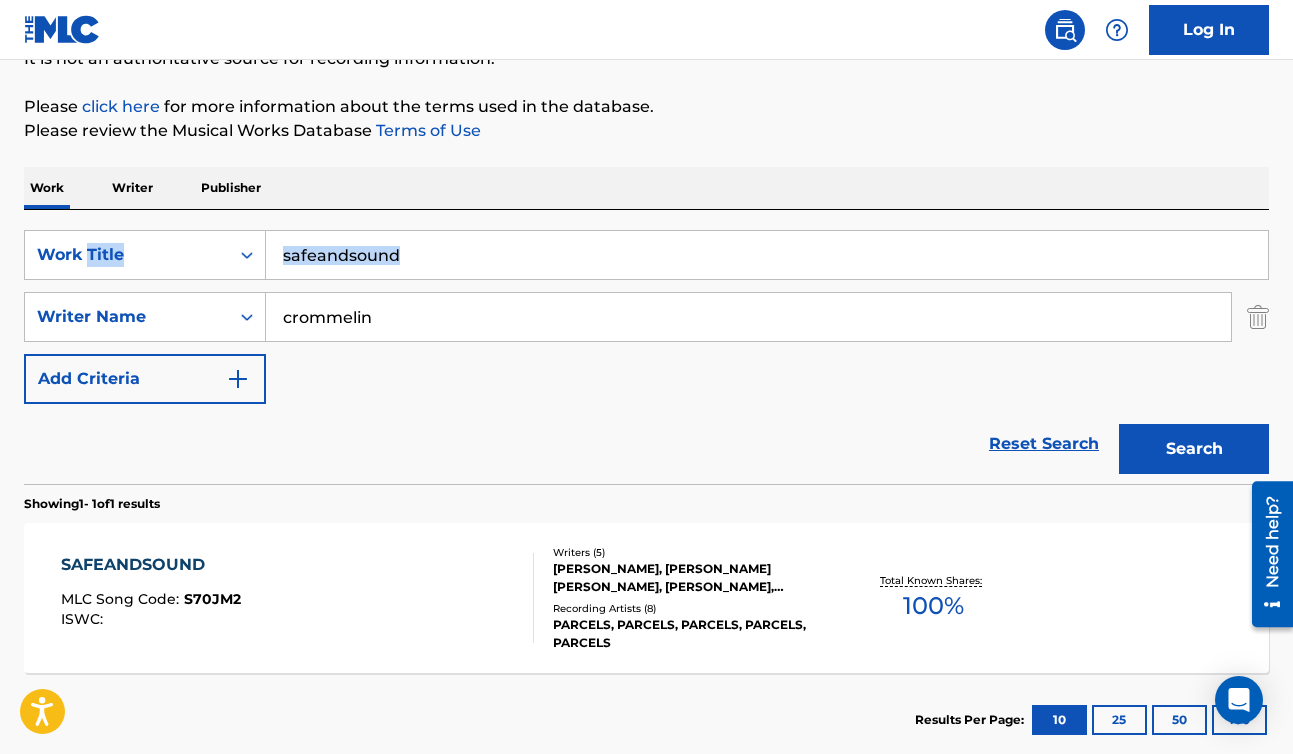 click on "SearchWithCriteriae18ab011-703b-473b-b792-71d44ba54c11 Work Title safeandsound SearchWithCriteria7b9af85a-1290-4ea6-9345-ed8629e6abd3 Writer Name crommelin Add Criteria Reset Search Search" at bounding box center (646, 347) 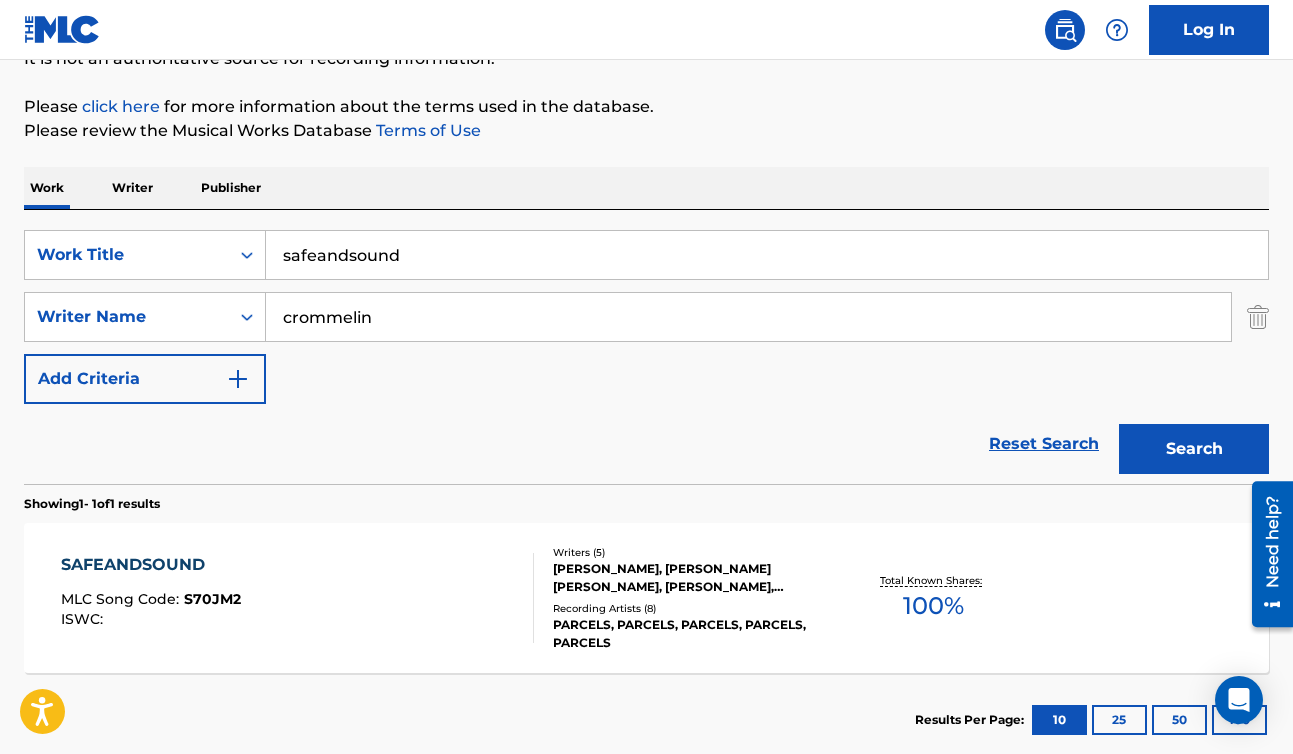 click on "safeandsound" at bounding box center (767, 255) 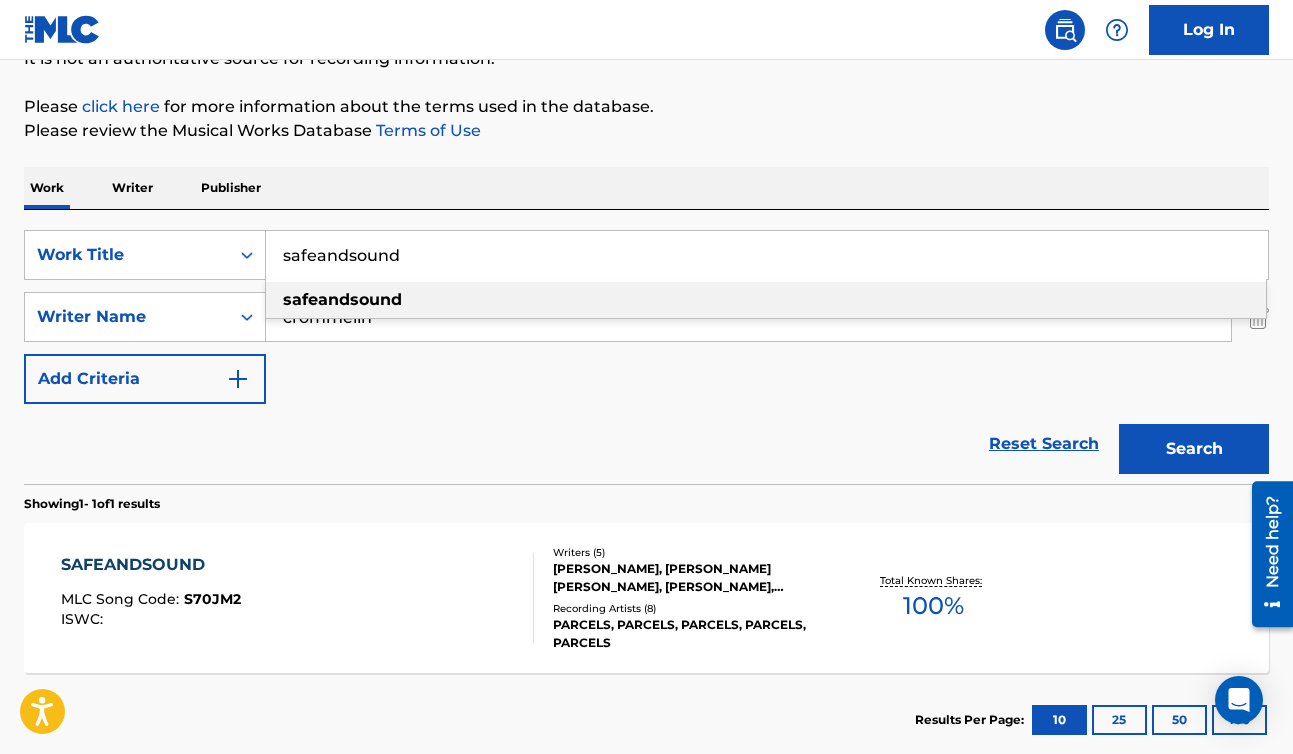 click on "safeandsound" at bounding box center [767, 255] 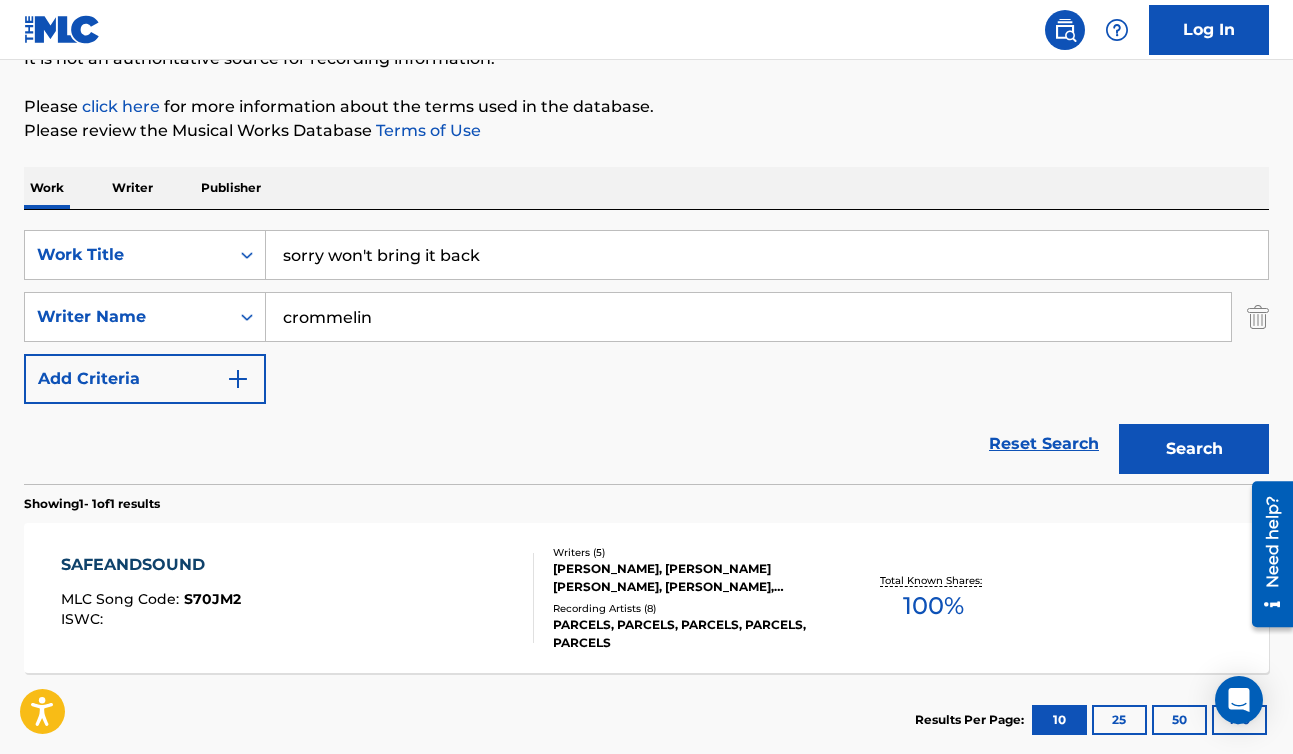 drag, startPoint x: 508, startPoint y: 264, endPoint x: 329, endPoint y: 256, distance: 179.17868 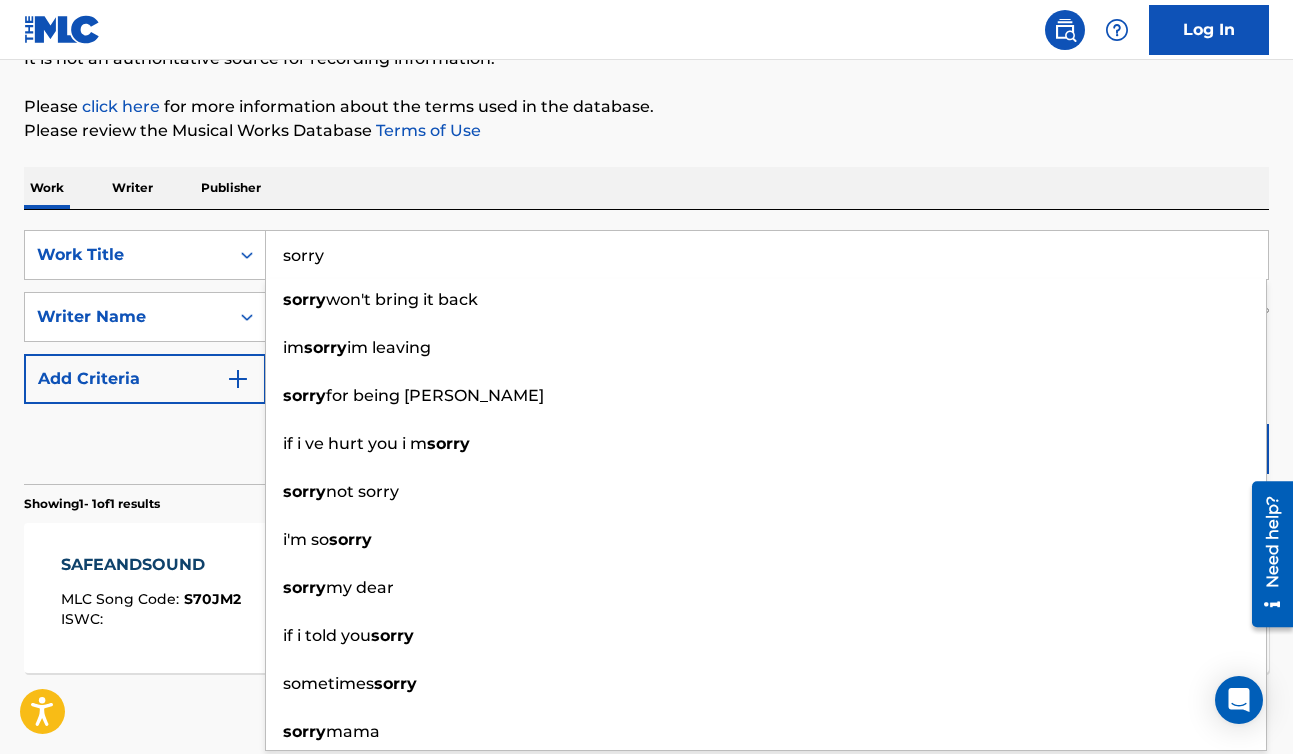 type on "sorry" 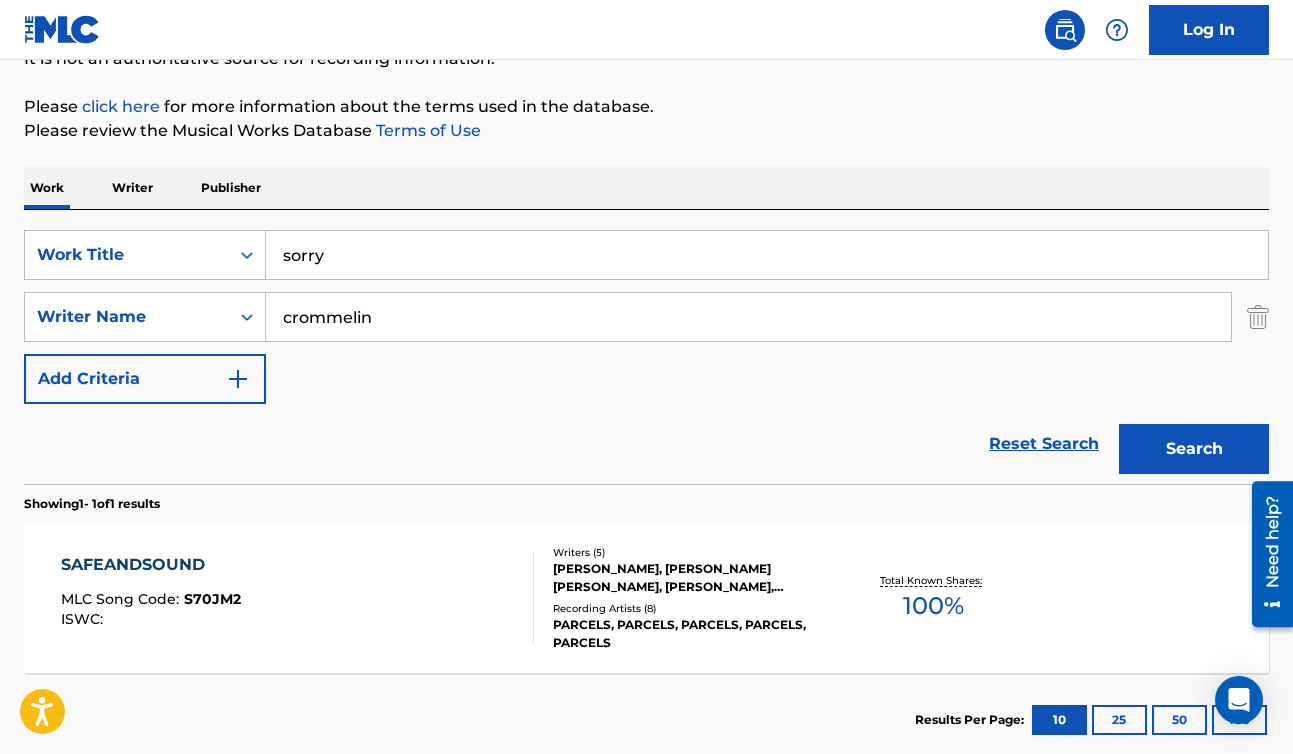 click on "Reset Search Search" at bounding box center [646, 444] 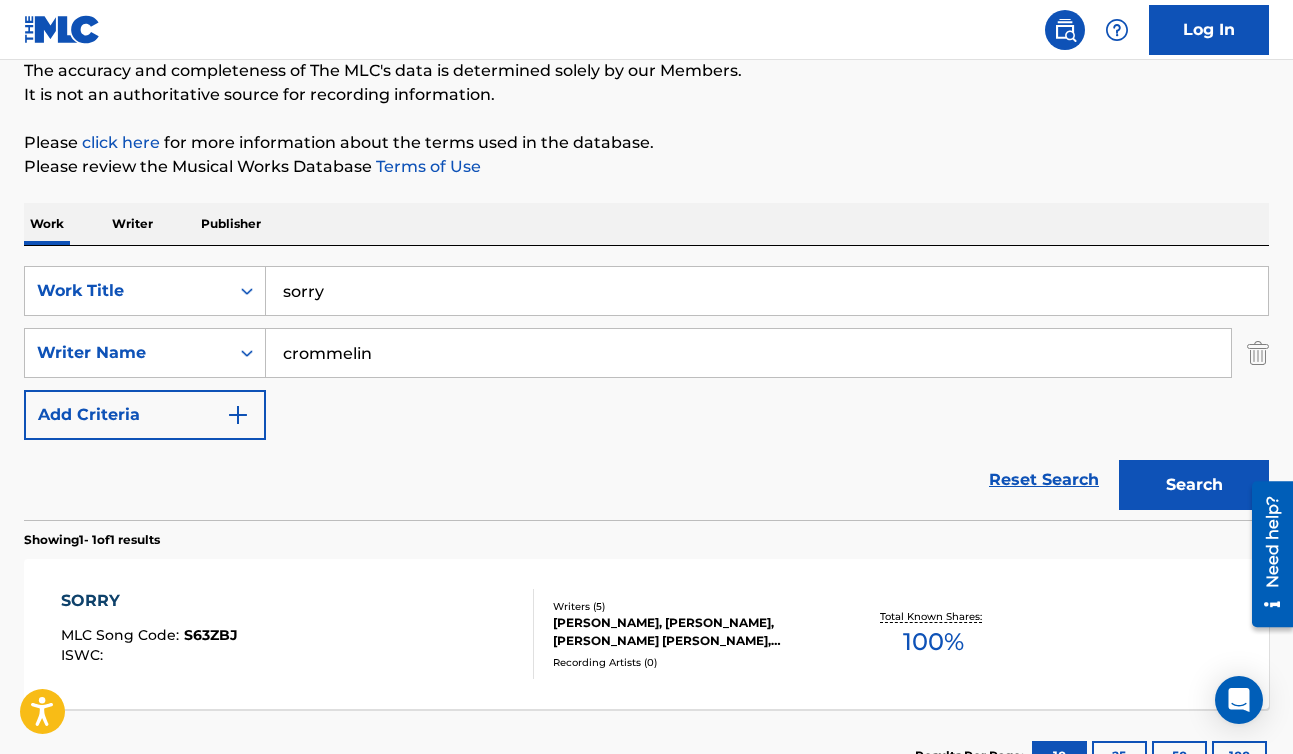 scroll, scrollTop: 215, scrollLeft: 0, axis: vertical 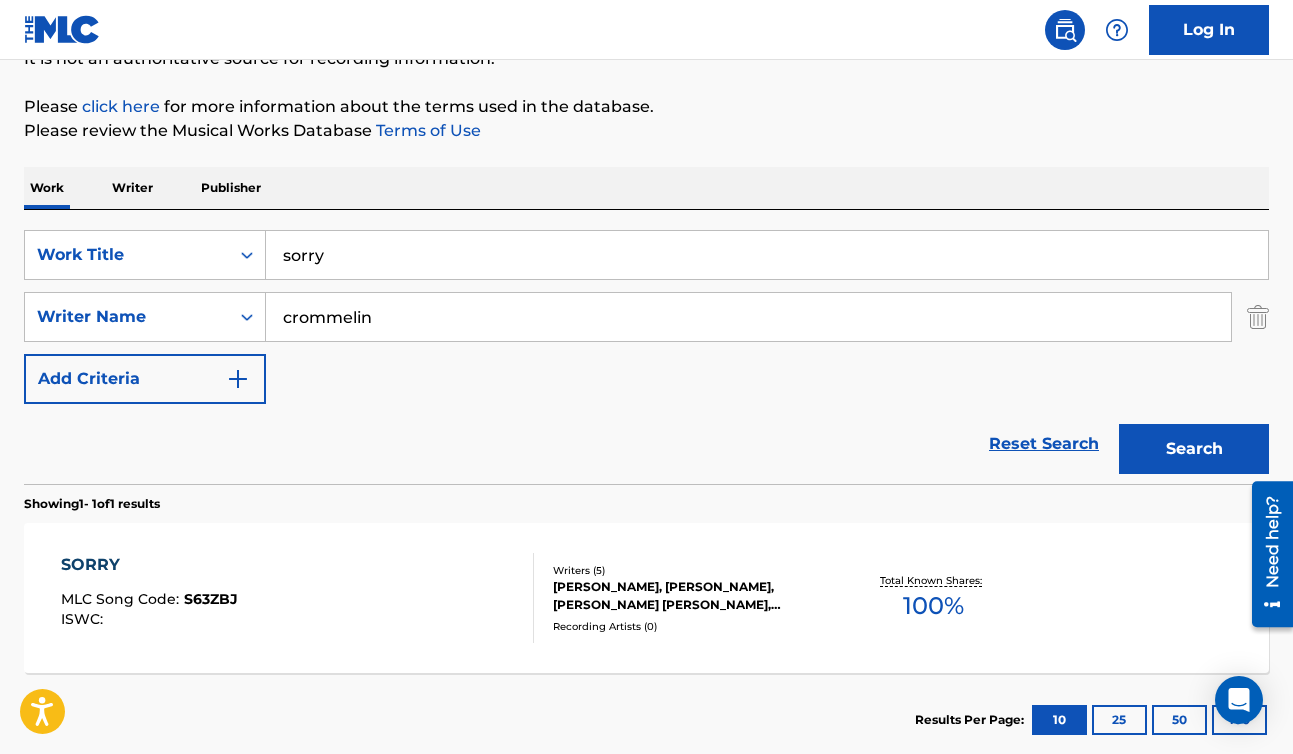 click on "SORRY" at bounding box center (149, 565) 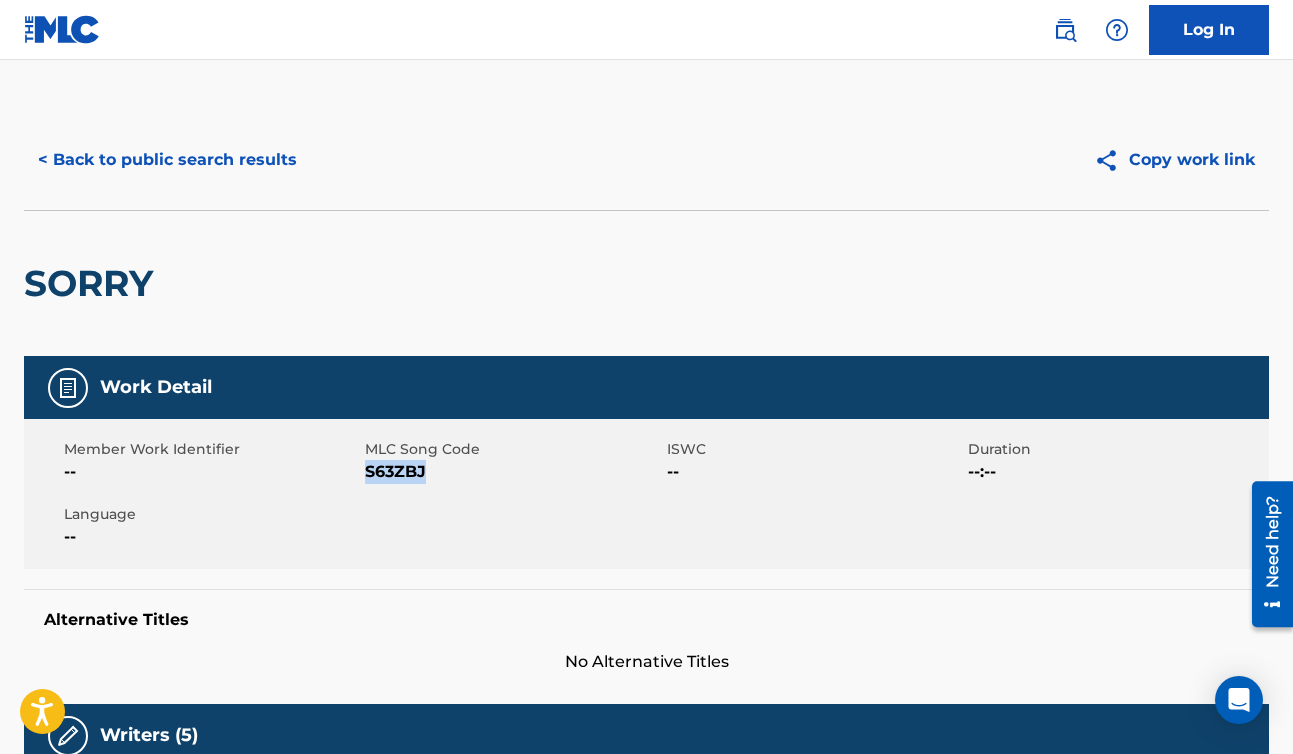drag, startPoint x: 365, startPoint y: 471, endPoint x: 466, endPoint y: 471, distance: 101 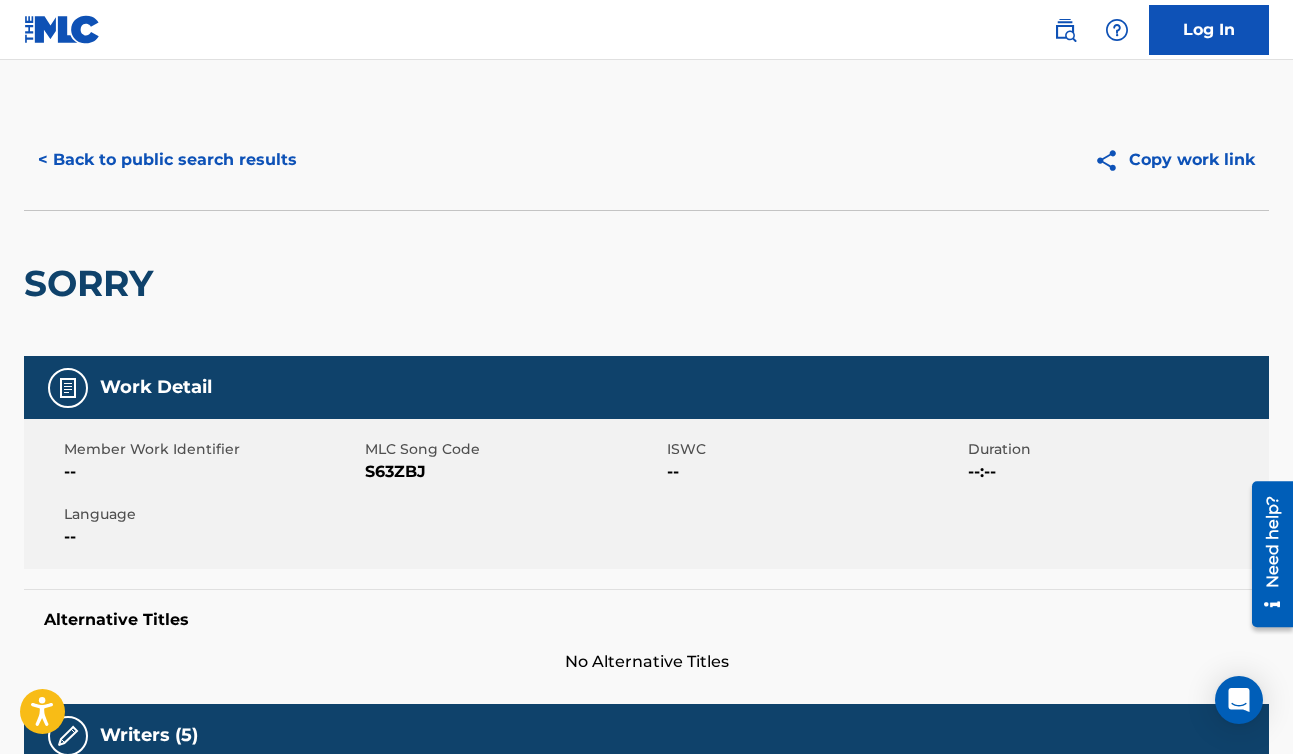 scroll, scrollTop: 215, scrollLeft: 0, axis: vertical 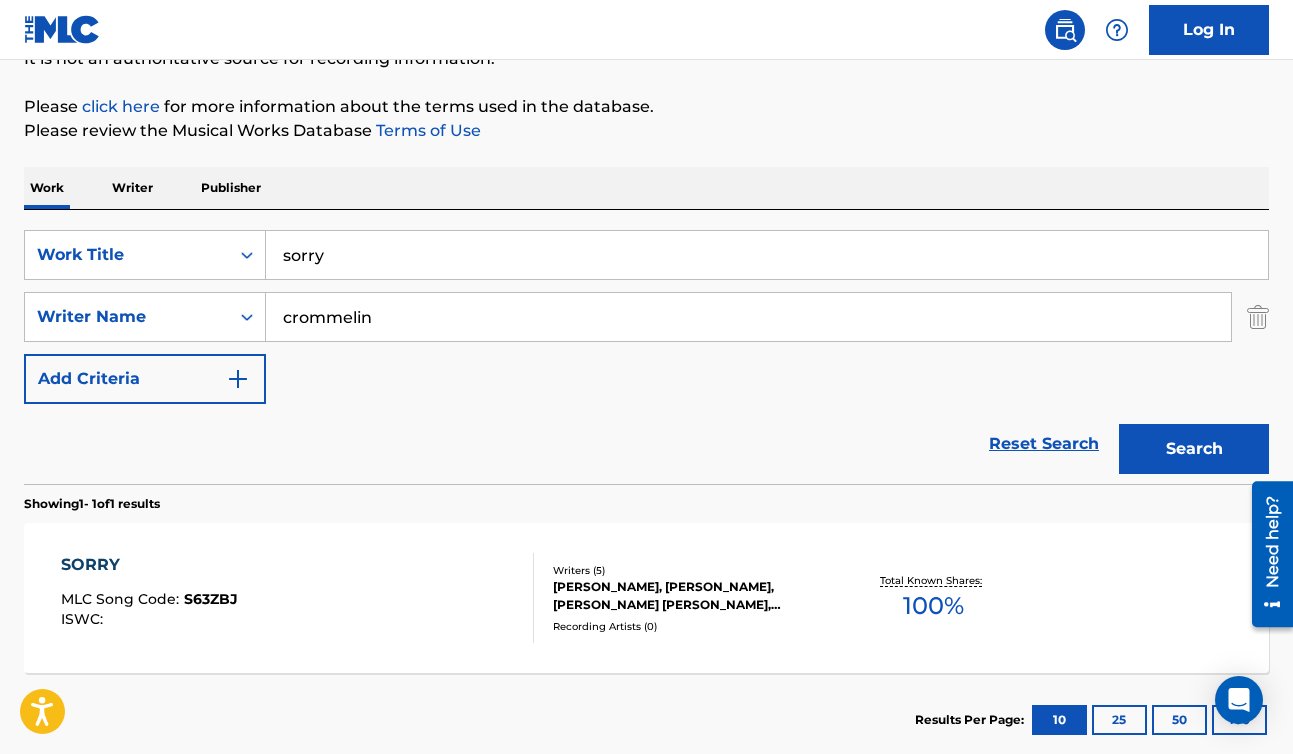 click on "sorry" at bounding box center (767, 255) 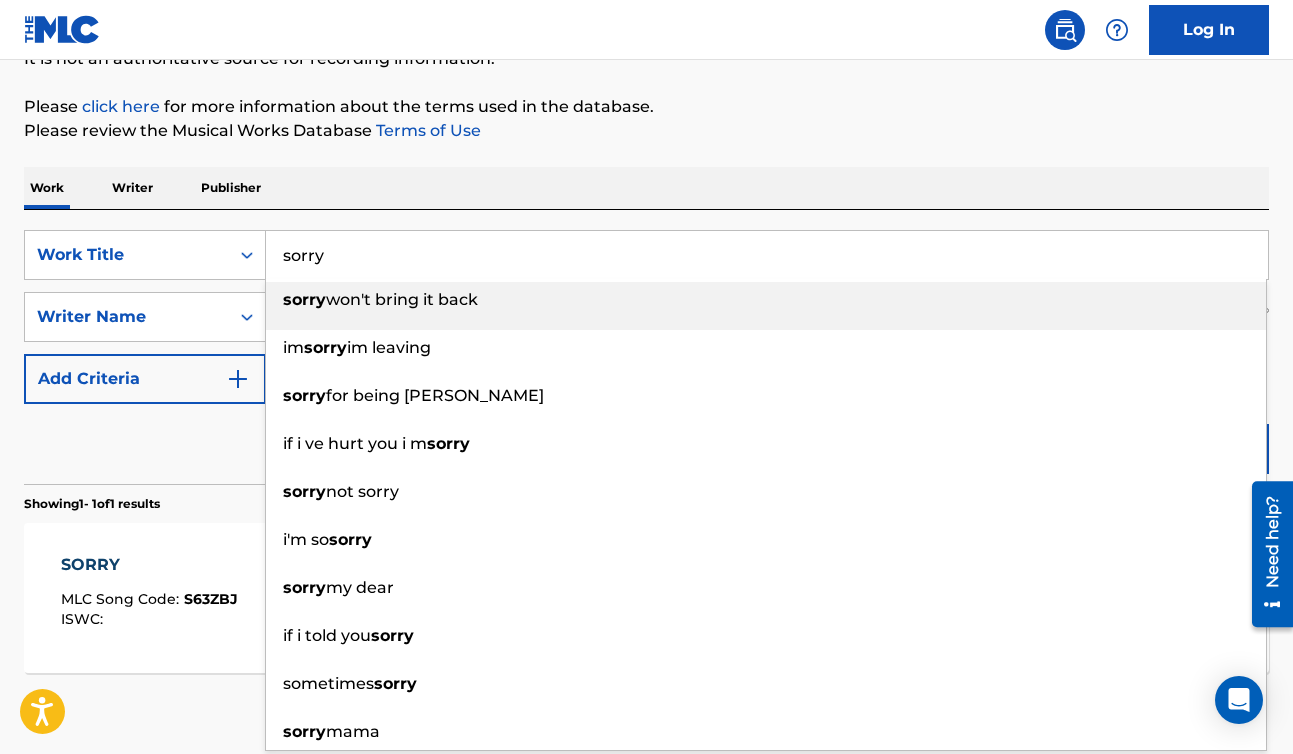 click on "sorry" at bounding box center (767, 255) 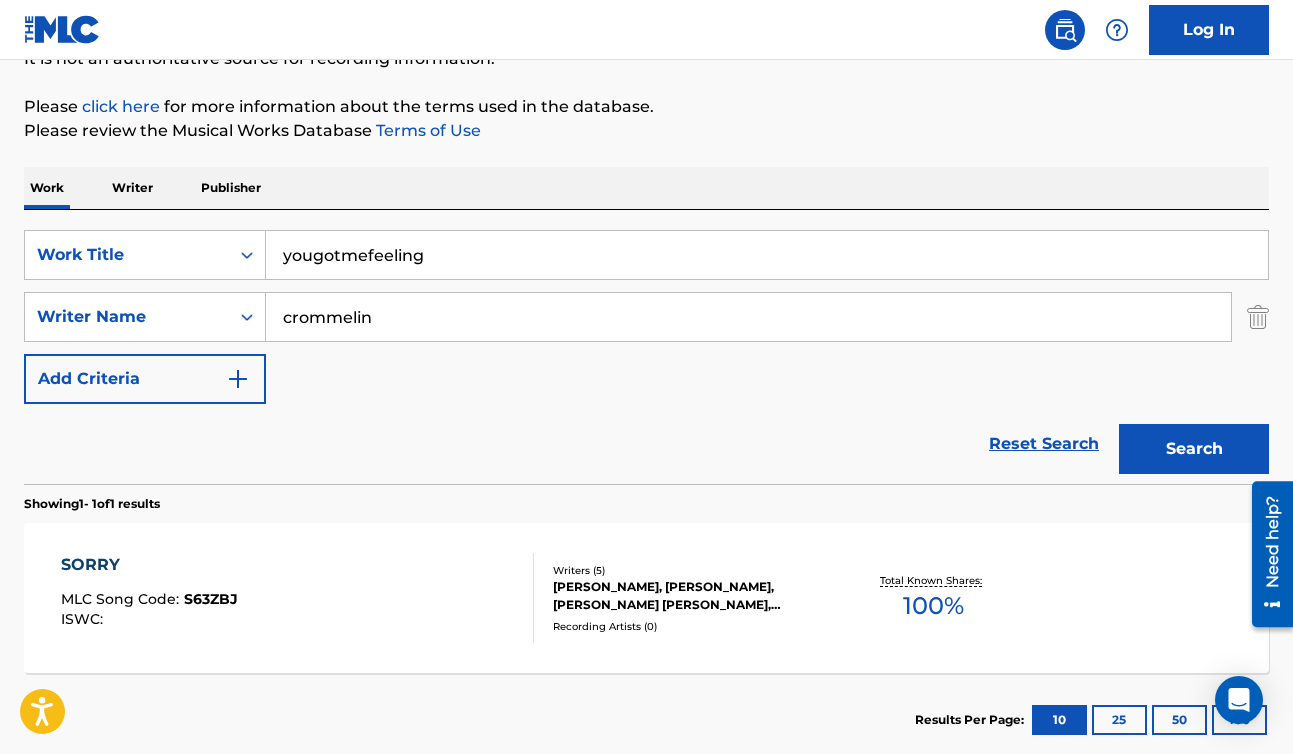 type on "yougotmefeeling" 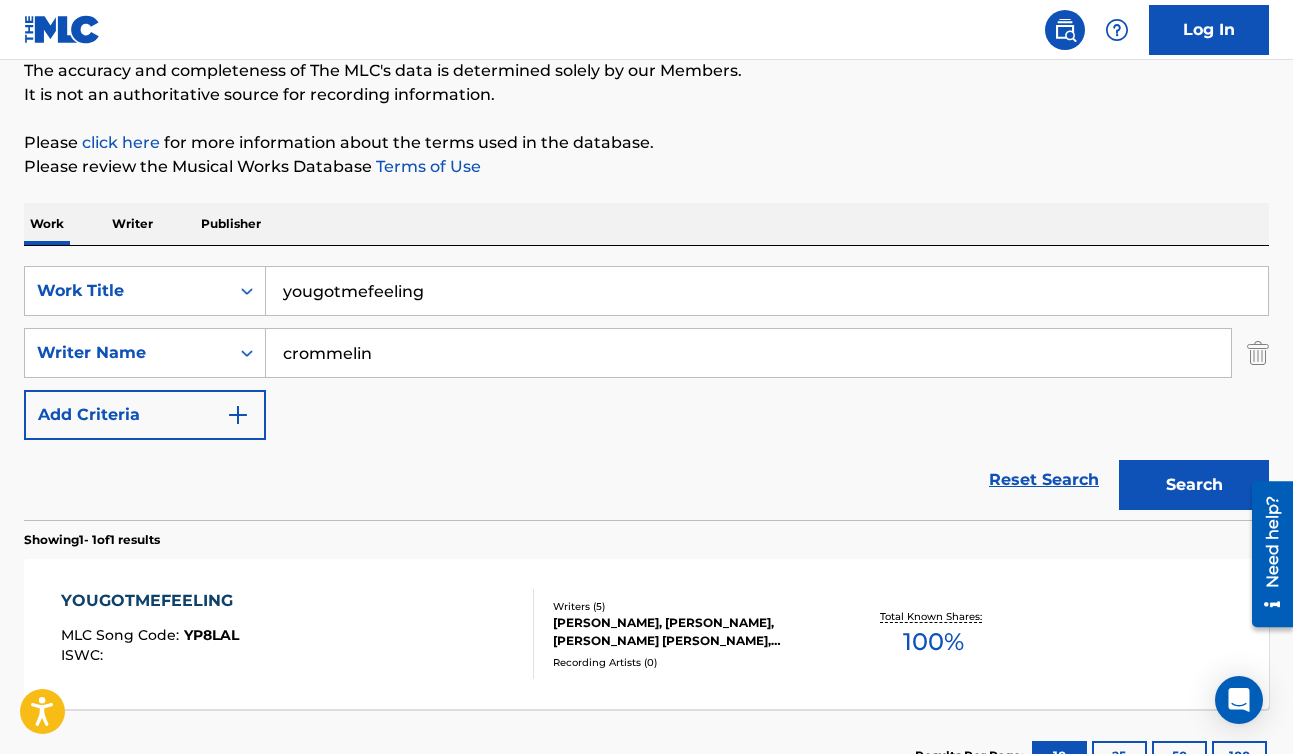 scroll, scrollTop: 215, scrollLeft: 0, axis: vertical 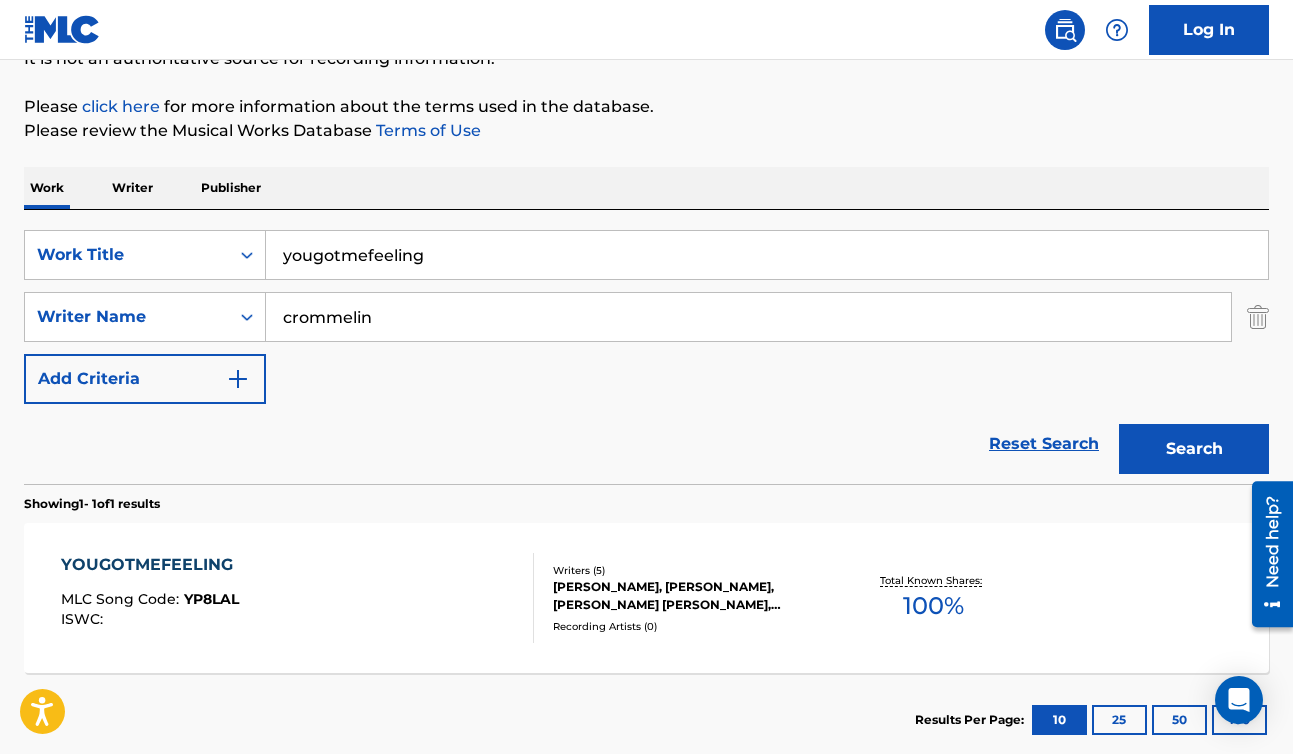 click on "YOUGOTMEFEELING" at bounding box center (152, 565) 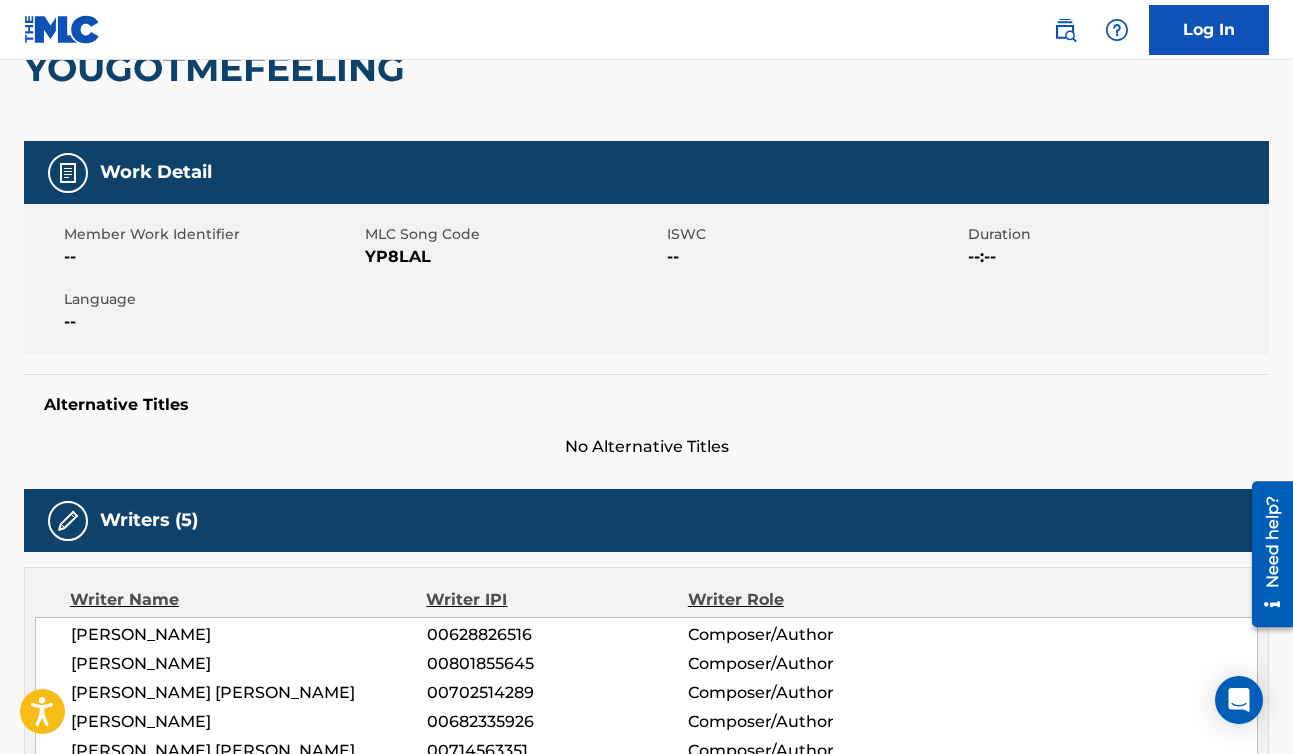 scroll, scrollTop: 0, scrollLeft: 0, axis: both 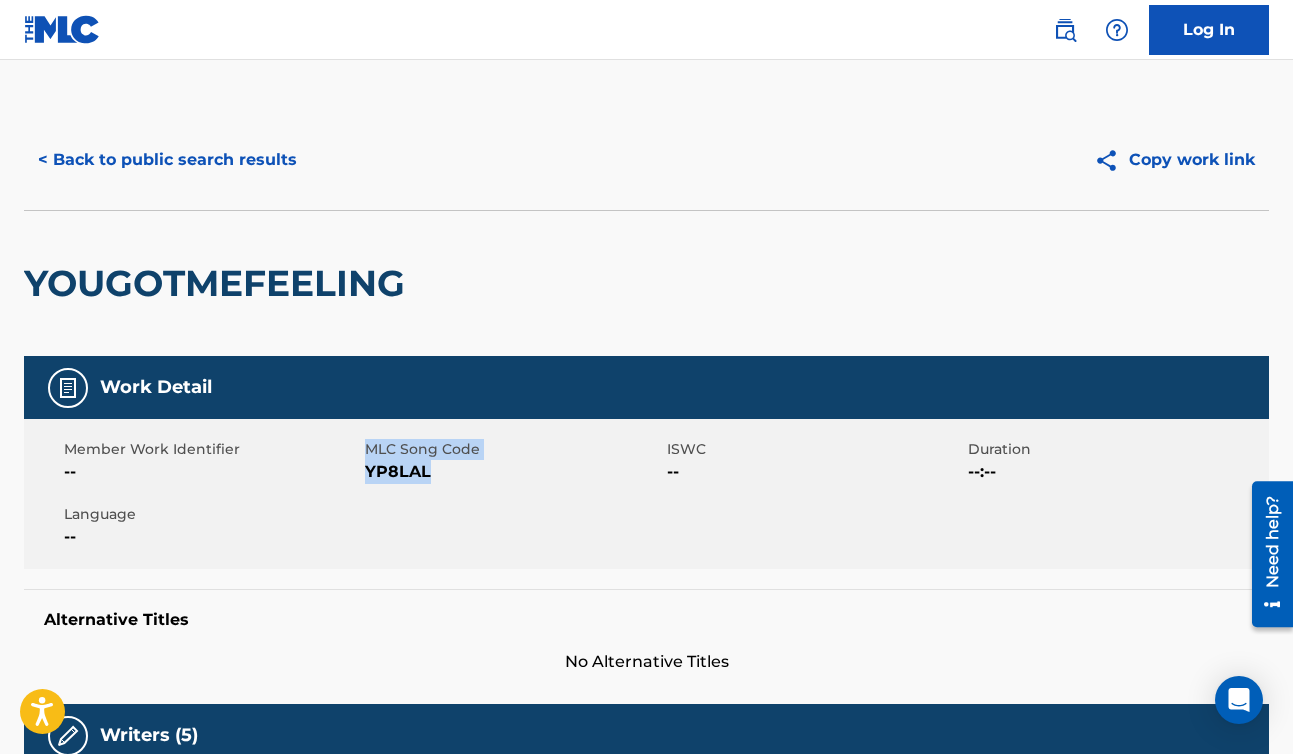 drag, startPoint x: 364, startPoint y: 473, endPoint x: 490, endPoint y: 473, distance: 126 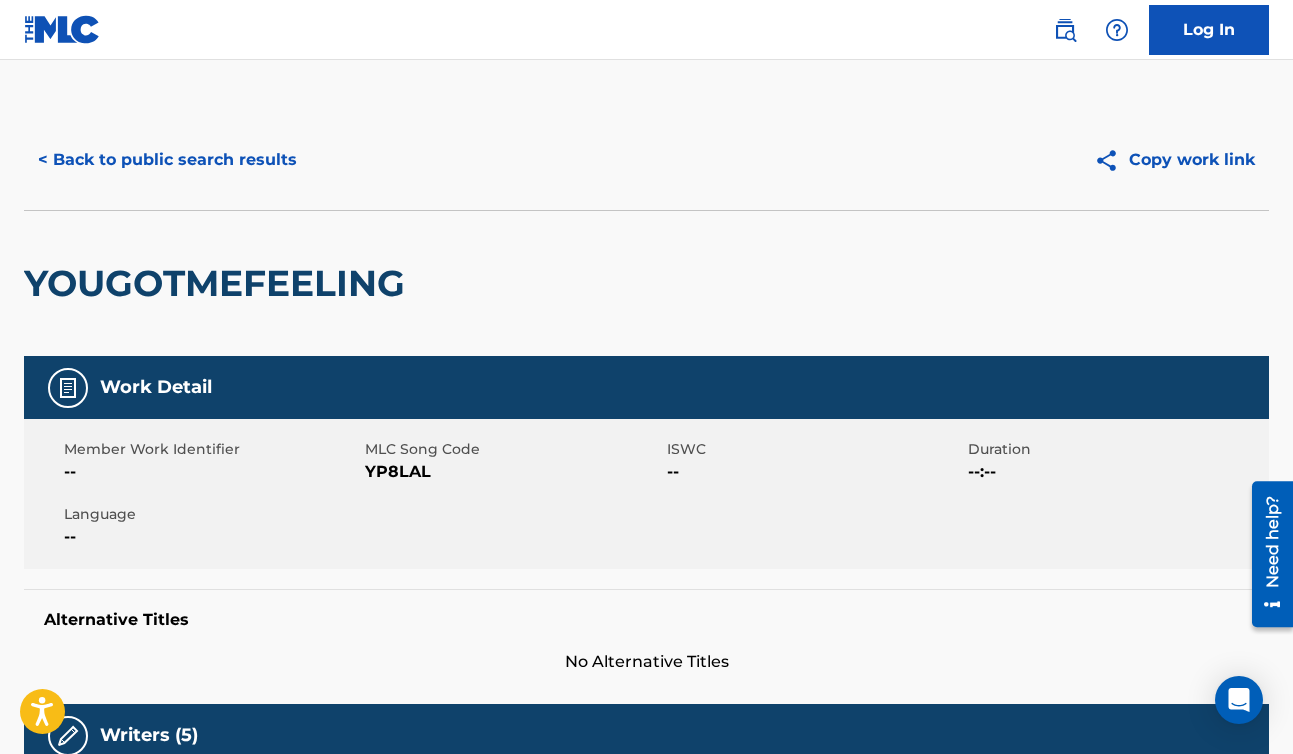 click on "YP8LAL" at bounding box center (513, 472) 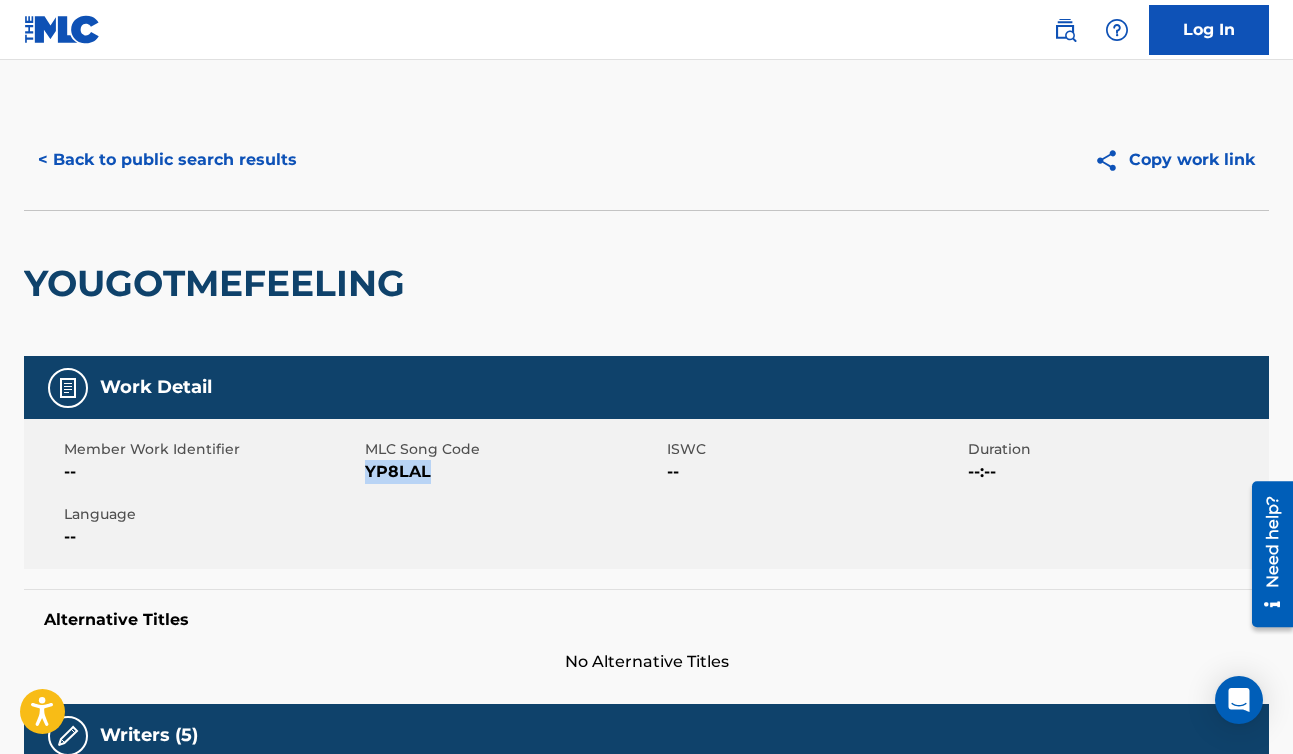 drag, startPoint x: 451, startPoint y: 472, endPoint x: 369, endPoint y: 472, distance: 82 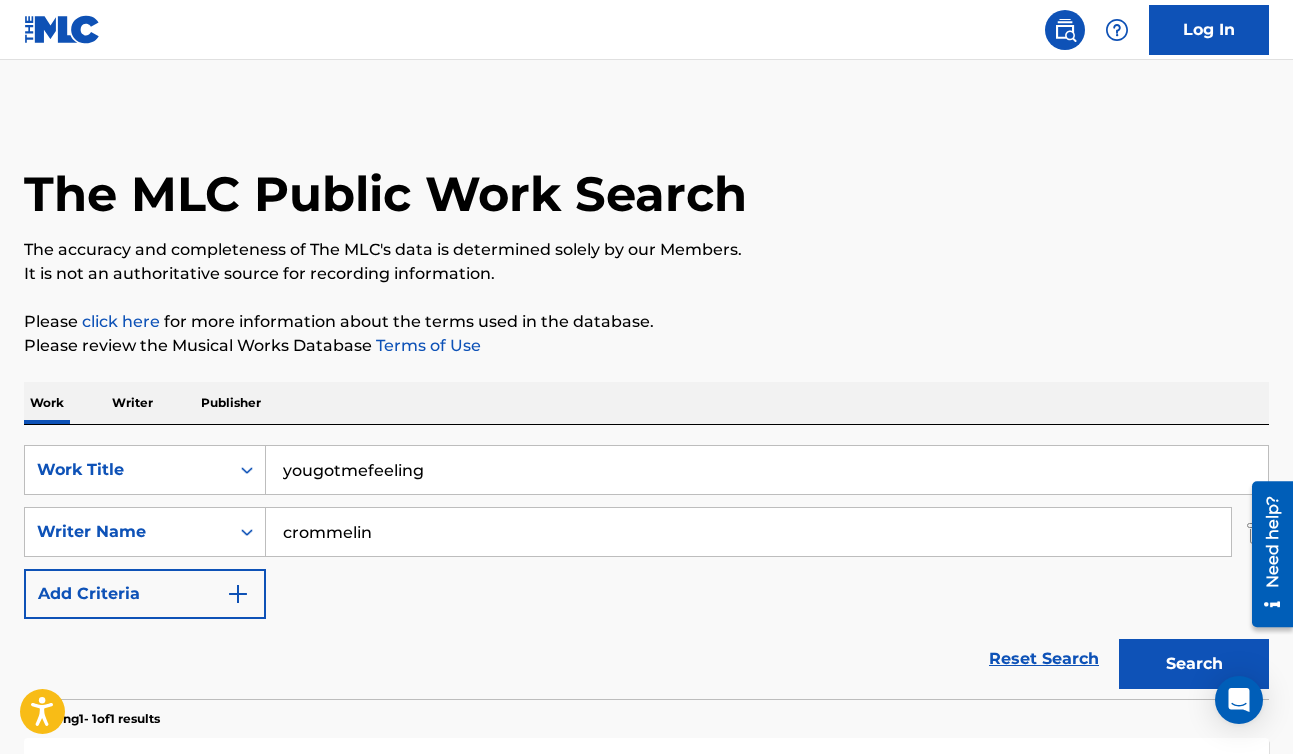 scroll, scrollTop: 215, scrollLeft: 0, axis: vertical 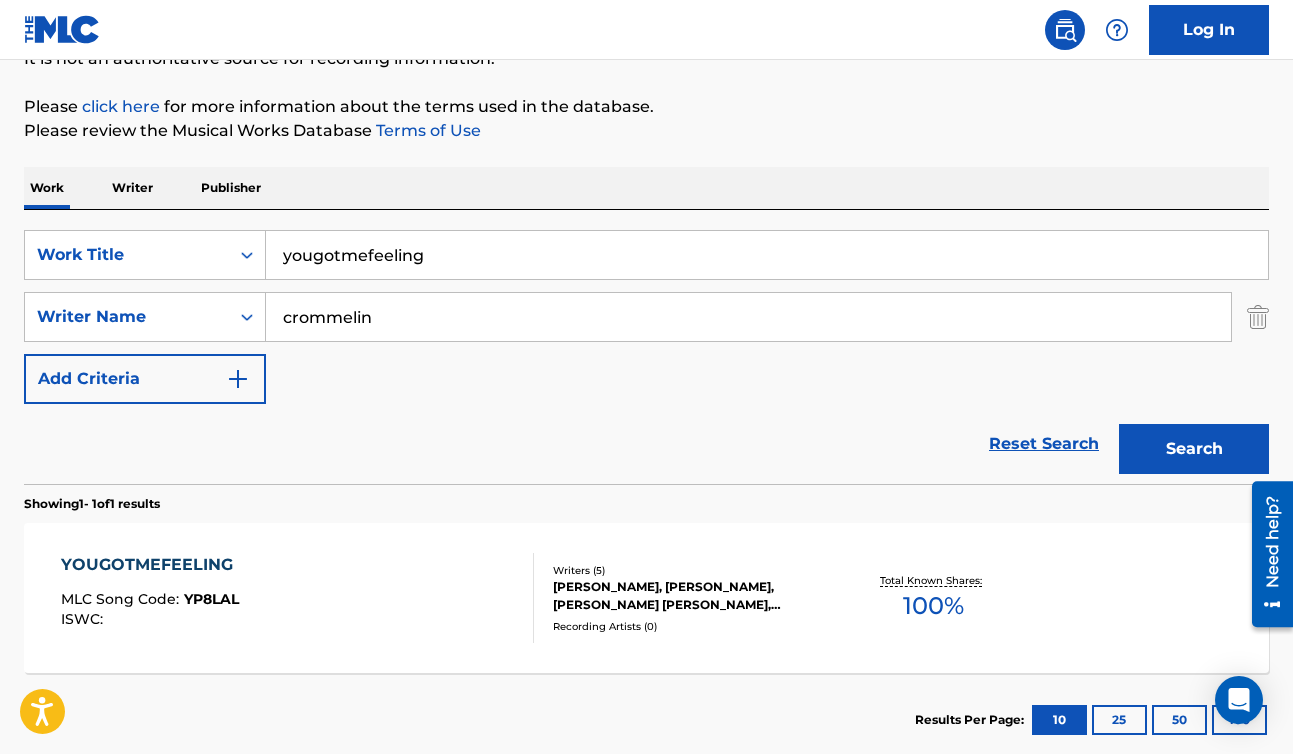 click on "yougotmefeeling" at bounding box center (767, 255) 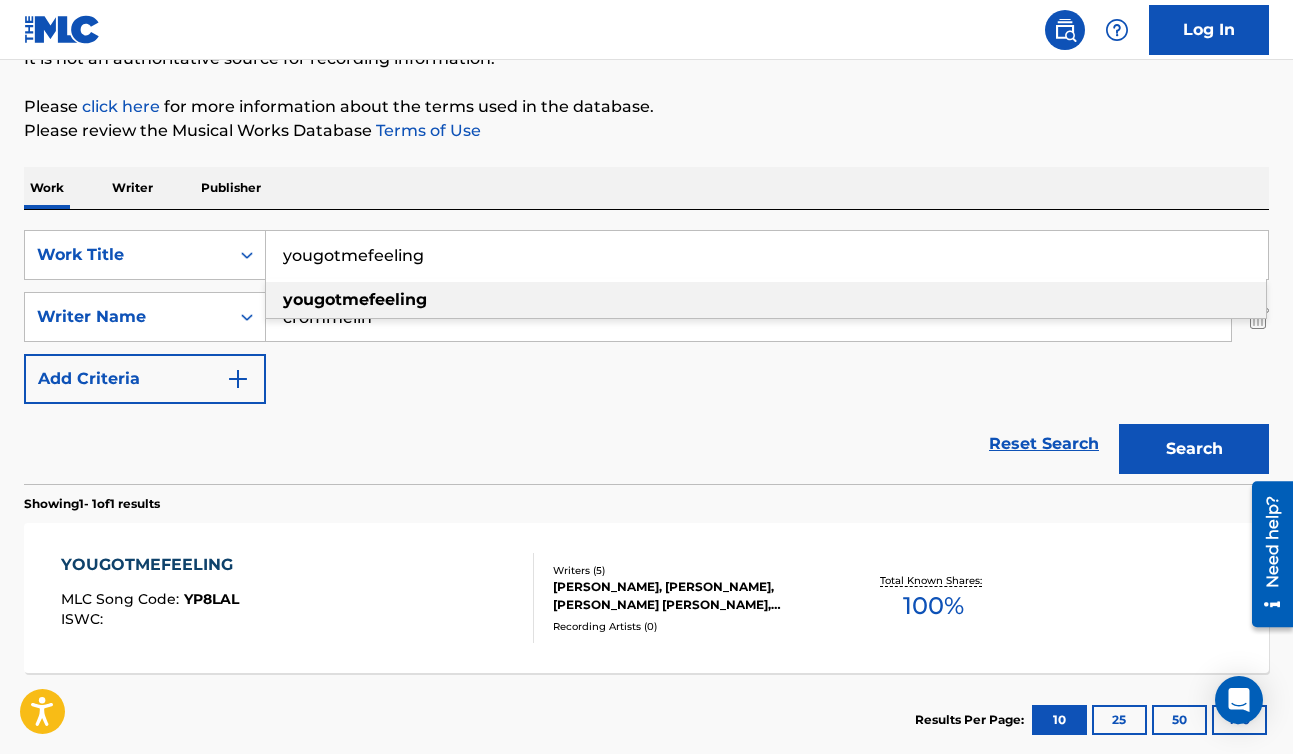 click on "yougotmefeeling" at bounding box center [767, 255] 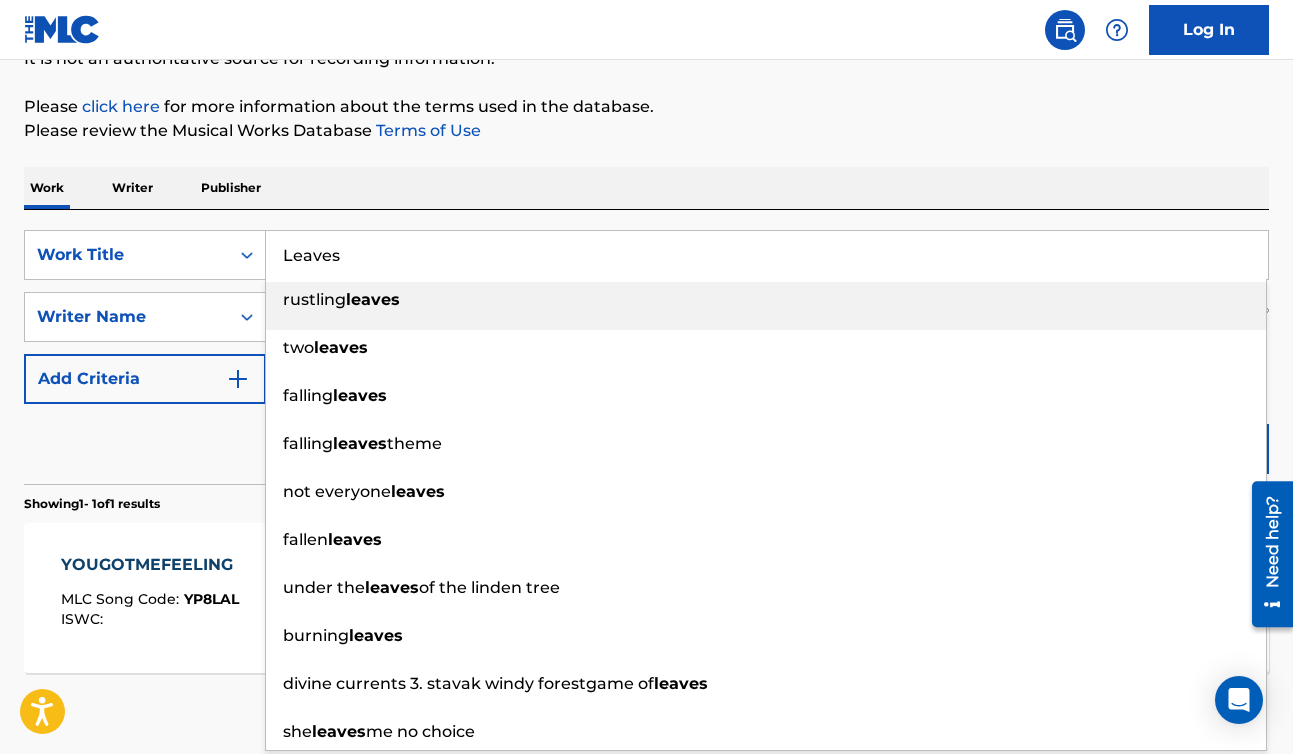 type on "Leaves" 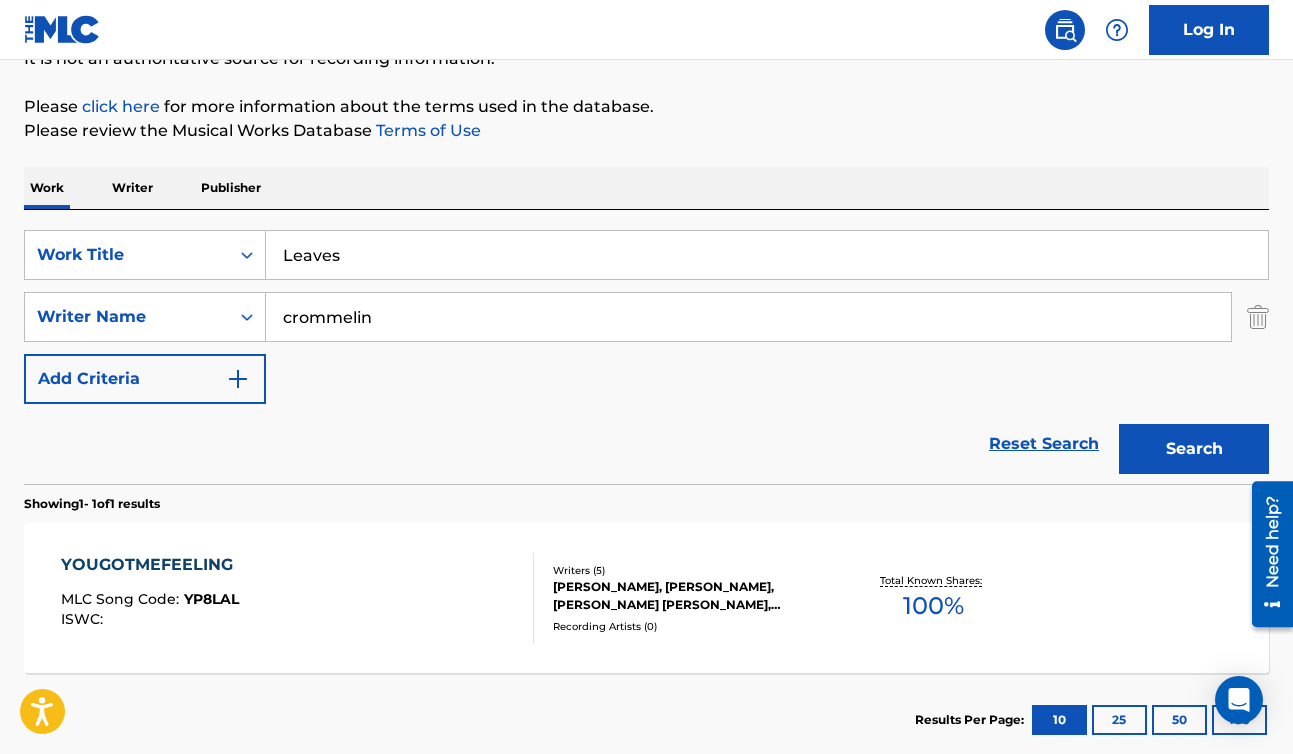 click on "Search" at bounding box center [1194, 449] 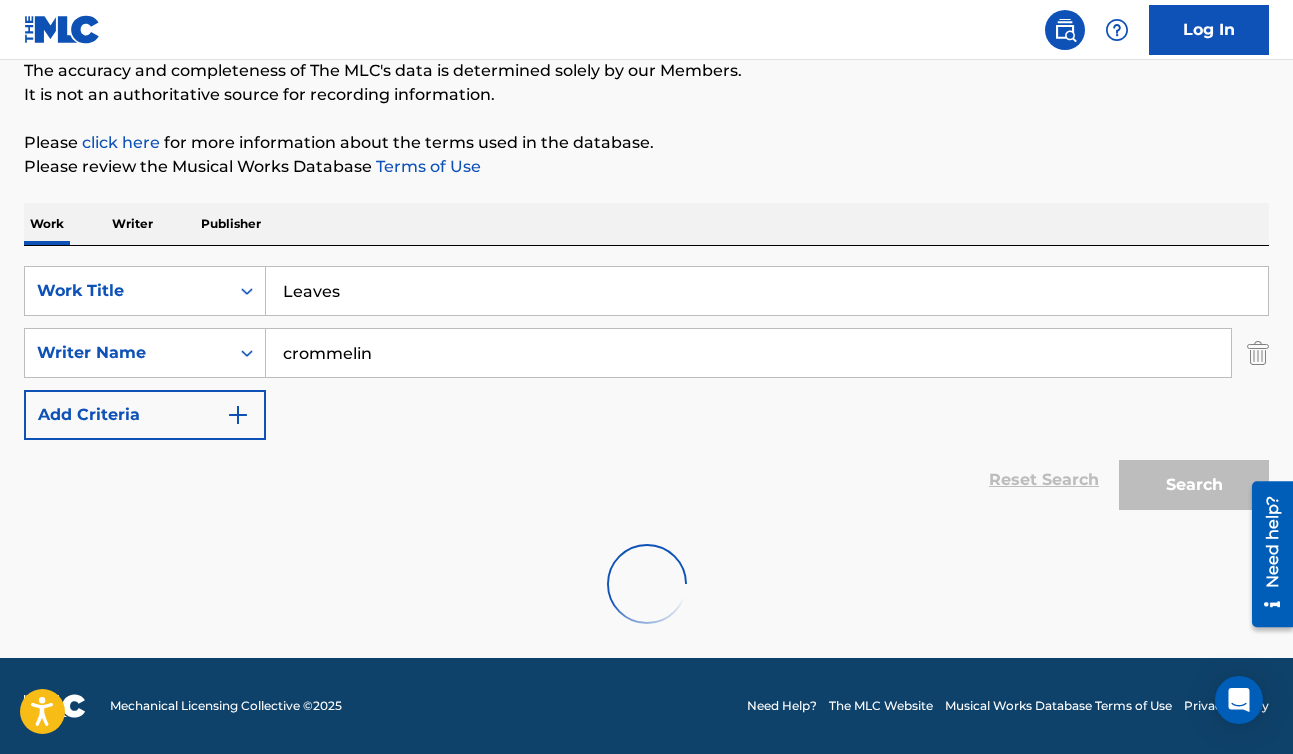 scroll, scrollTop: 215, scrollLeft: 0, axis: vertical 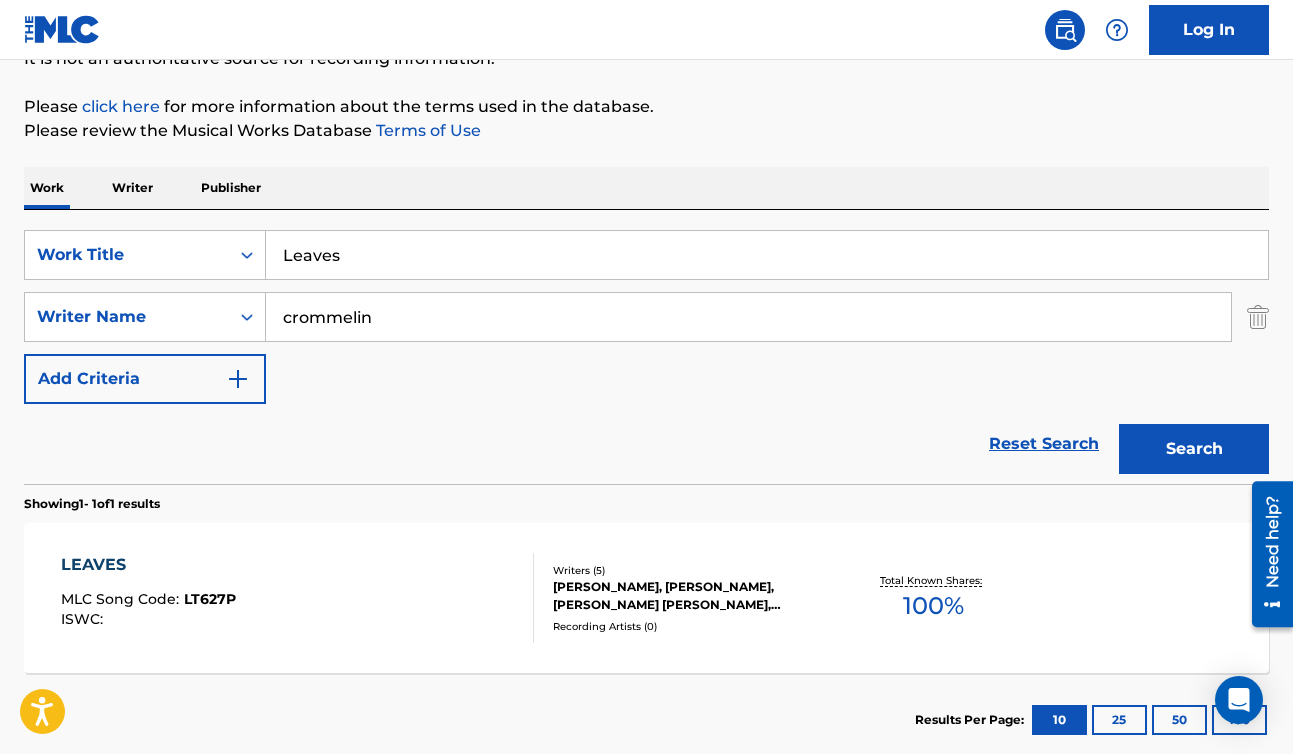 click on "LEAVES MLC Song Code : LT627P ISWC : Writers ( 5 ) [PERSON_NAME], [PERSON_NAME], [PERSON_NAME] [PERSON_NAME], [PERSON_NAME], [PERSON_NAME] [PERSON_NAME] Recording Artists ( 0 ) Total Known Shares: 100 %" at bounding box center [646, 598] 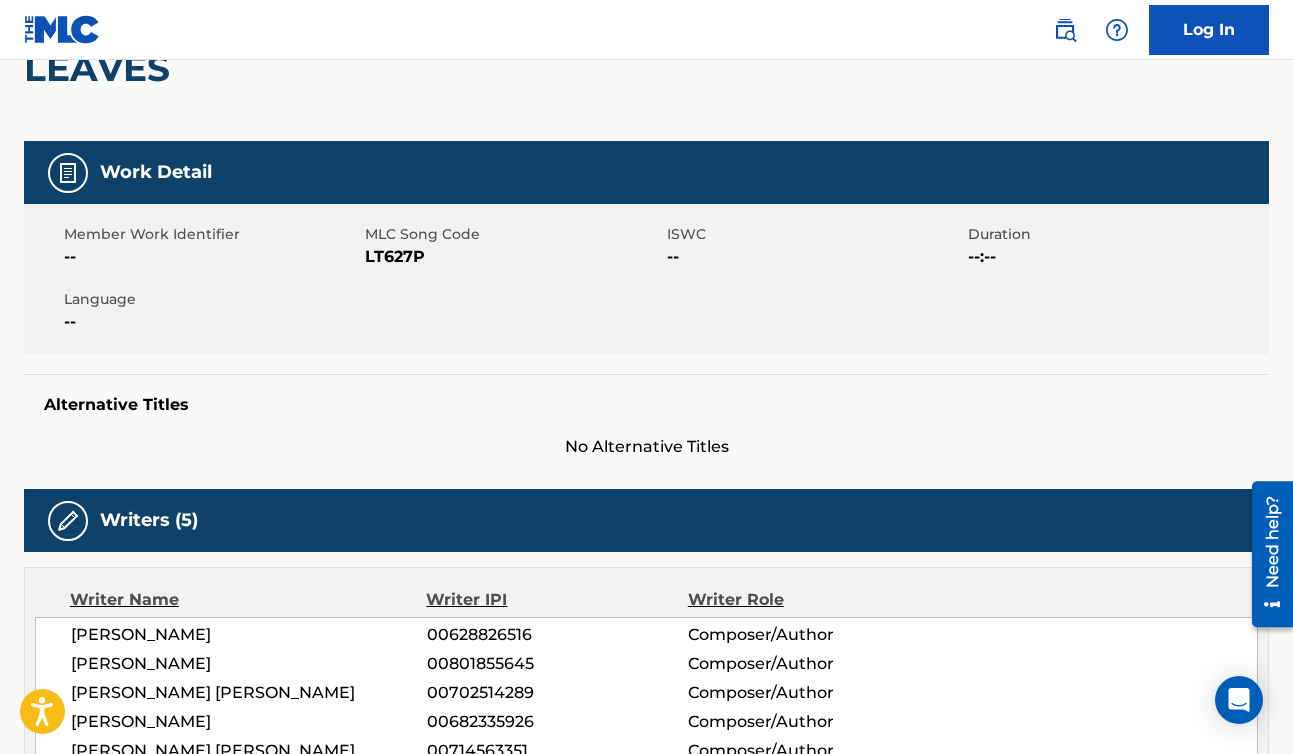 scroll, scrollTop: 0, scrollLeft: 0, axis: both 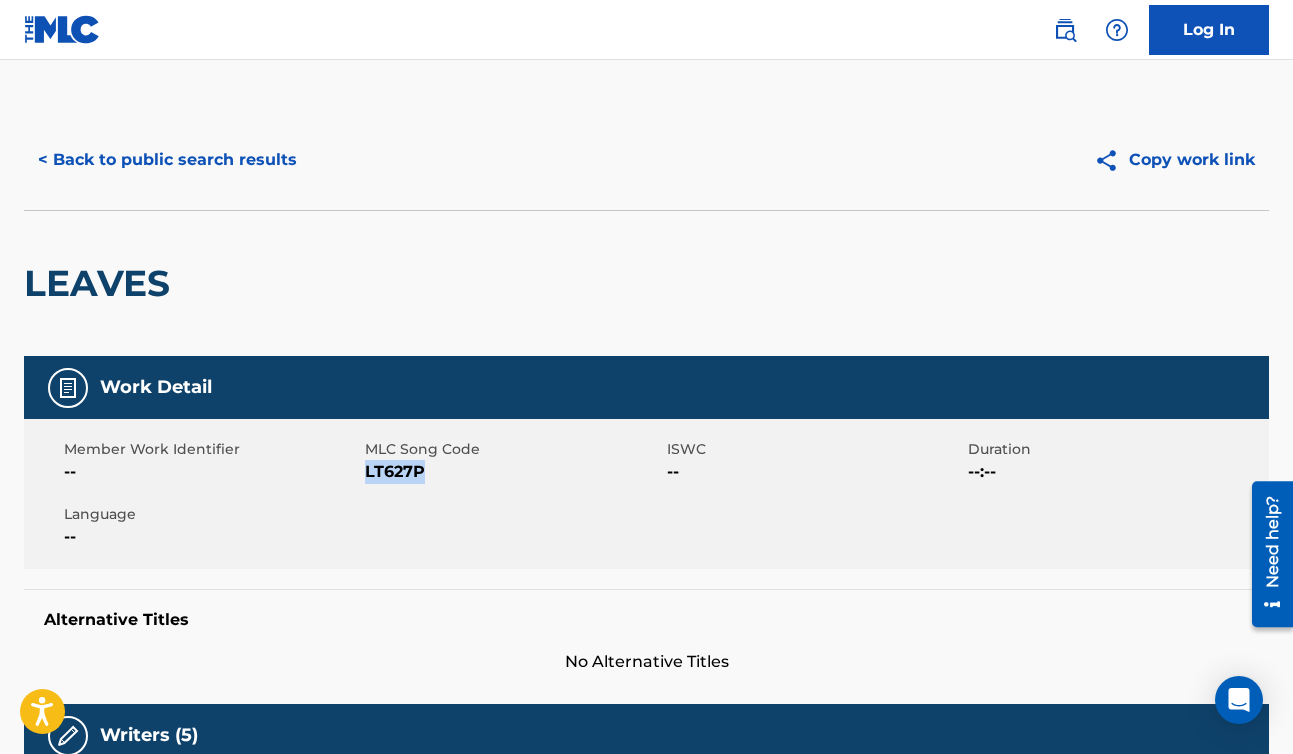 drag, startPoint x: 366, startPoint y: 471, endPoint x: 469, endPoint y: 471, distance: 103 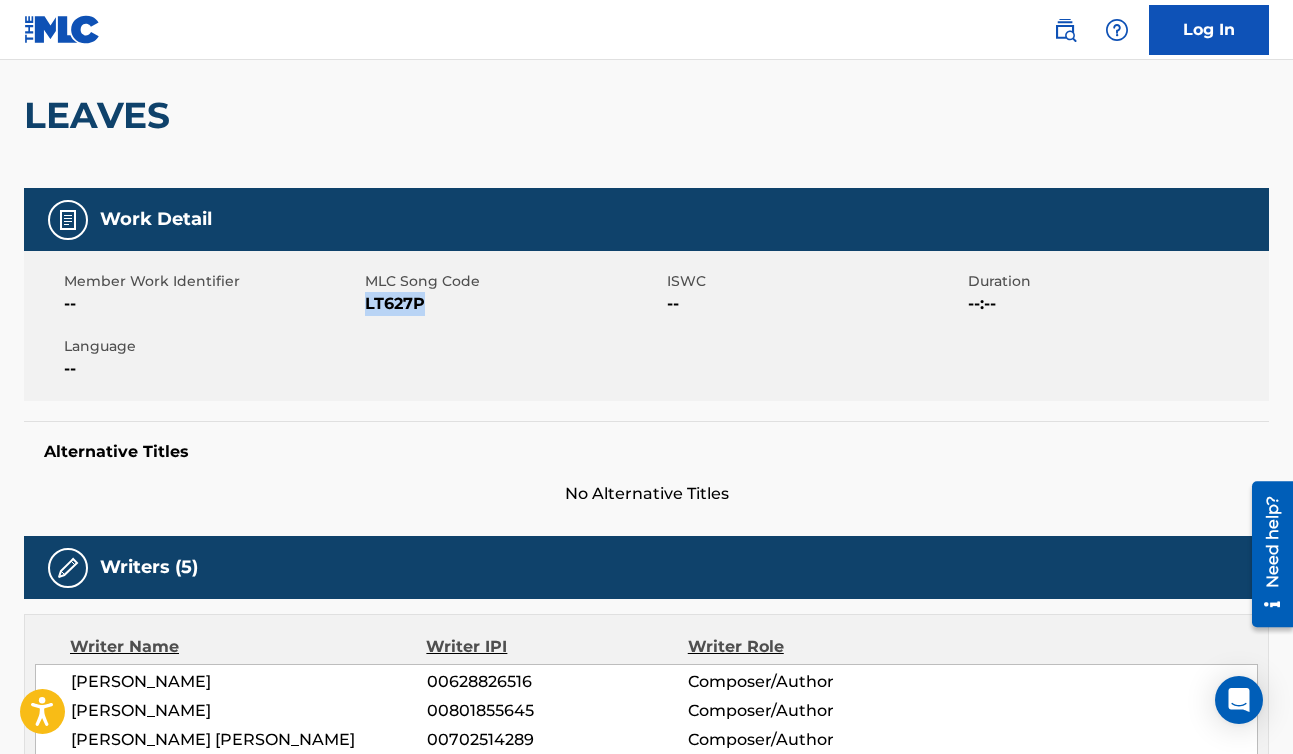 scroll, scrollTop: 0, scrollLeft: 0, axis: both 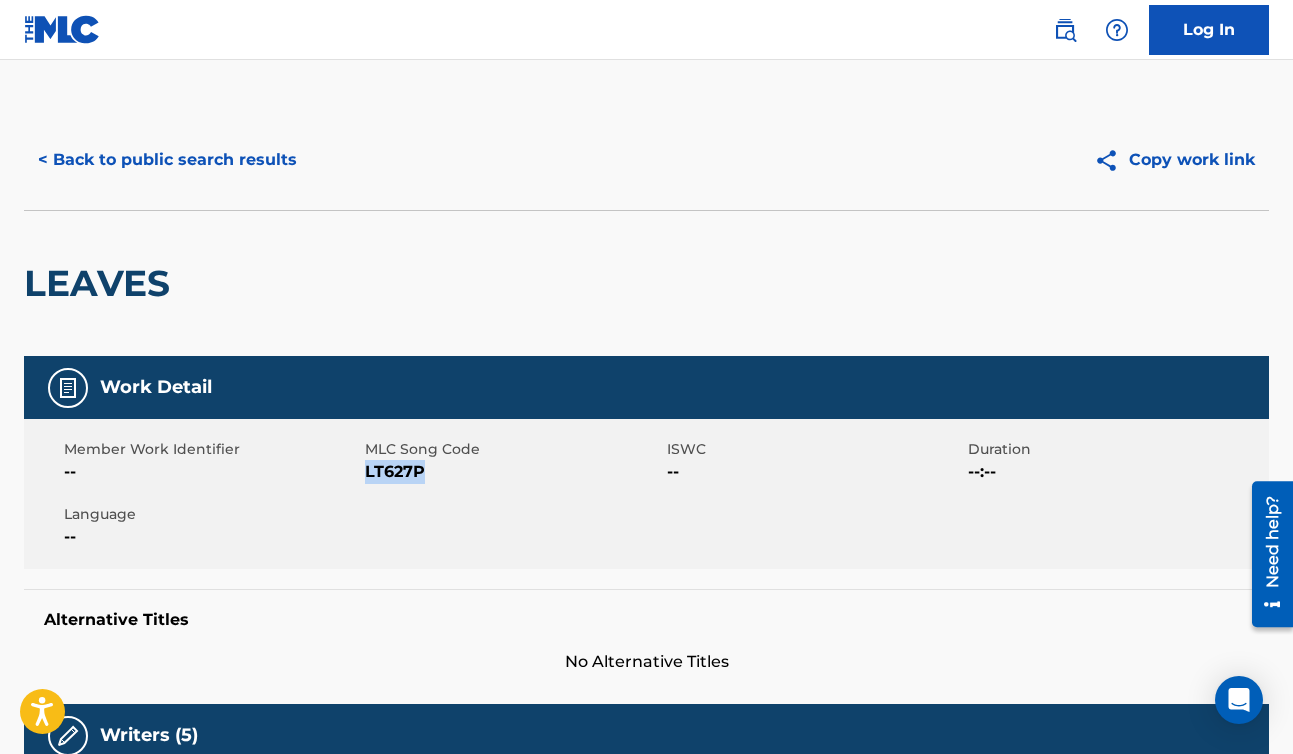 click on "< Back to public search results" at bounding box center [167, 160] 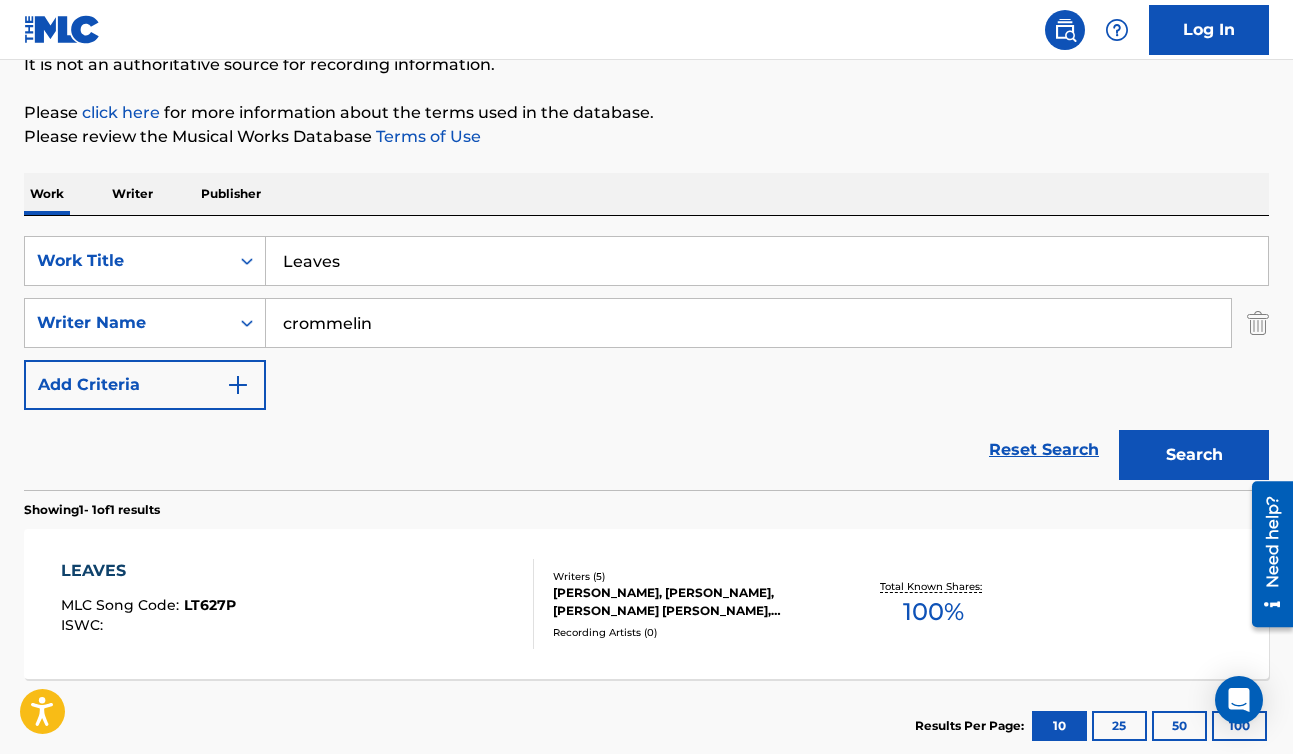 scroll, scrollTop: 206, scrollLeft: 0, axis: vertical 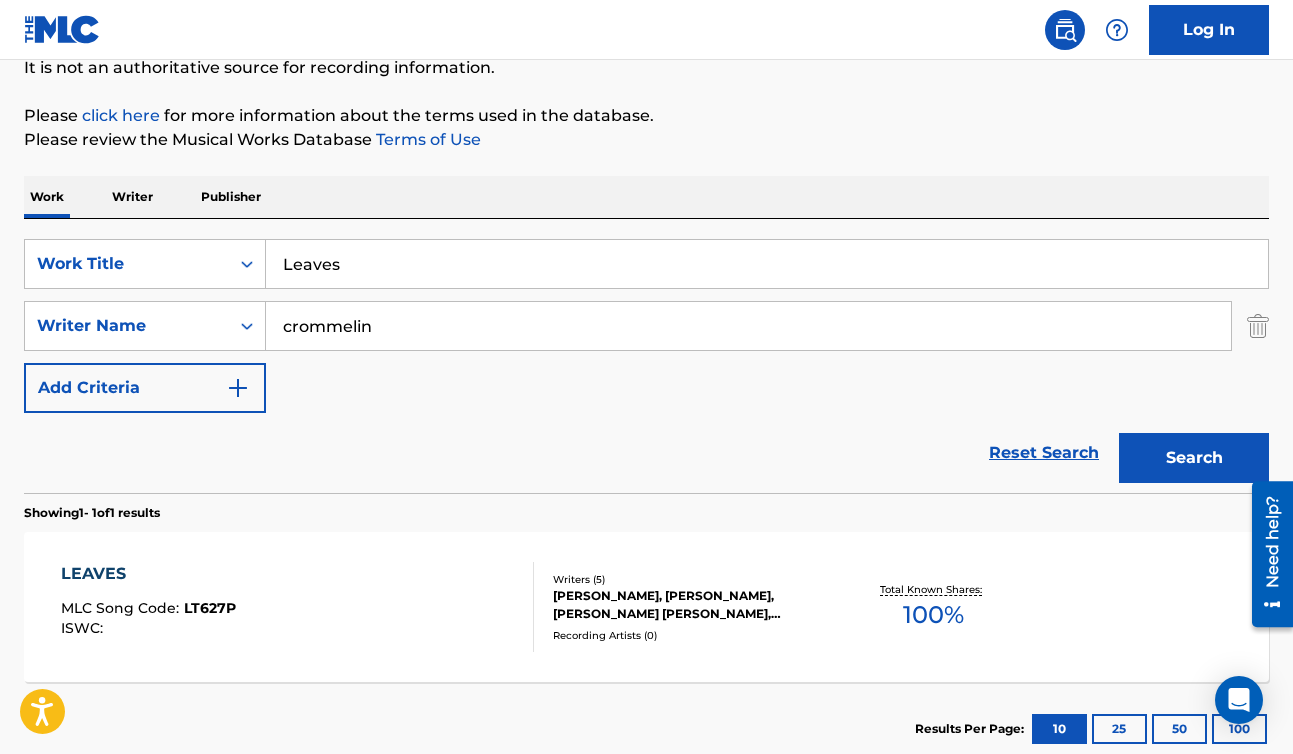 click on "Leaves" at bounding box center (767, 264) 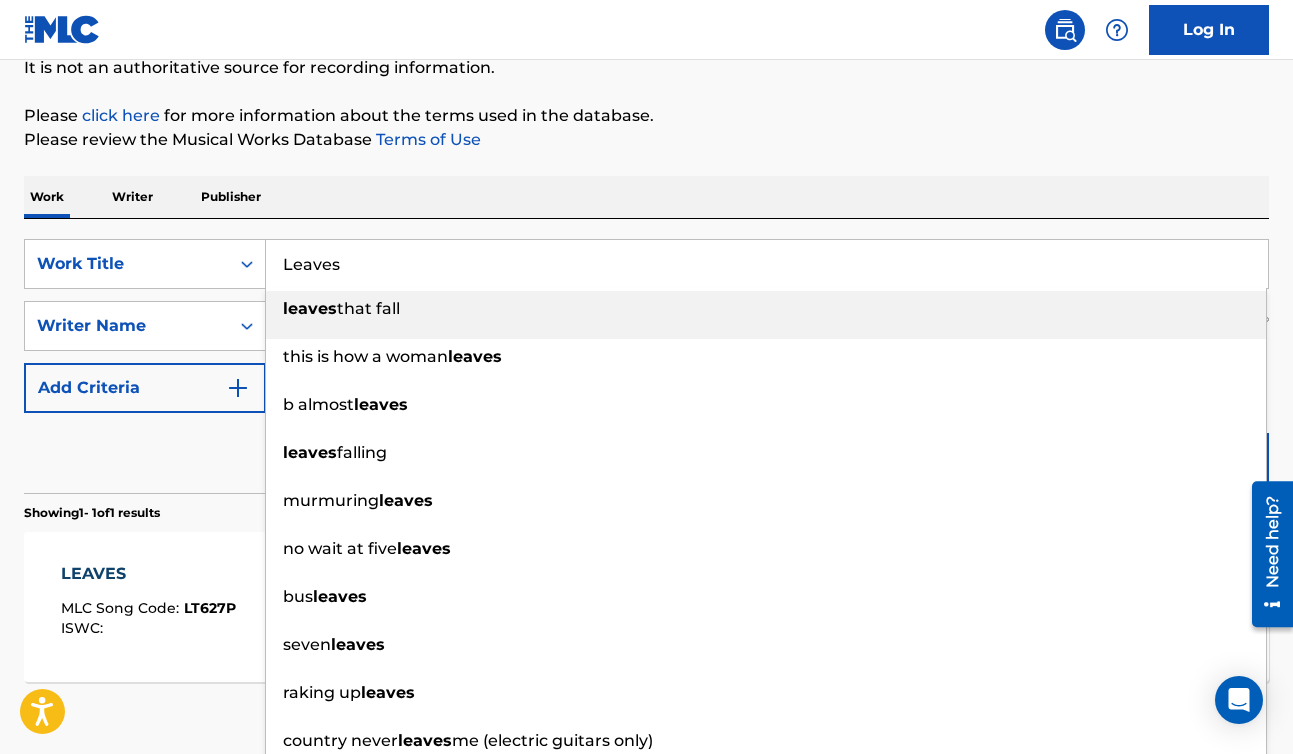 paste on "Everybodyelse" 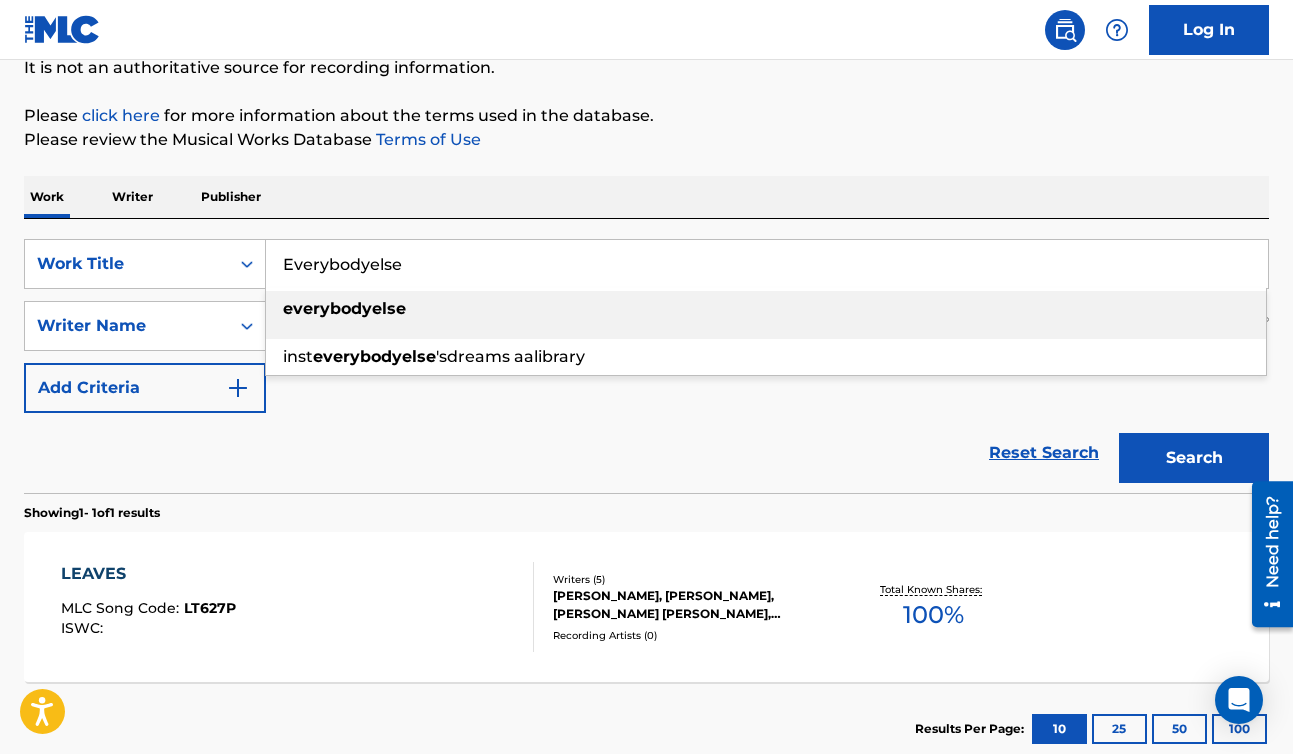 type on "Everybodyelse" 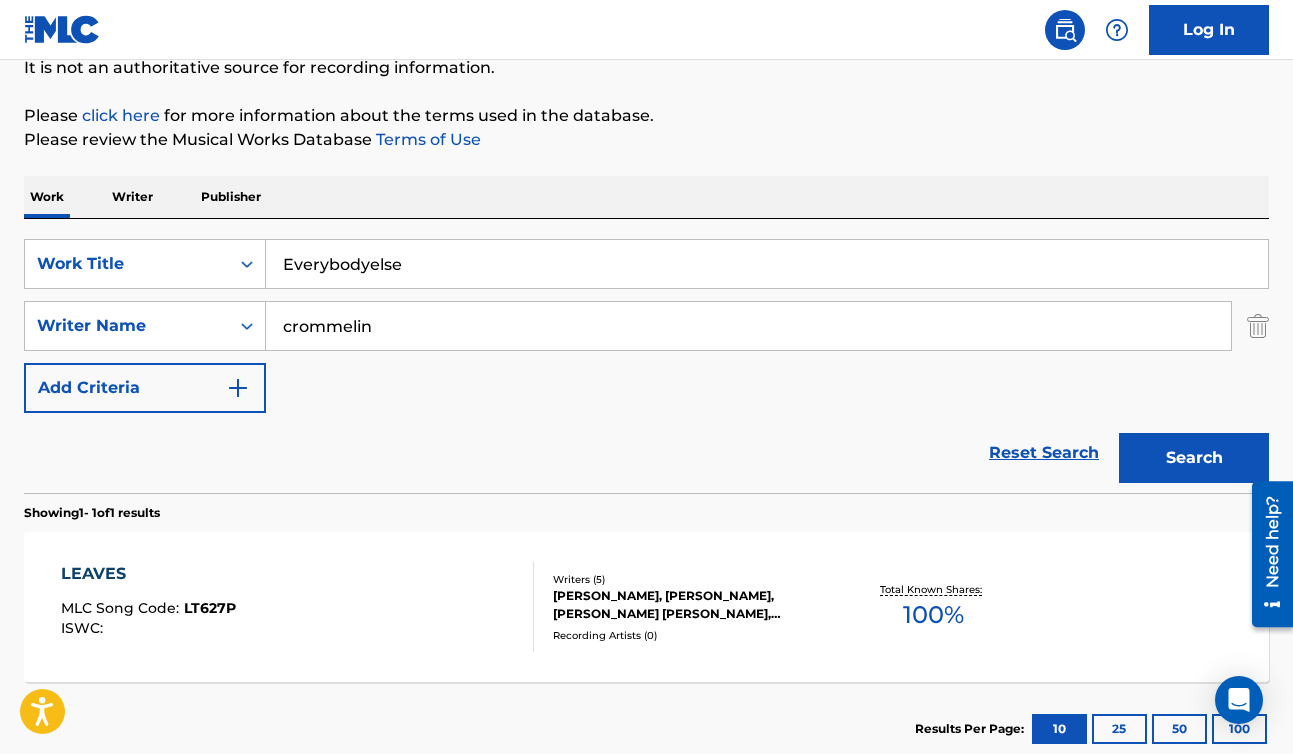 click on "SearchWithCriteriae18ab011-703b-473b-b792-71d44ba54c11 Work Title Everybodyelse SearchWithCriteria7b9af85a-1290-4ea6-9345-ed8629e6abd3 Writer Name crommelin Add Criteria Reset Search Search" at bounding box center (646, 356) 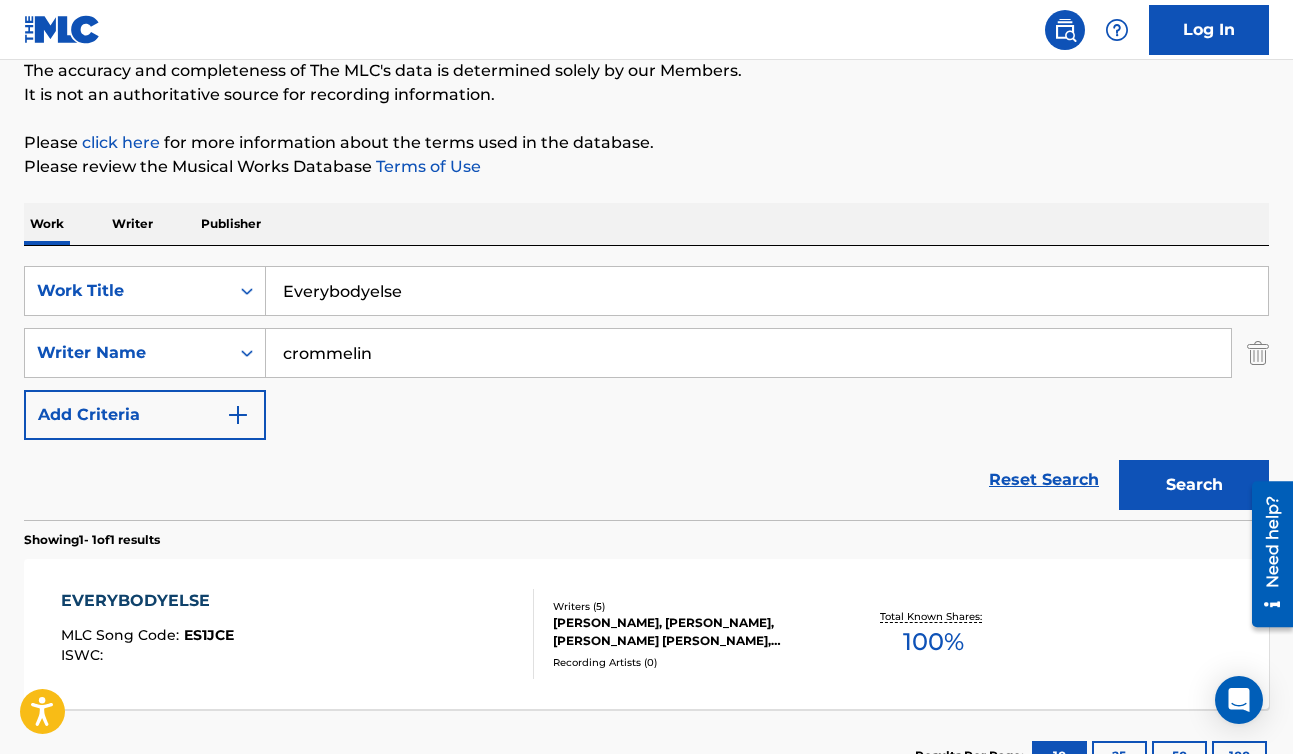 scroll, scrollTop: 206, scrollLeft: 0, axis: vertical 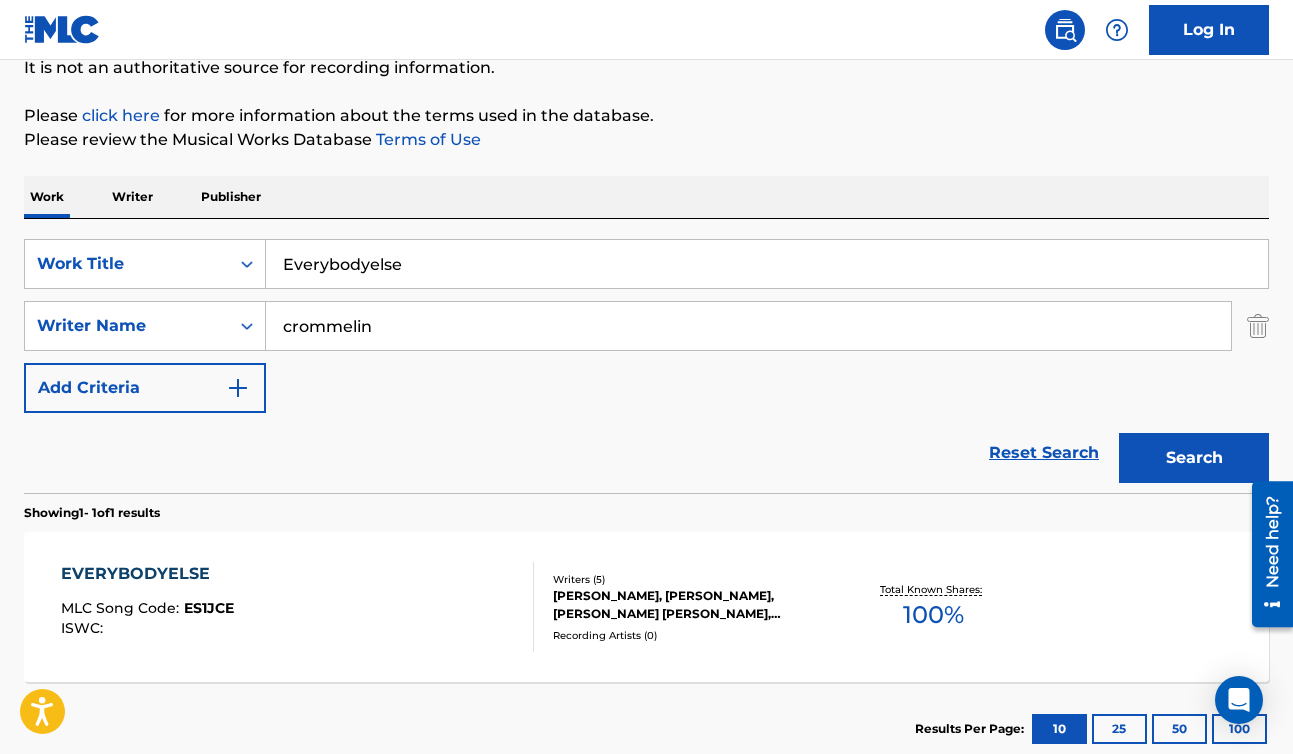 click on "EVERYBODYELSE" at bounding box center (147, 574) 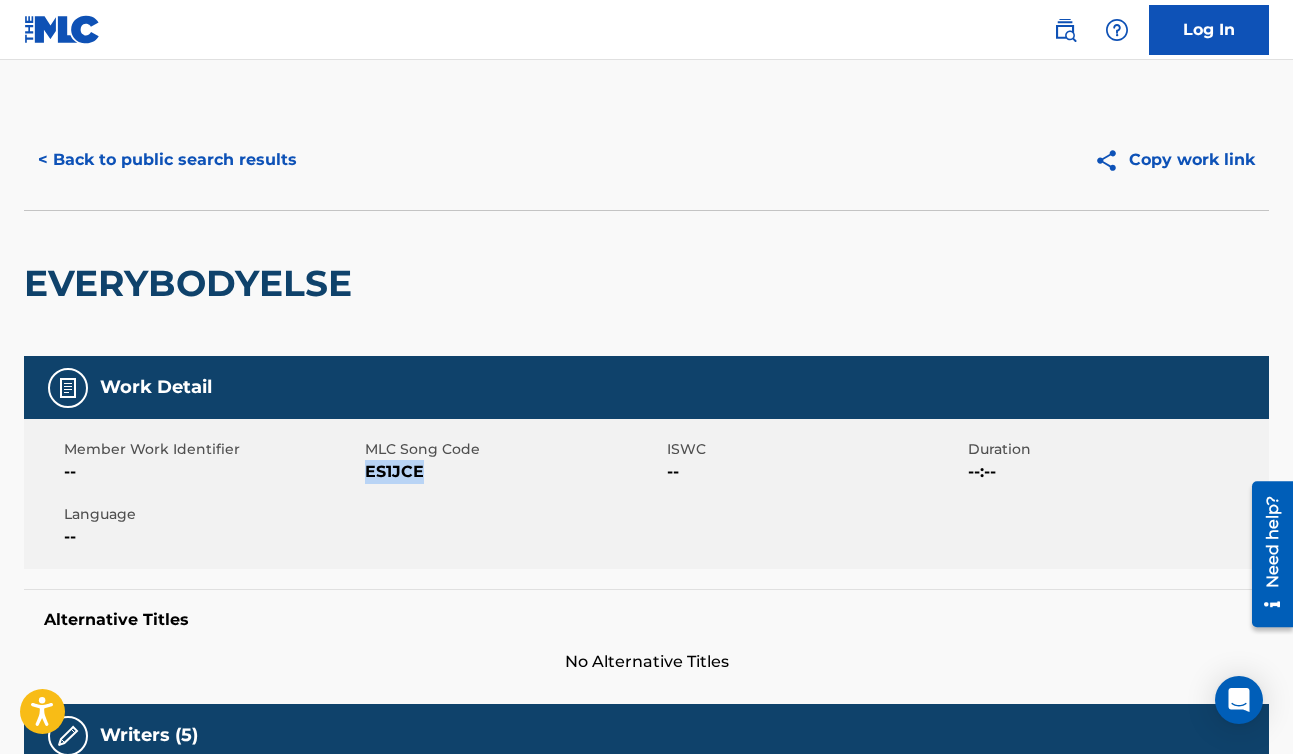 drag, startPoint x: 368, startPoint y: 473, endPoint x: 462, endPoint y: 473, distance: 94 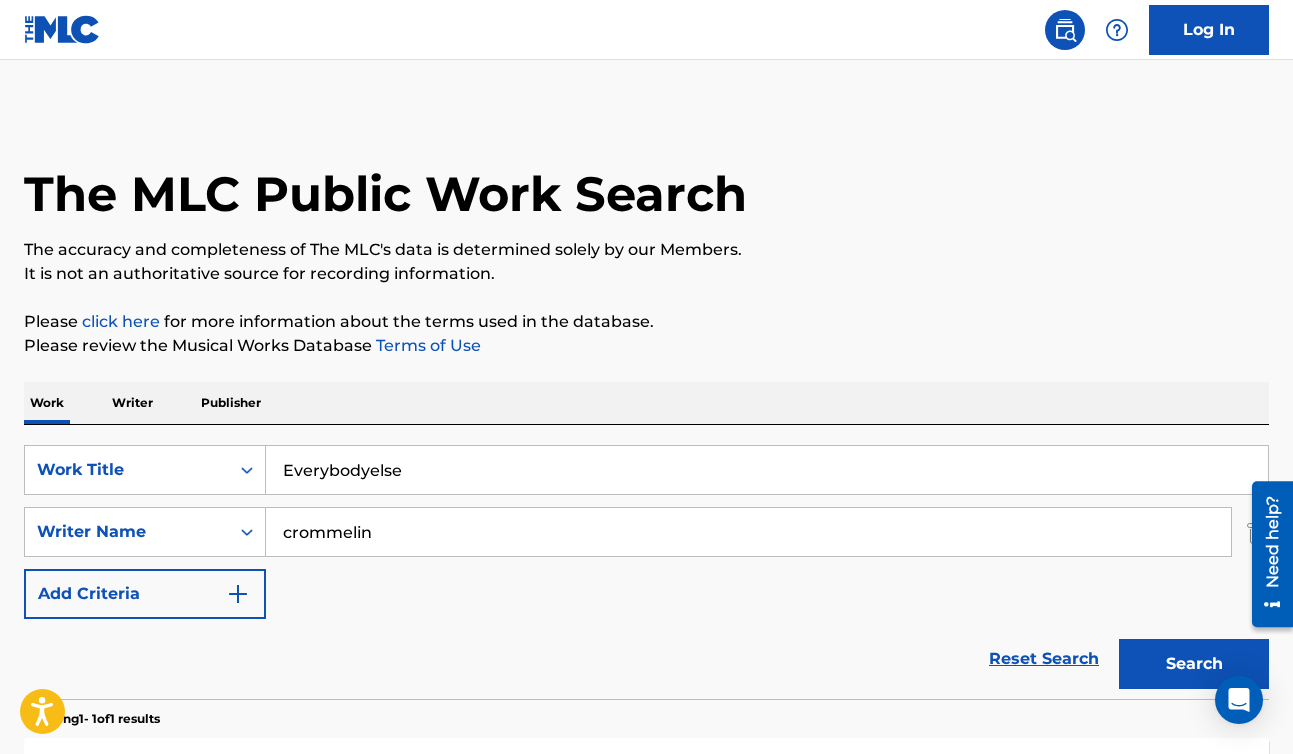 scroll, scrollTop: 206, scrollLeft: 0, axis: vertical 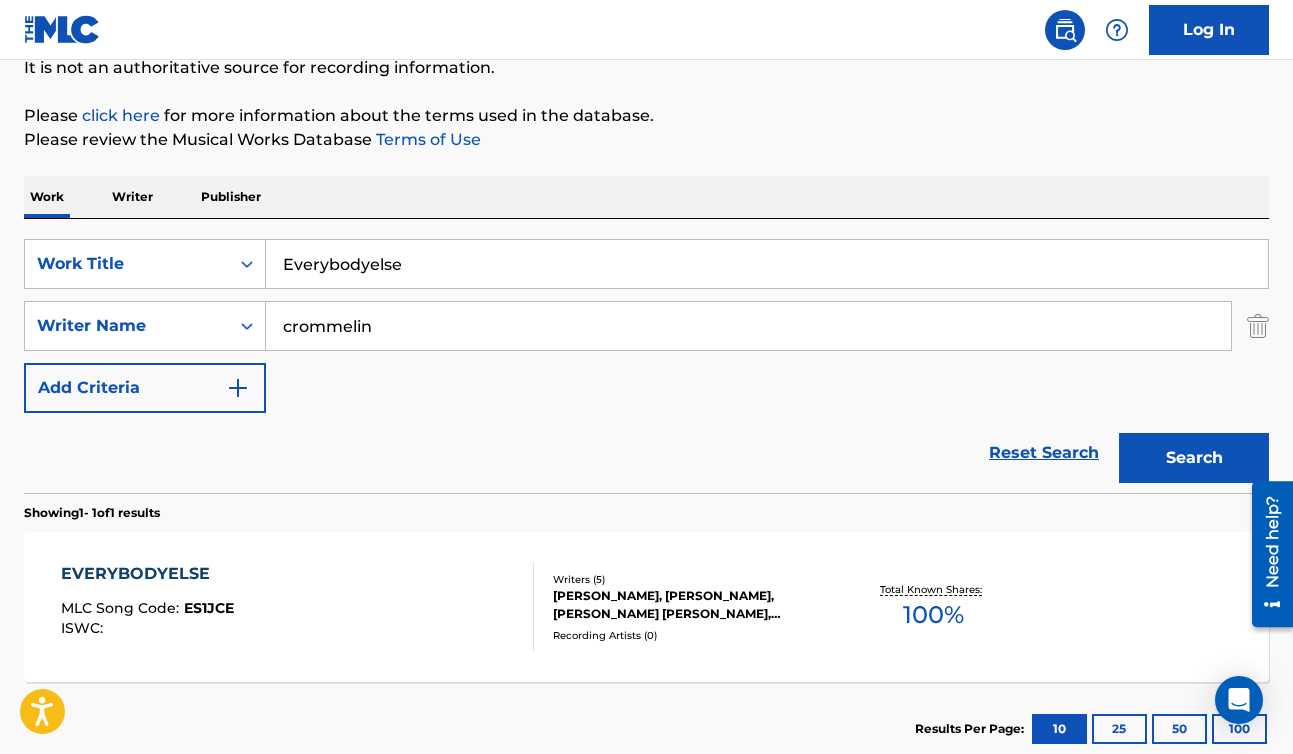 click on "Everybodyelse" at bounding box center (767, 264) 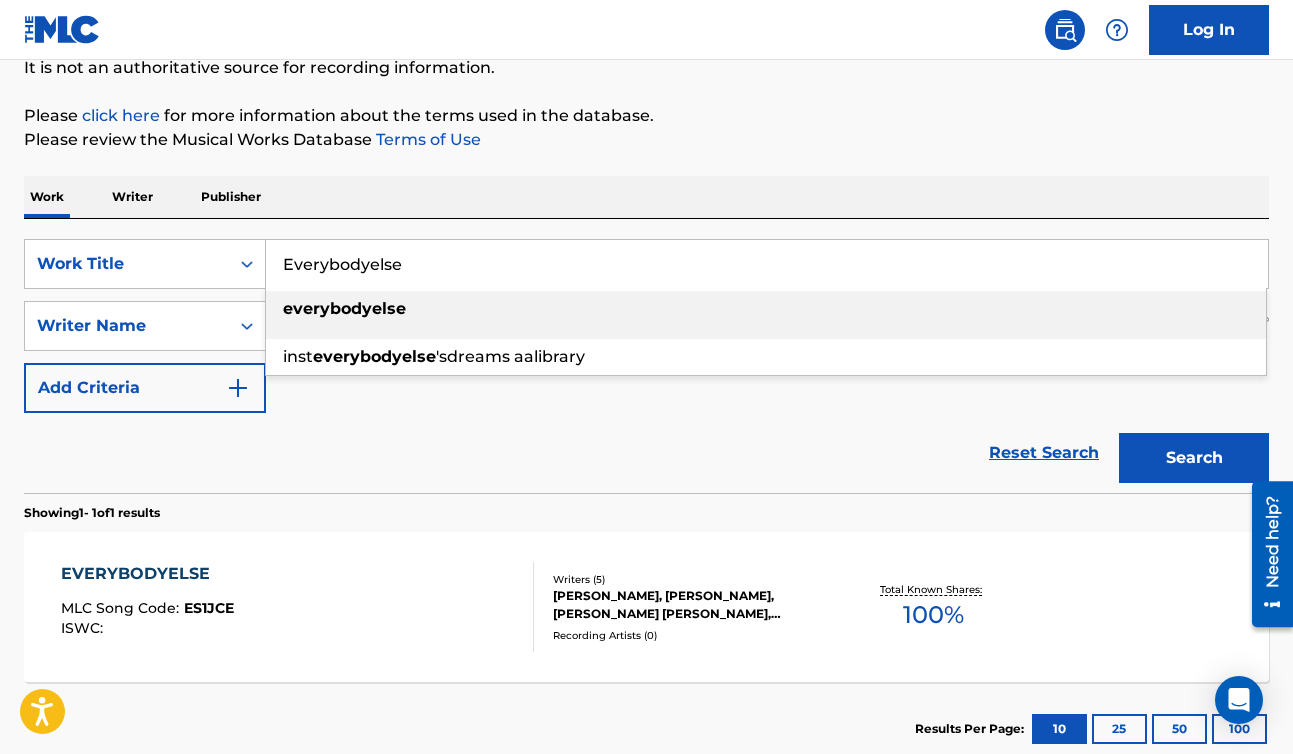 paste on "Summerinlov" 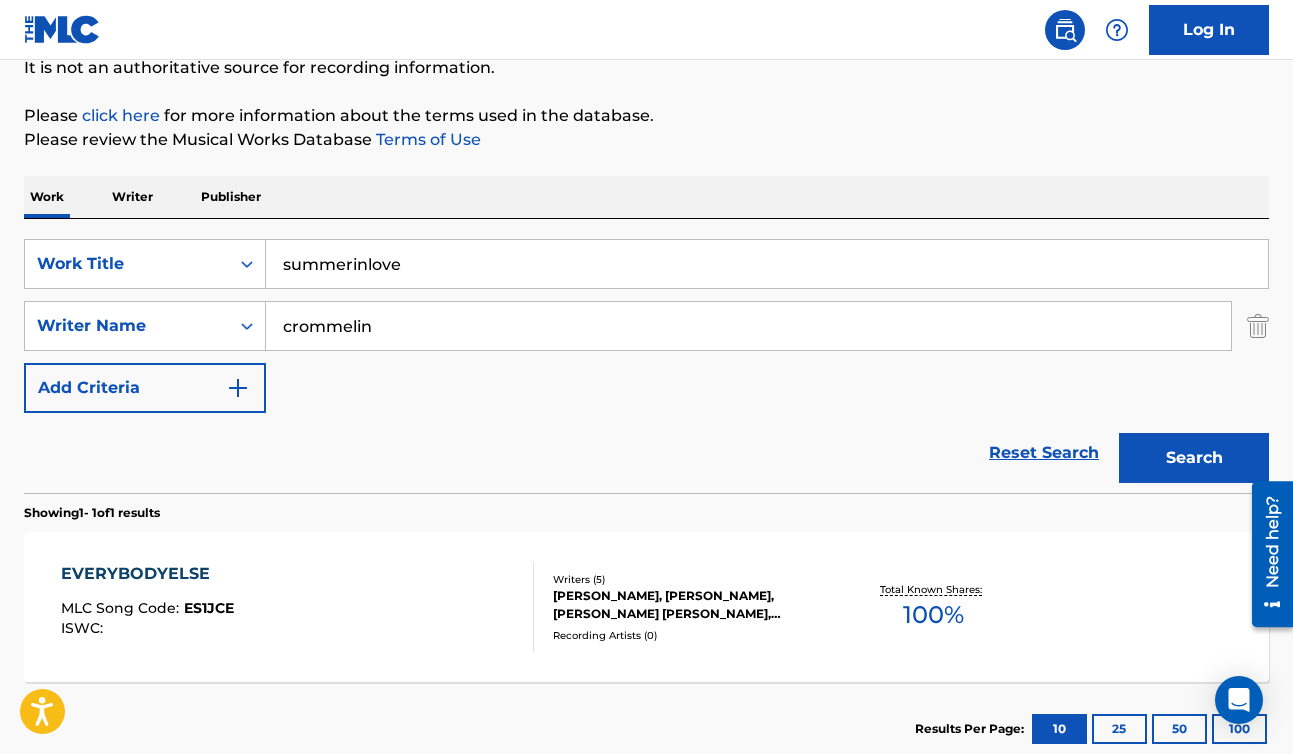 type on "summerinlove" 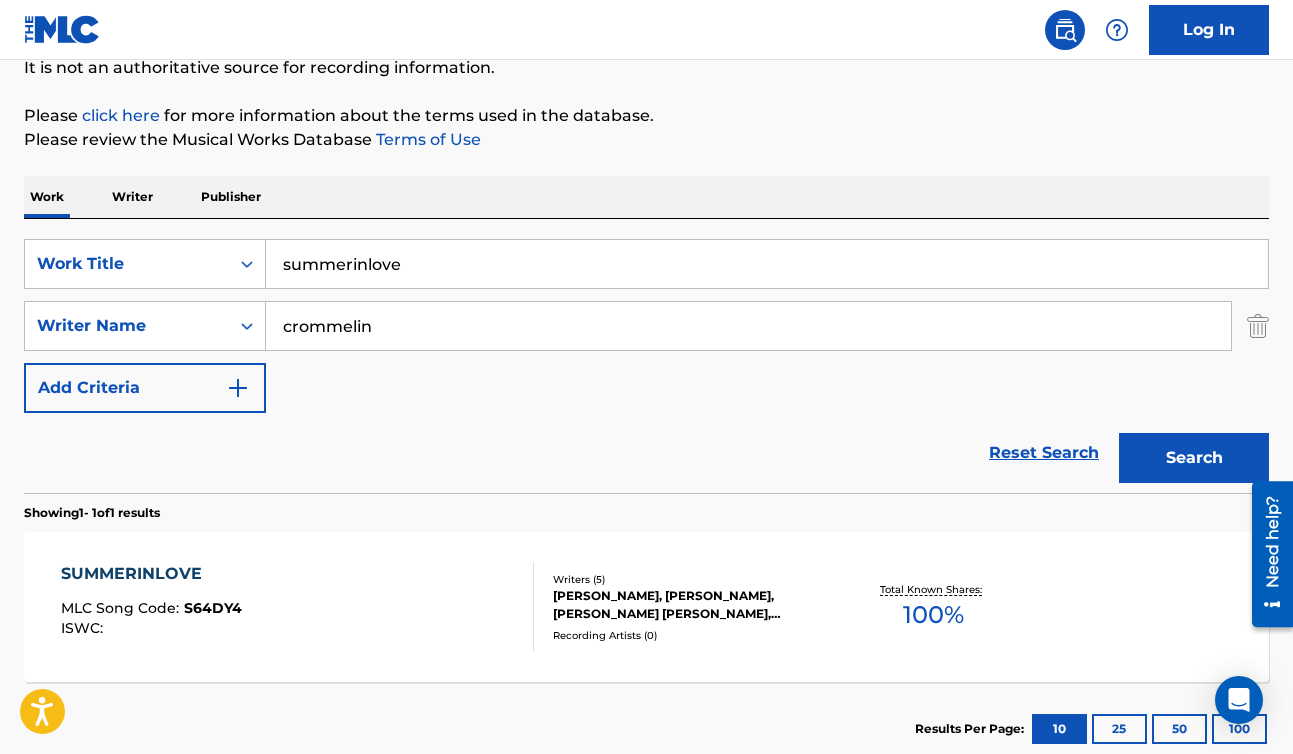 click on "SUMMERINLOVE" at bounding box center [151, 574] 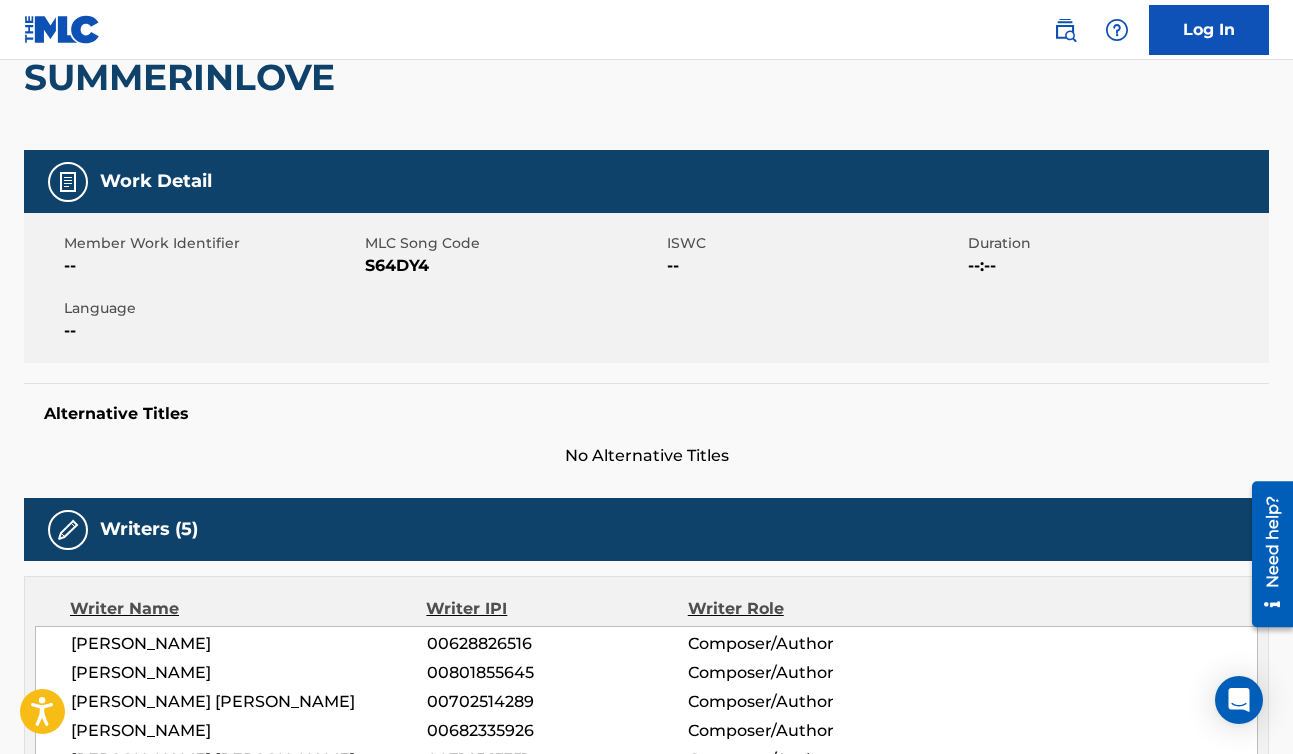 scroll, scrollTop: 0, scrollLeft: 0, axis: both 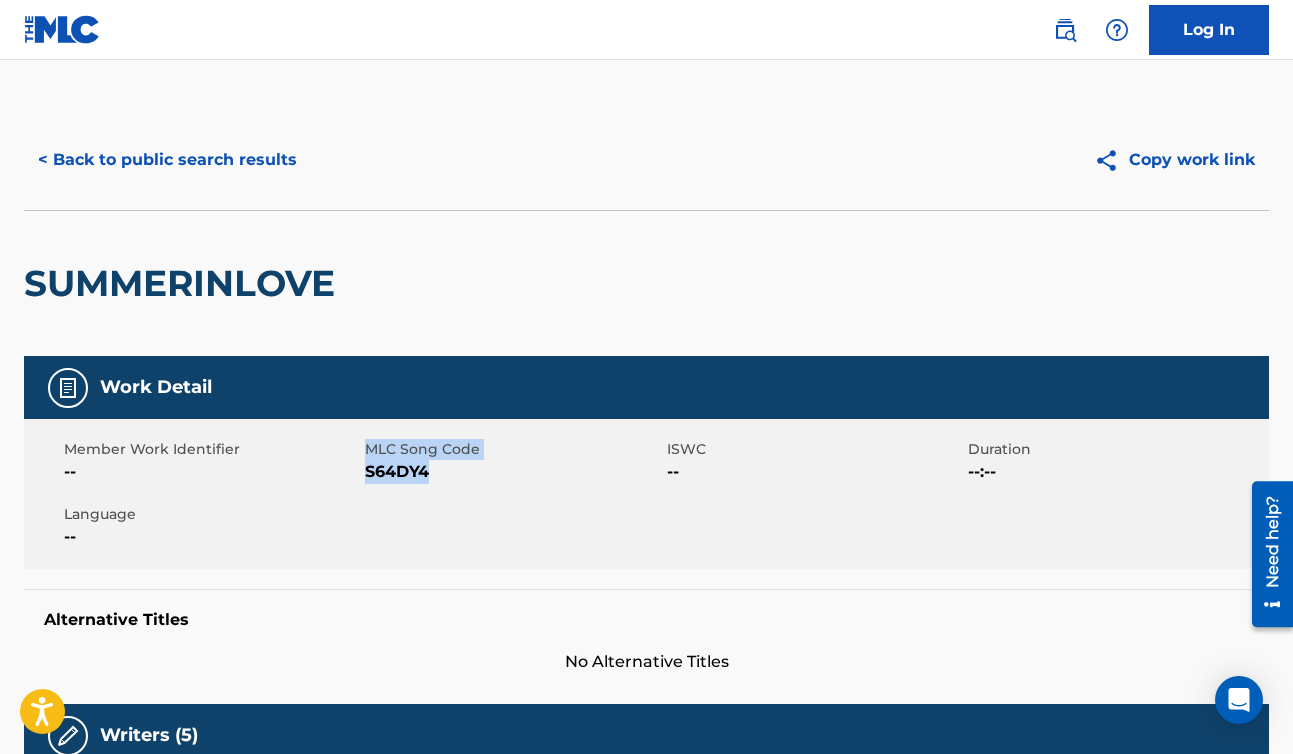 drag, startPoint x: 364, startPoint y: 471, endPoint x: 471, endPoint y: 471, distance: 107 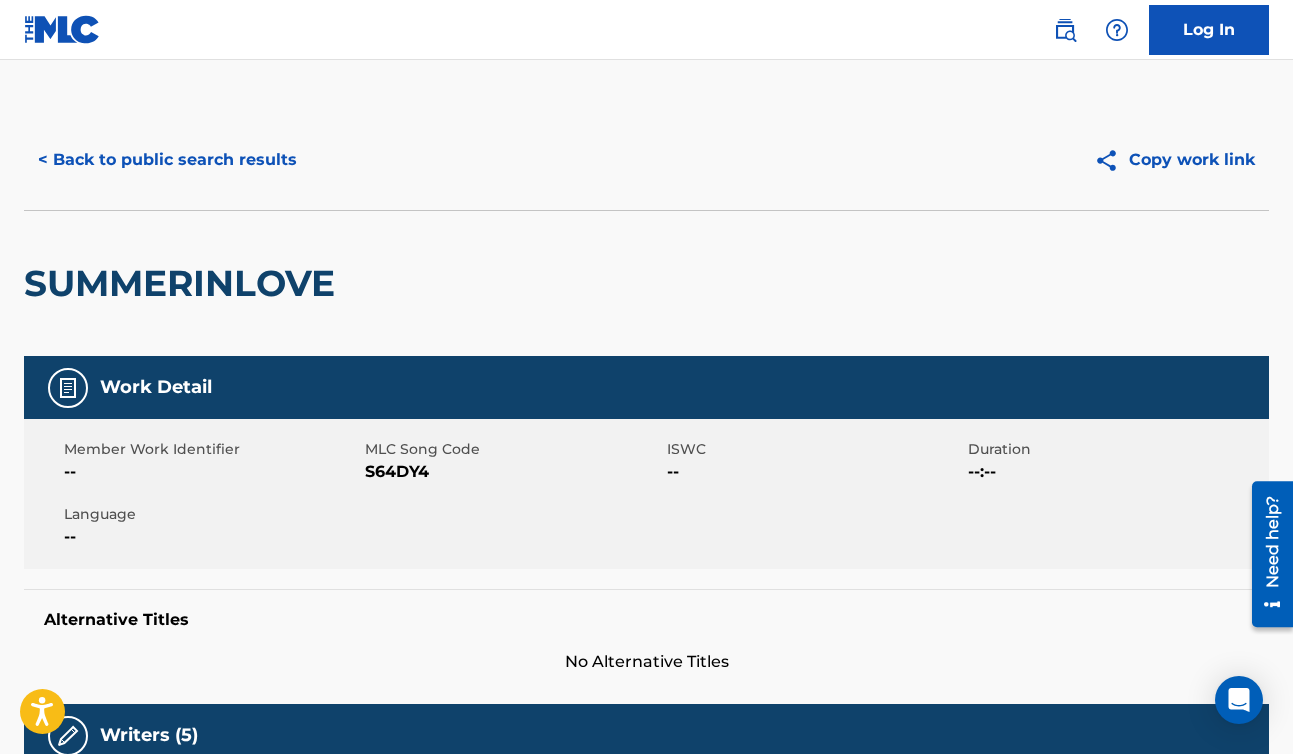 click on "S64DY4" at bounding box center (513, 472) 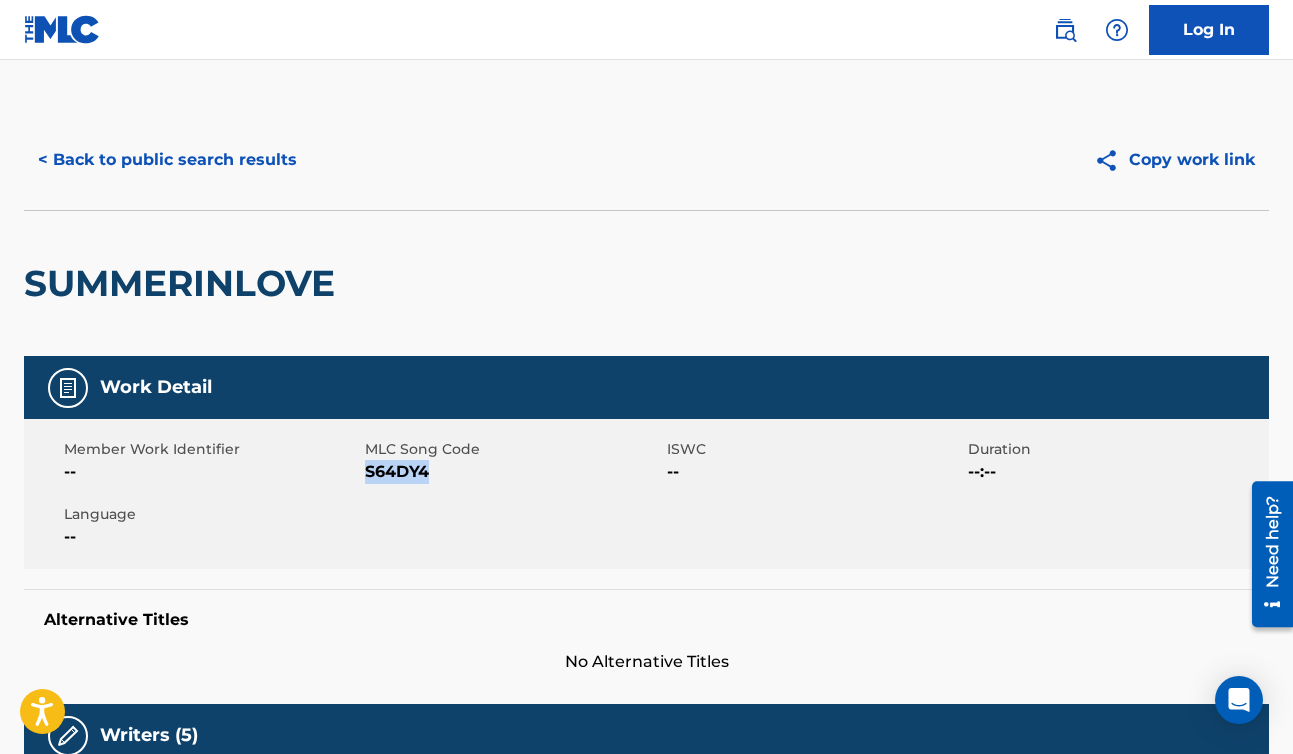 drag, startPoint x: 442, startPoint y: 471, endPoint x: 368, endPoint y: 468, distance: 74.06078 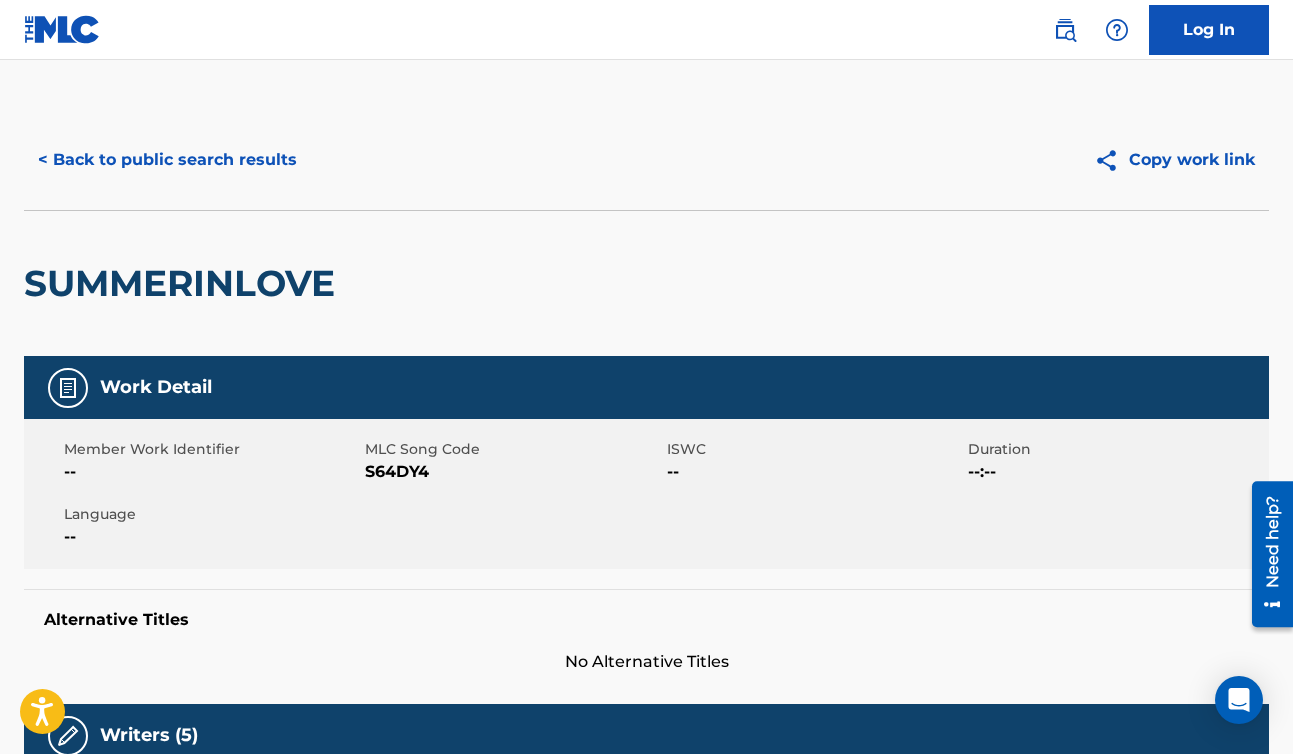 scroll, scrollTop: 206, scrollLeft: 0, axis: vertical 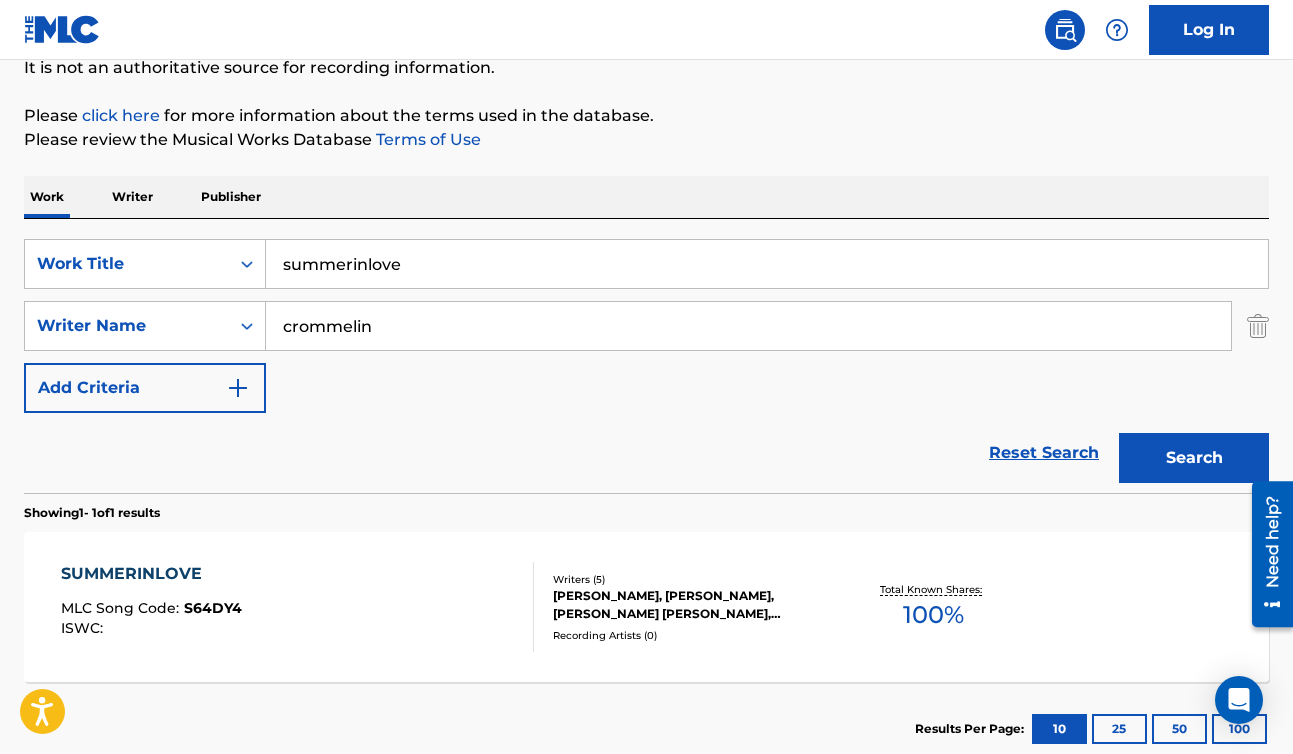 click on "summerinlove" at bounding box center [767, 264] 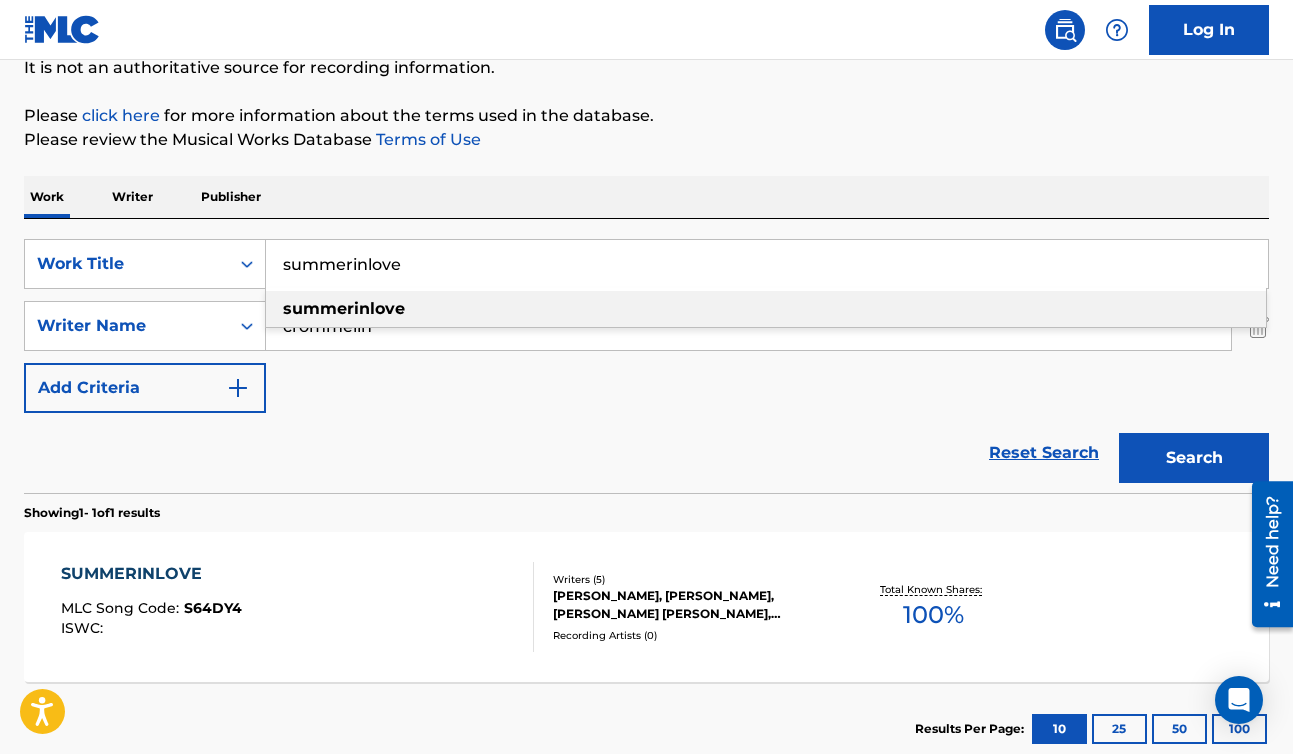 click on "summerinlove" at bounding box center [767, 264] 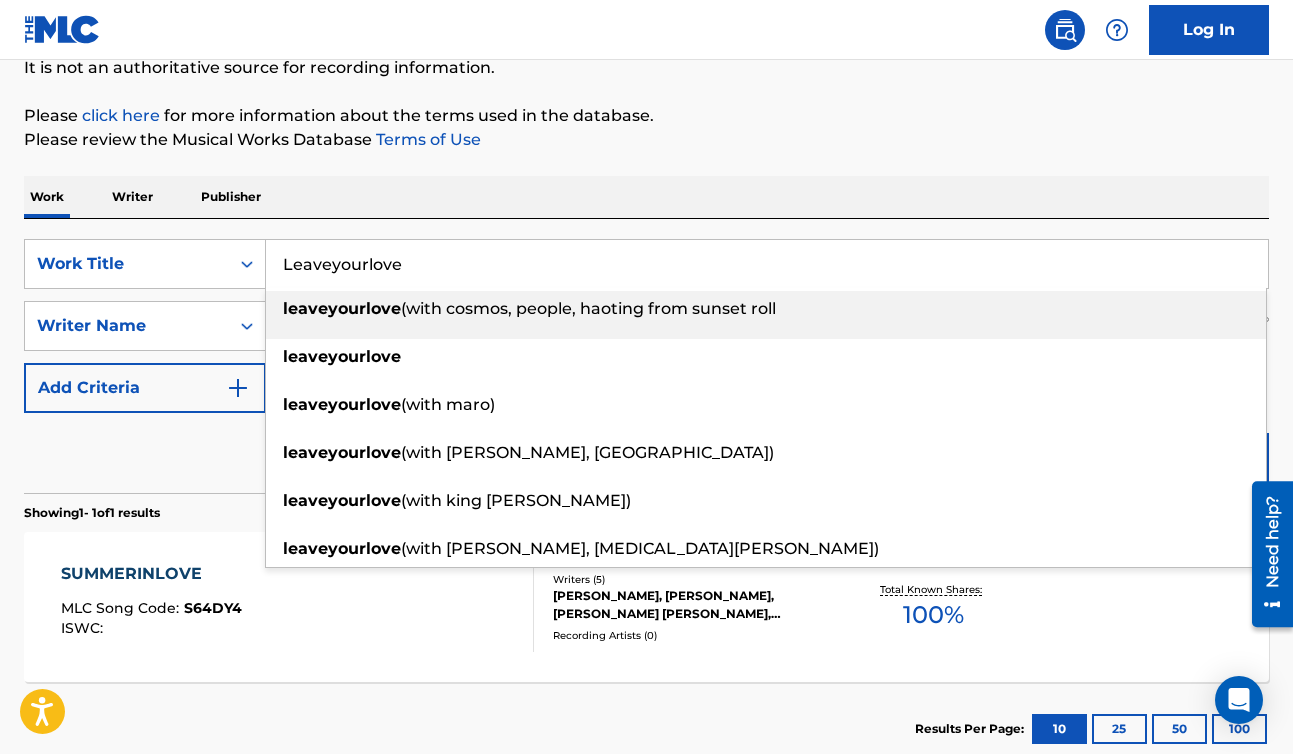 type on "Leaveyourlove" 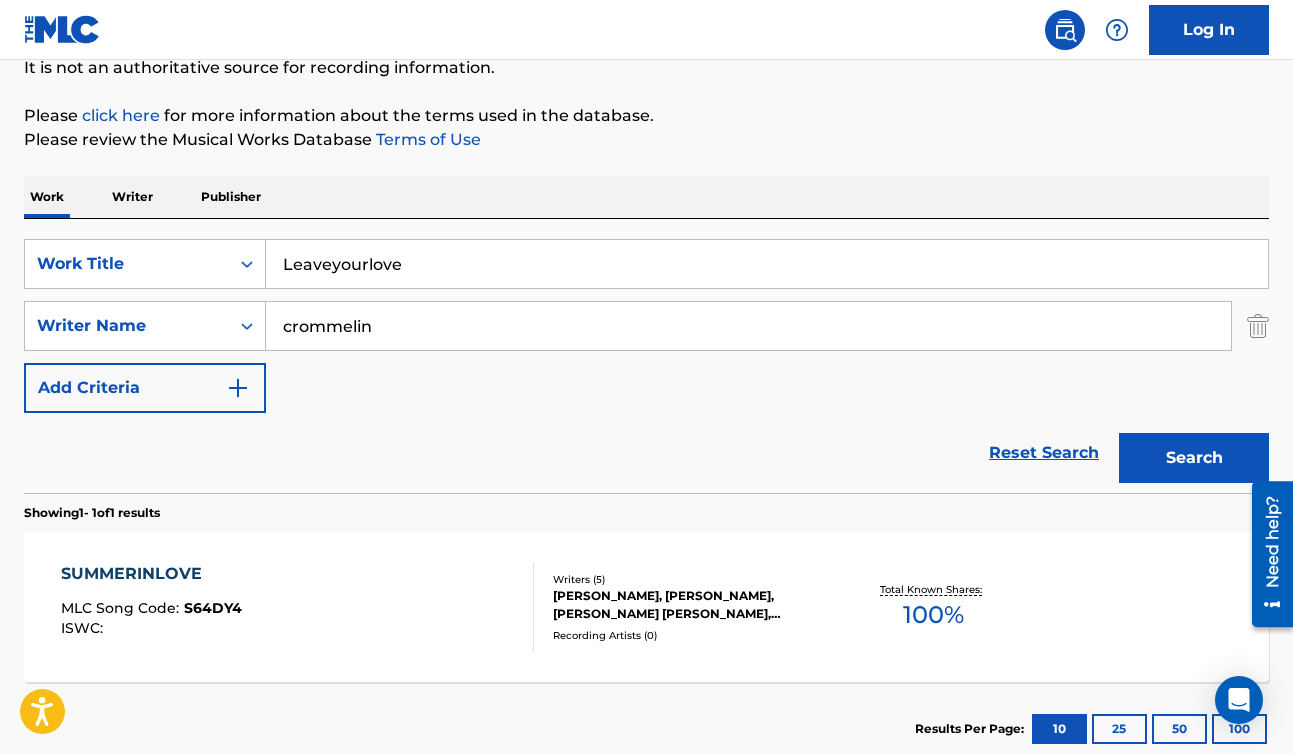 click on "Search" at bounding box center (1194, 458) 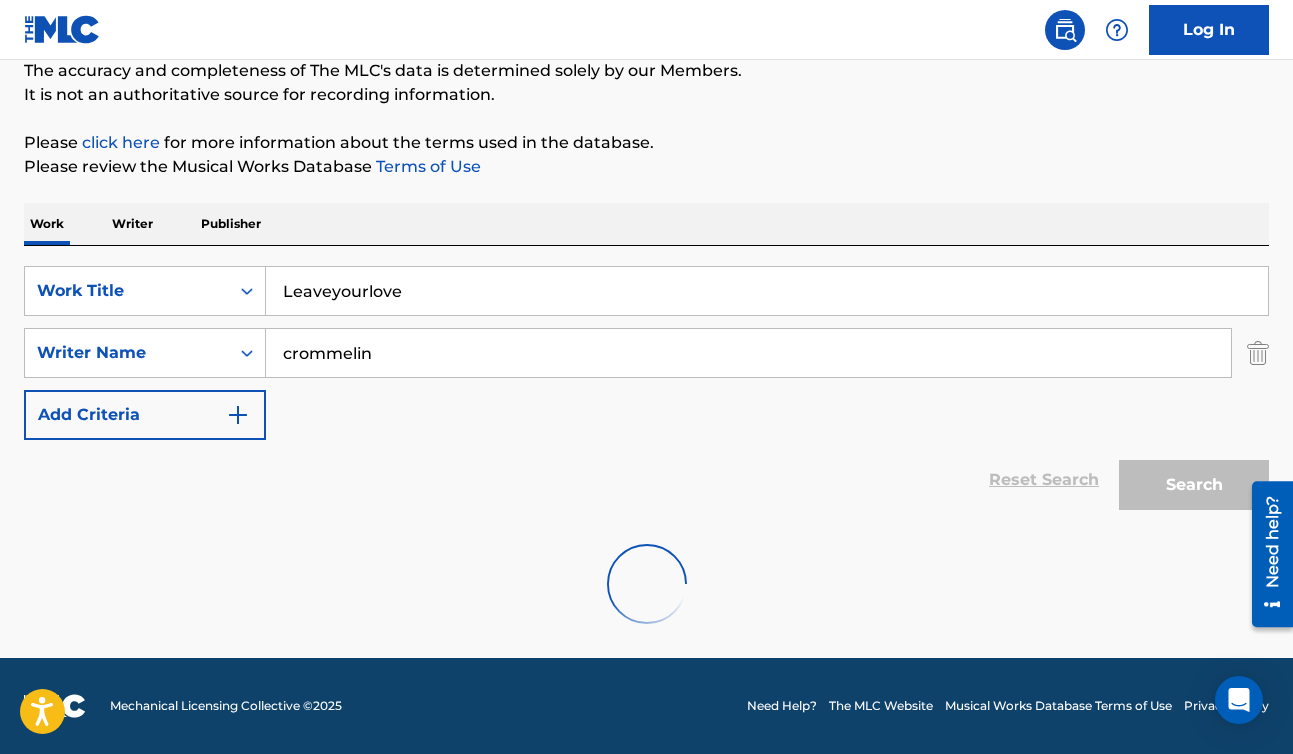 scroll, scrollTop: 206, scrollLeft: 0, axis: vertical 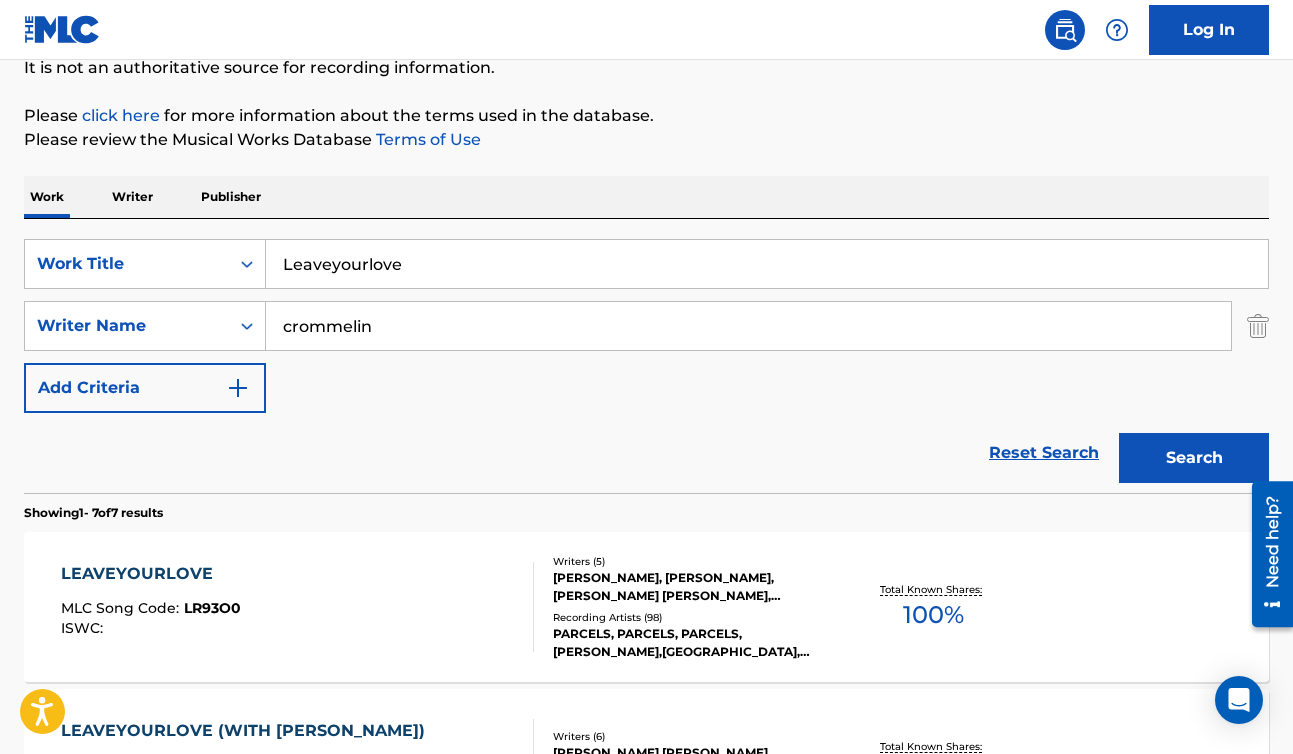 click on "LEAVEYOURLOVE" at bounding box center (151, 574) 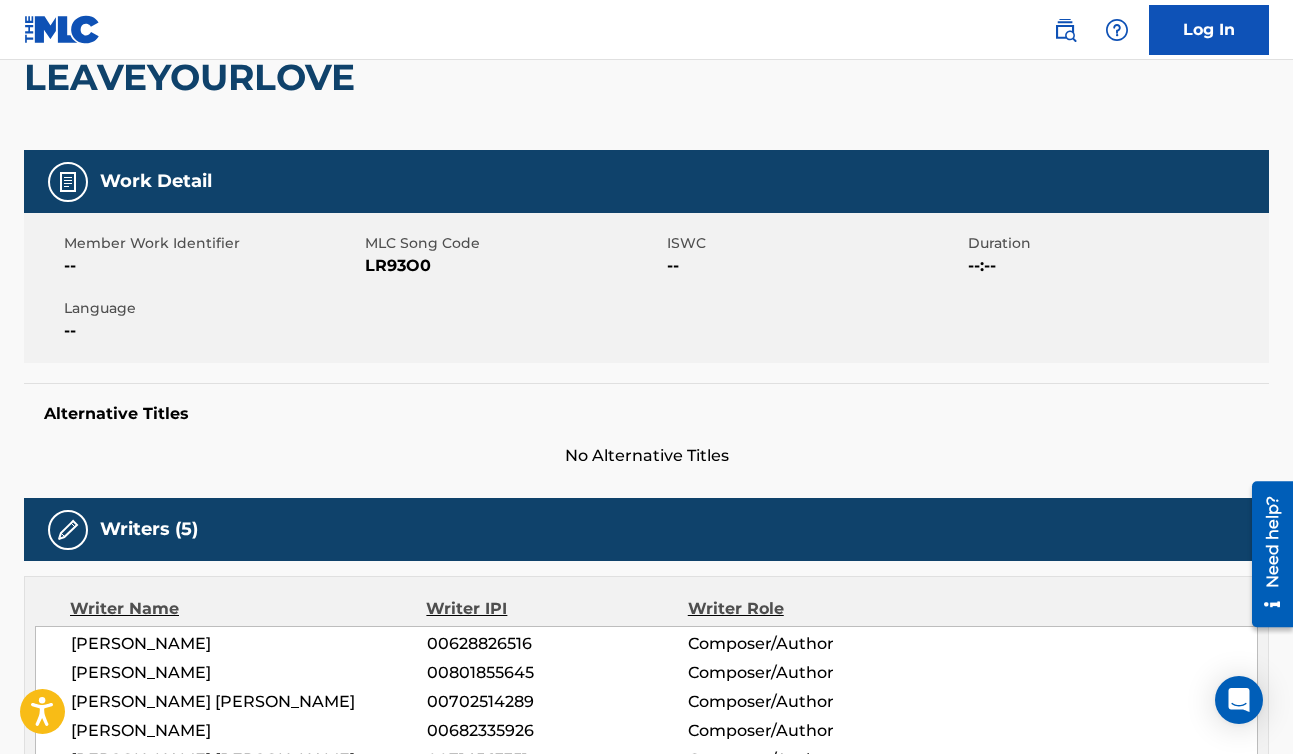 scroll, scrollTop: 0, scrollLeft: 0, axis: both 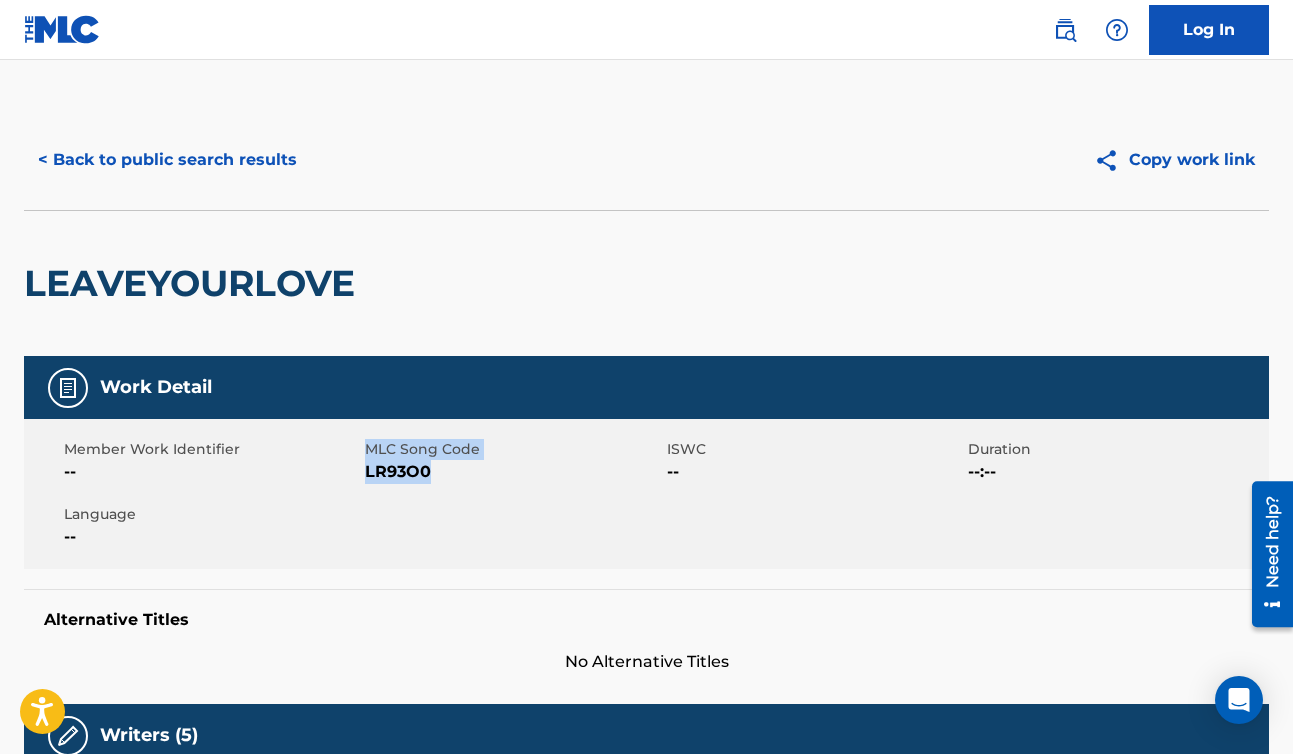 drag, startPoint x: 364, startPoint y: 471, endPoint x: 434, endPoint y: 470, distance: 70.00714 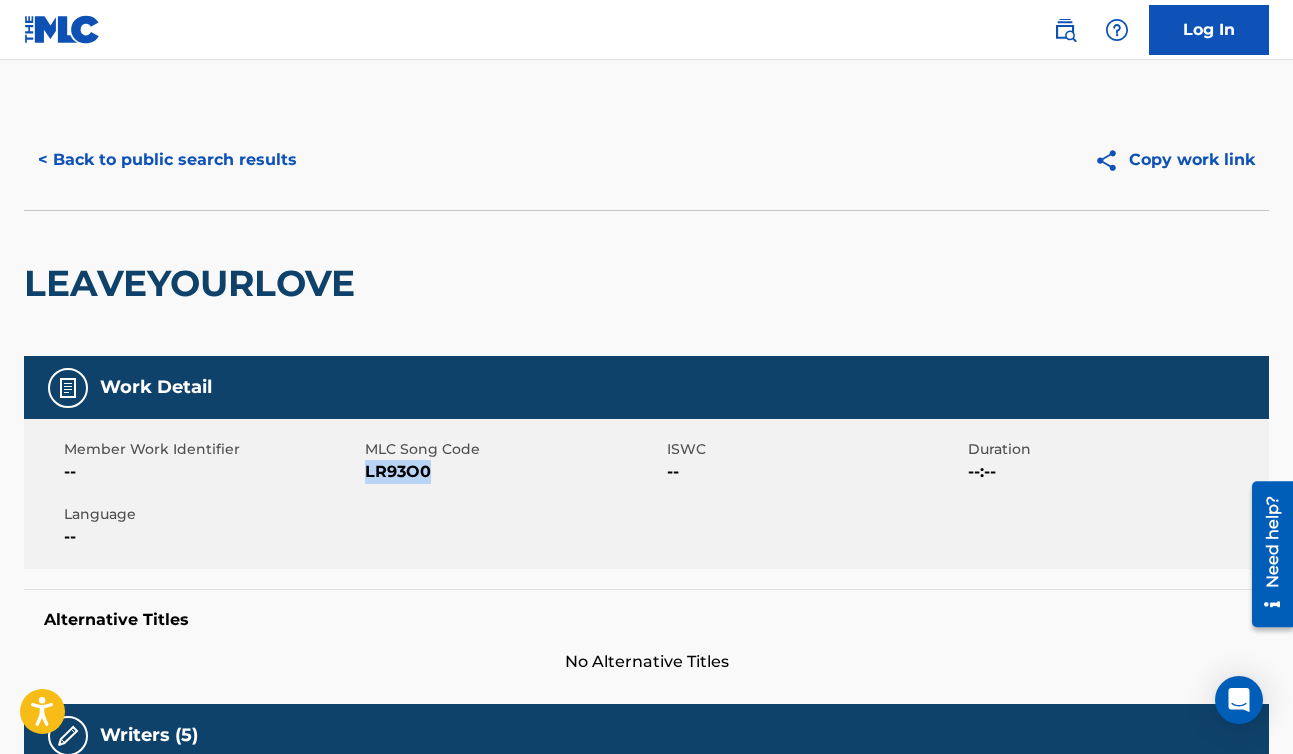 drag, startPoint x: 435, startPoint y: 469, endPoint x: 369, endPoint y: 468, distance: 66.007576 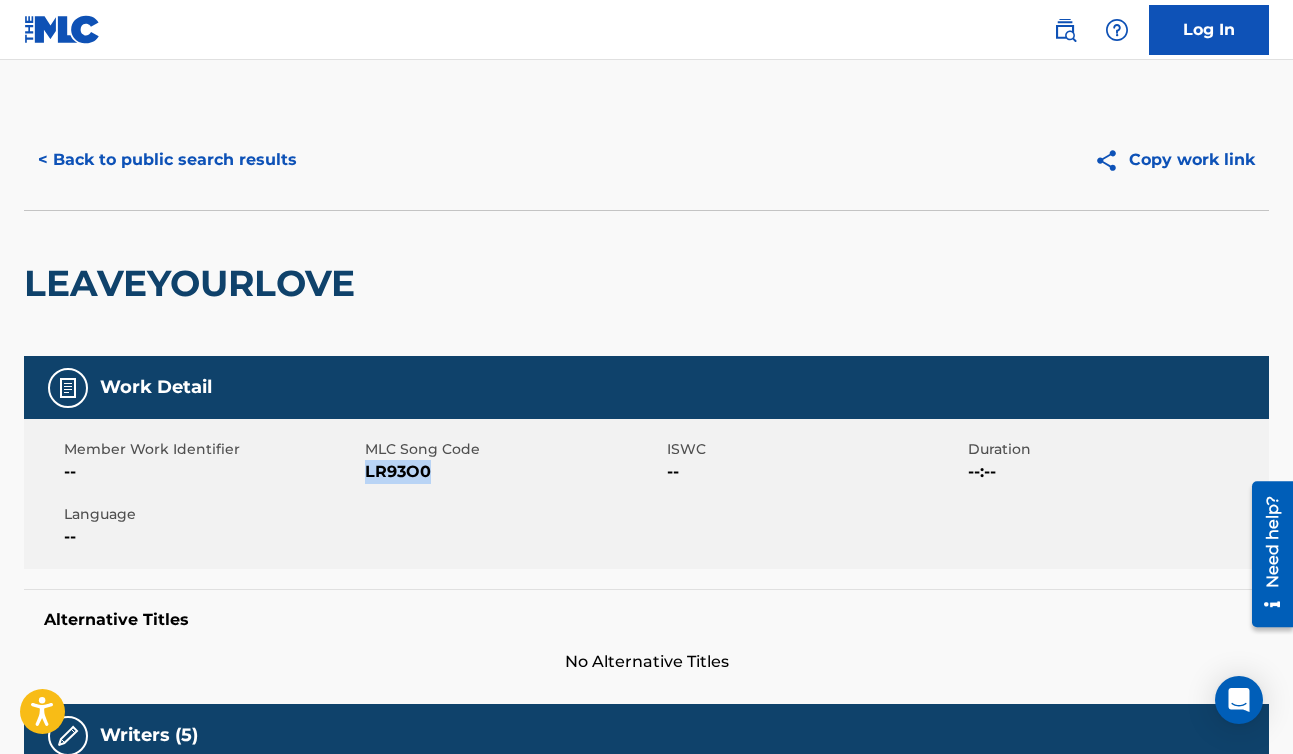 click on "< Back to public search results" at bounding box center (167, 160) 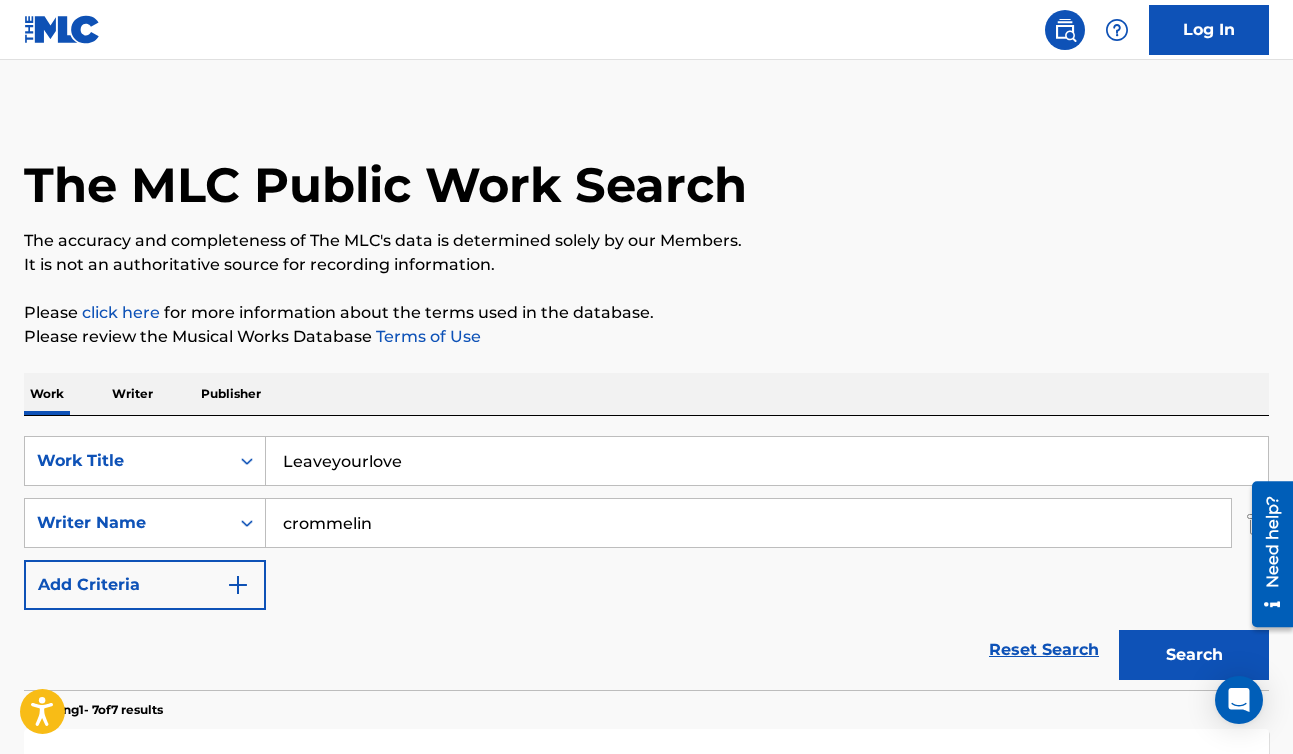 scroll, scrollTop: 0, scrollLeft: 0, axis: both 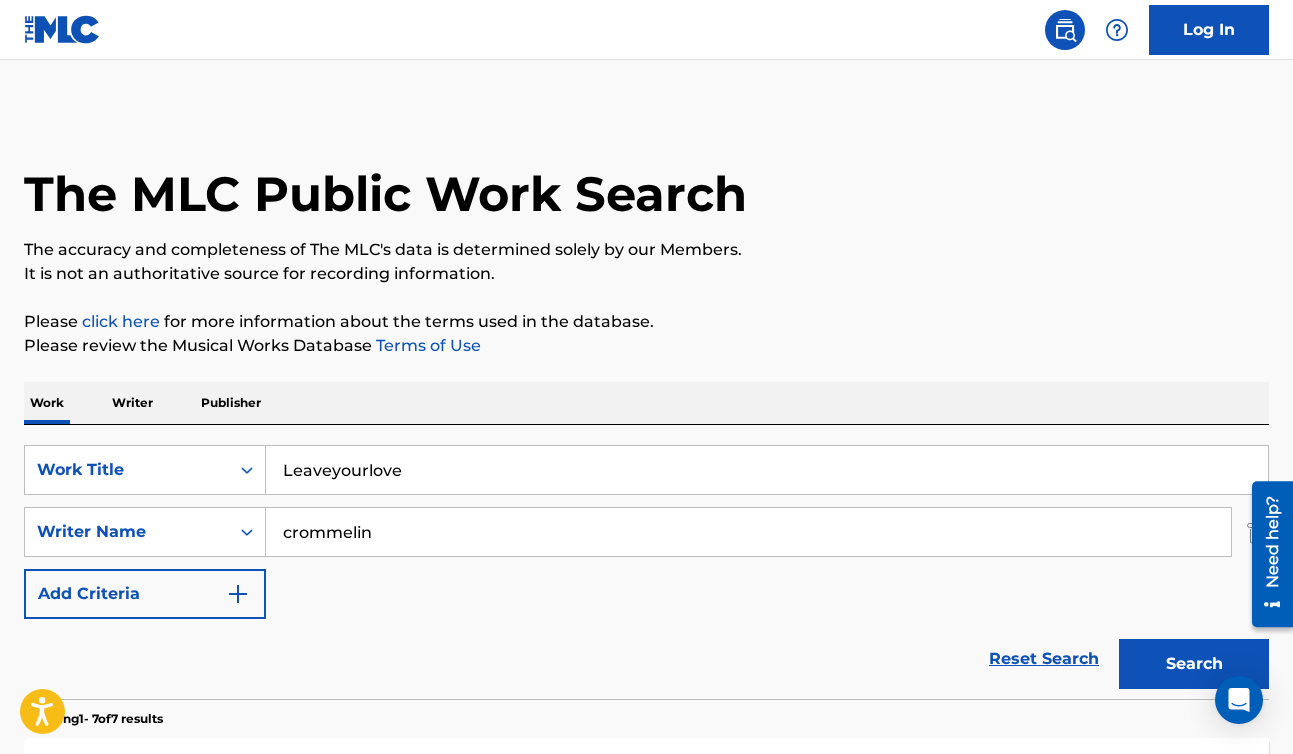 click on "Leaveyourlove" at bounding box center (767, 470) 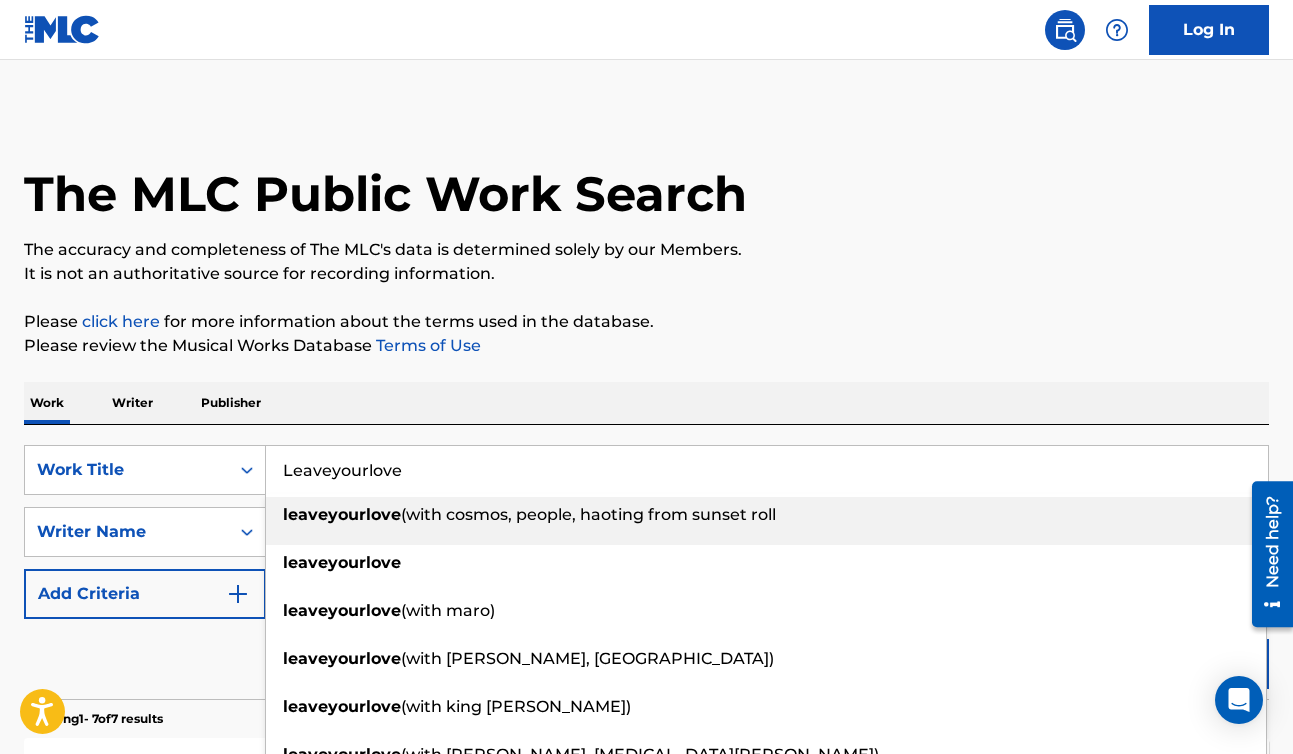 paste on "Thinkaboutit" 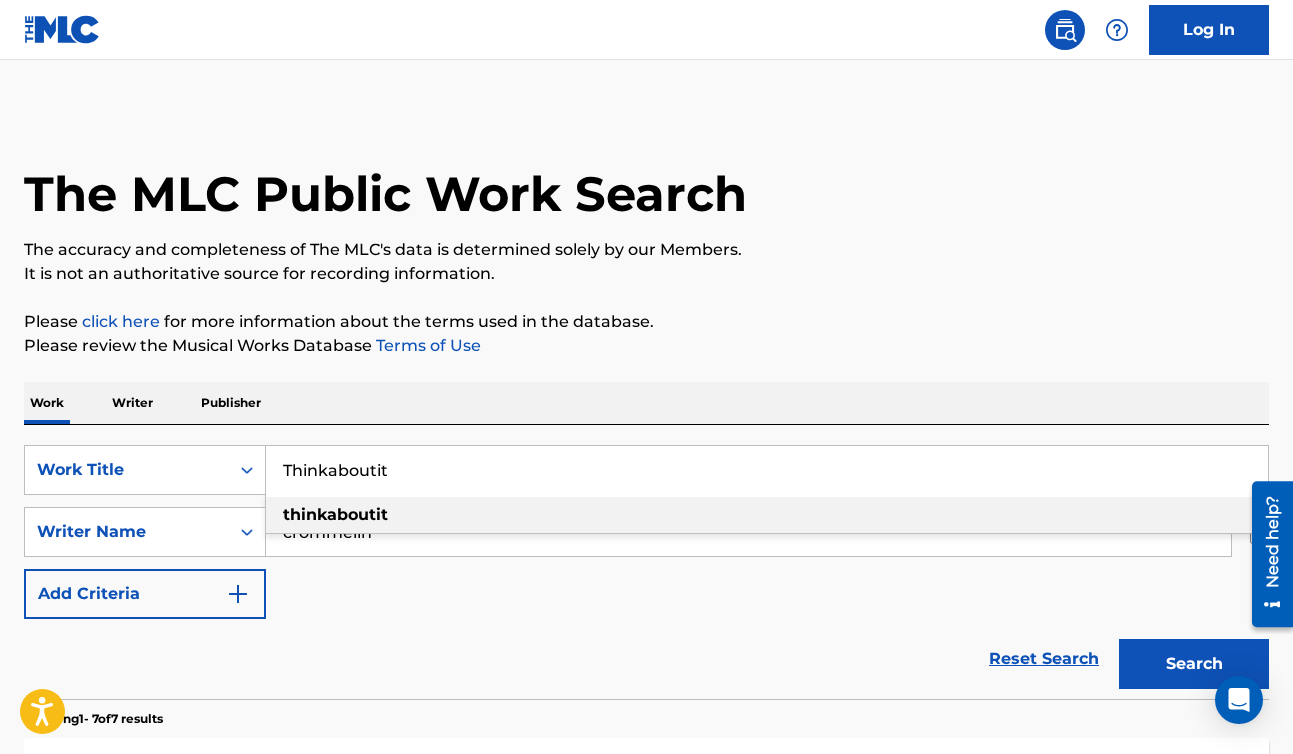 type on "Thinkaboutit" 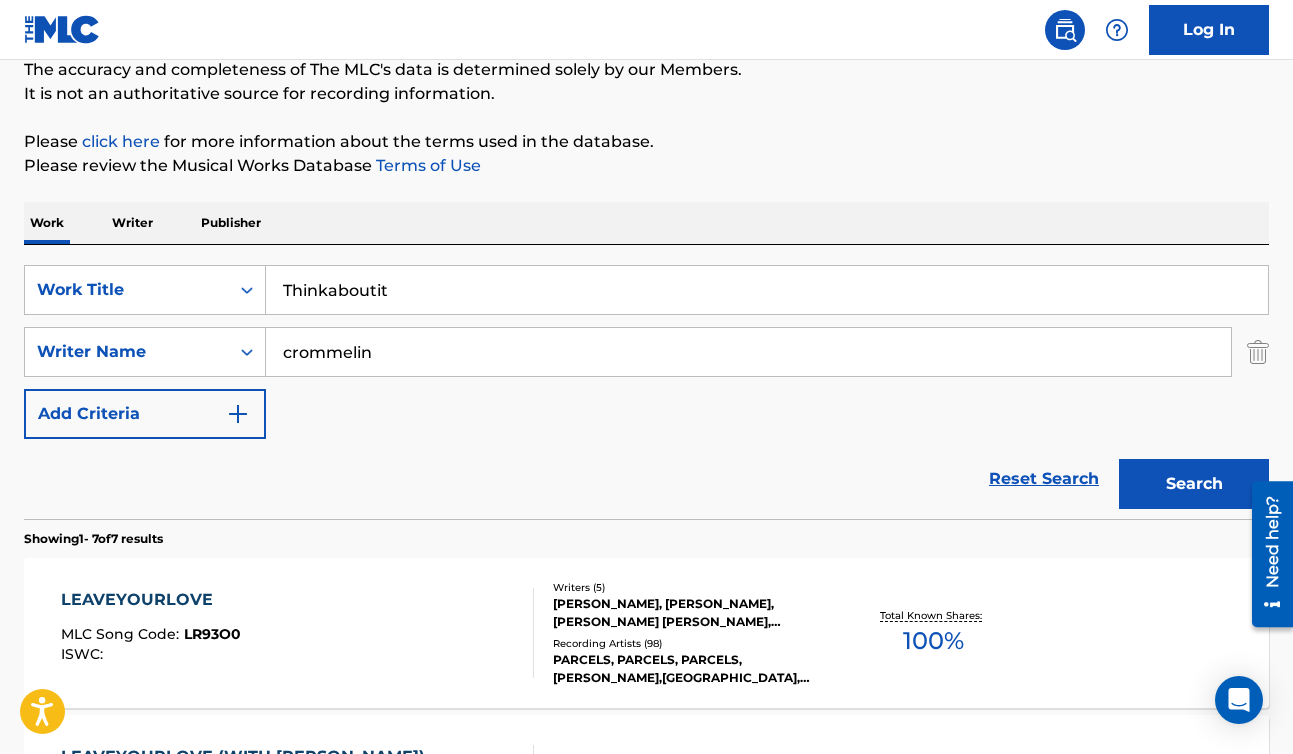 click on "Search" at bounding box center [1194, 484] 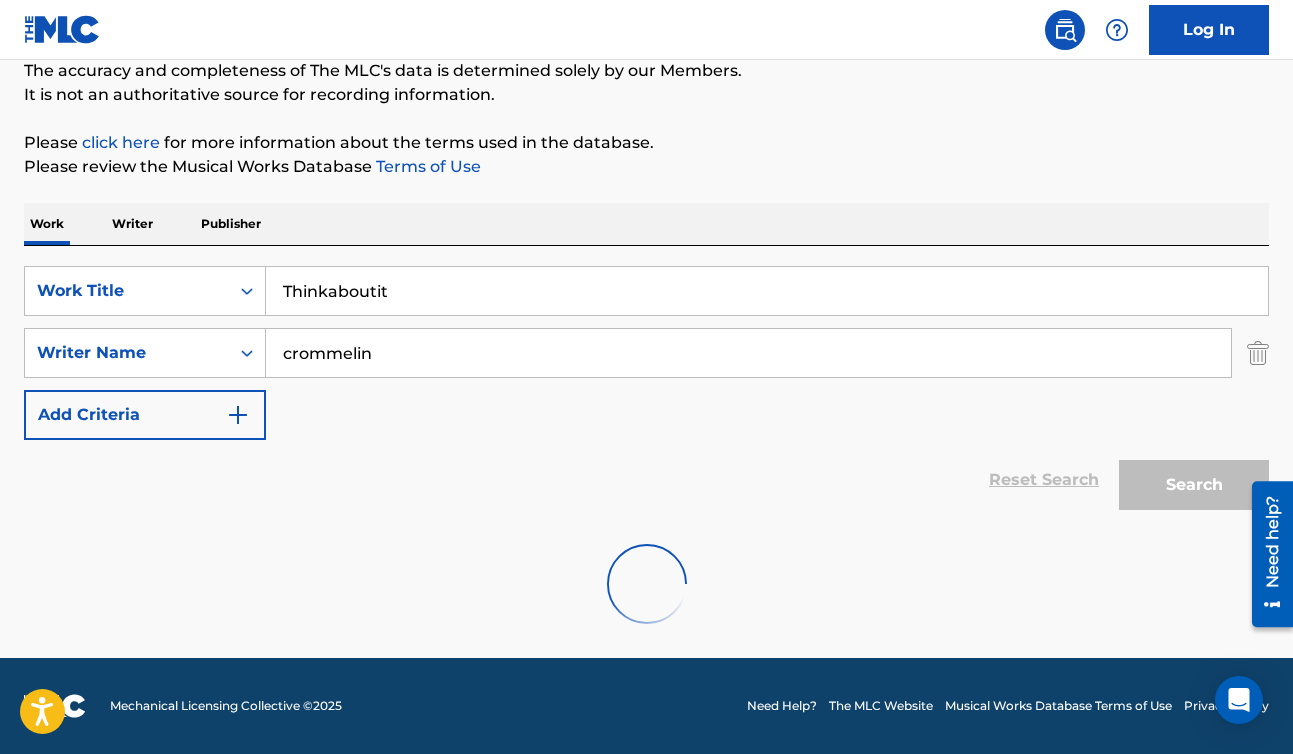 scroll, scrollTop: 180, scrollLeft: 0, axis: vertical 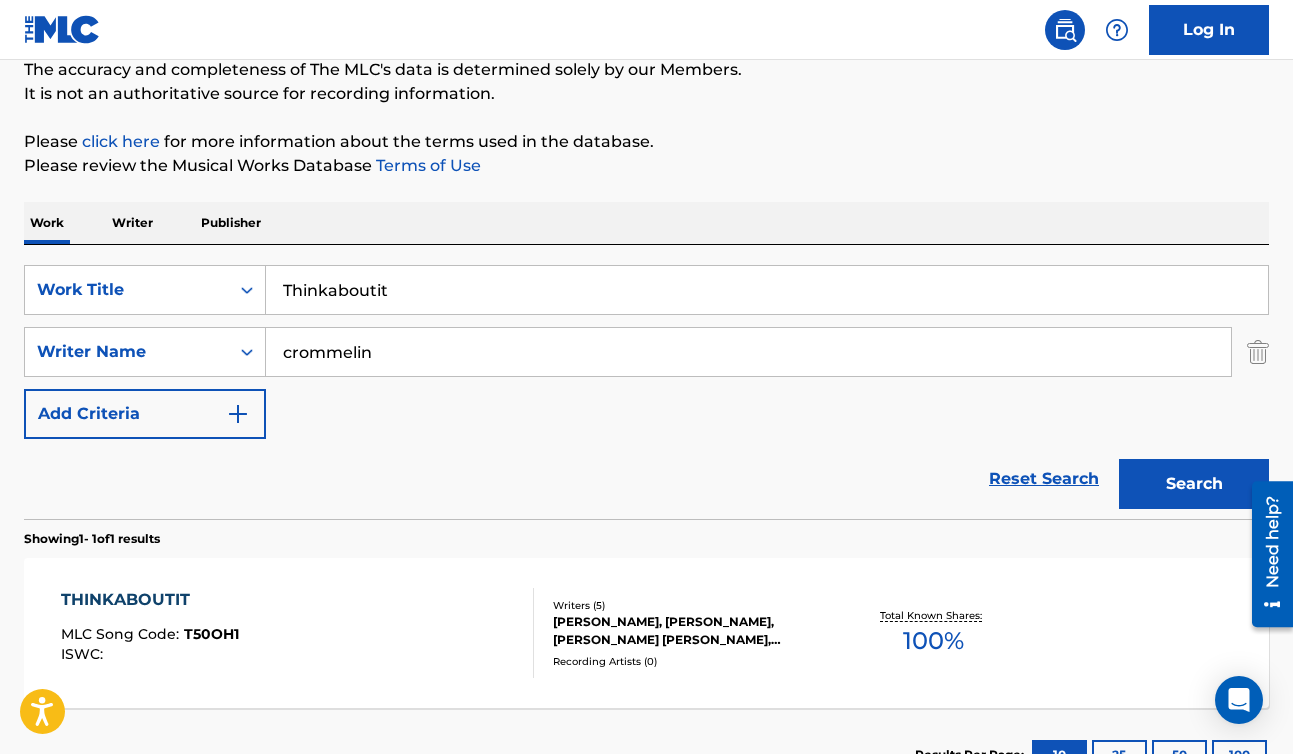 click on "THINKABOUTIT" at bounding box center [150, 600] 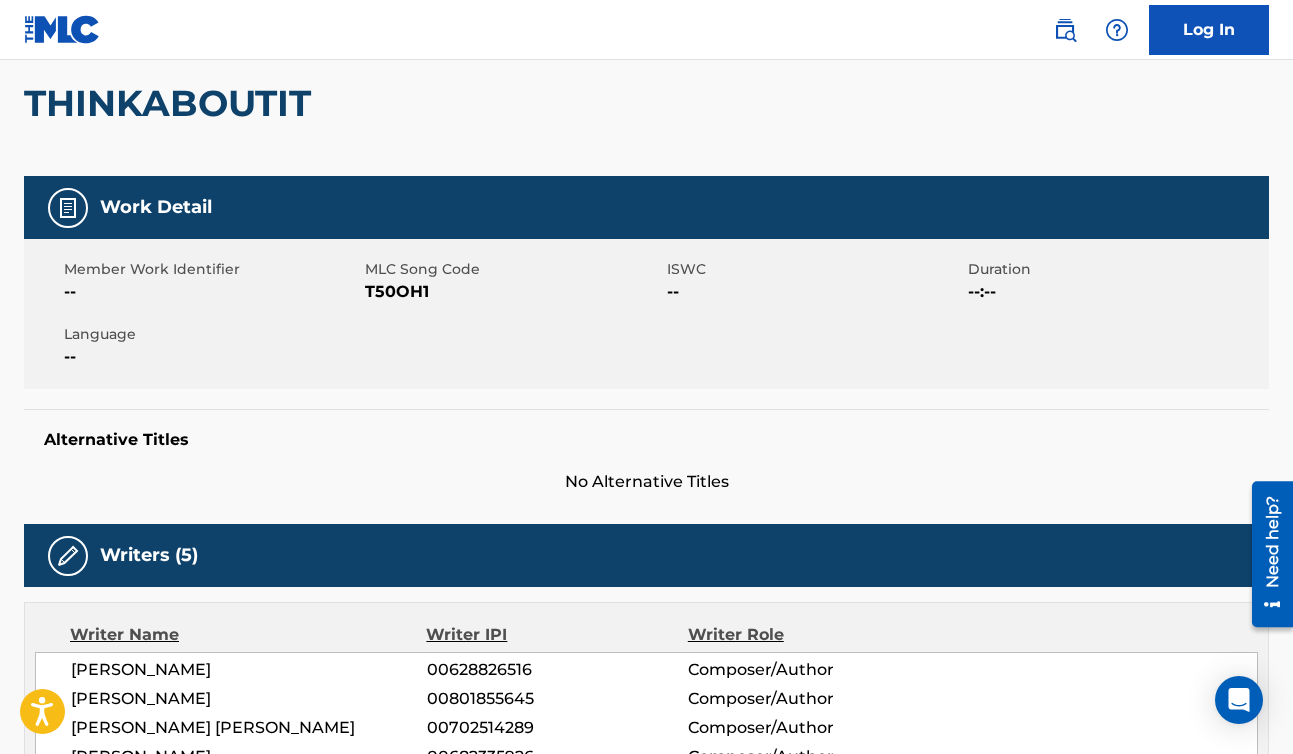 scroll, scrollTop: 0, scrollLeft: 0, axis: both 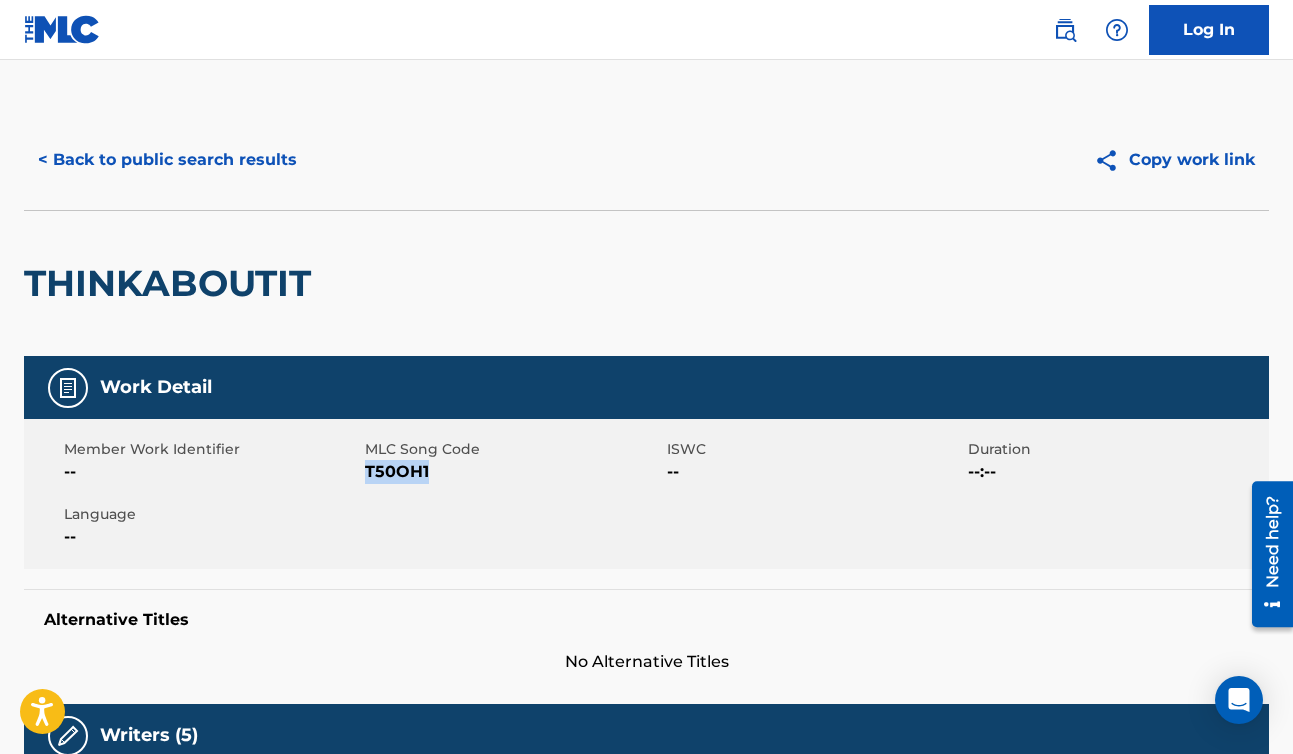 drag, startPoint x: 367, startPoint y: 471, endPoint x: 449, endPoint y: 471, distance: 82 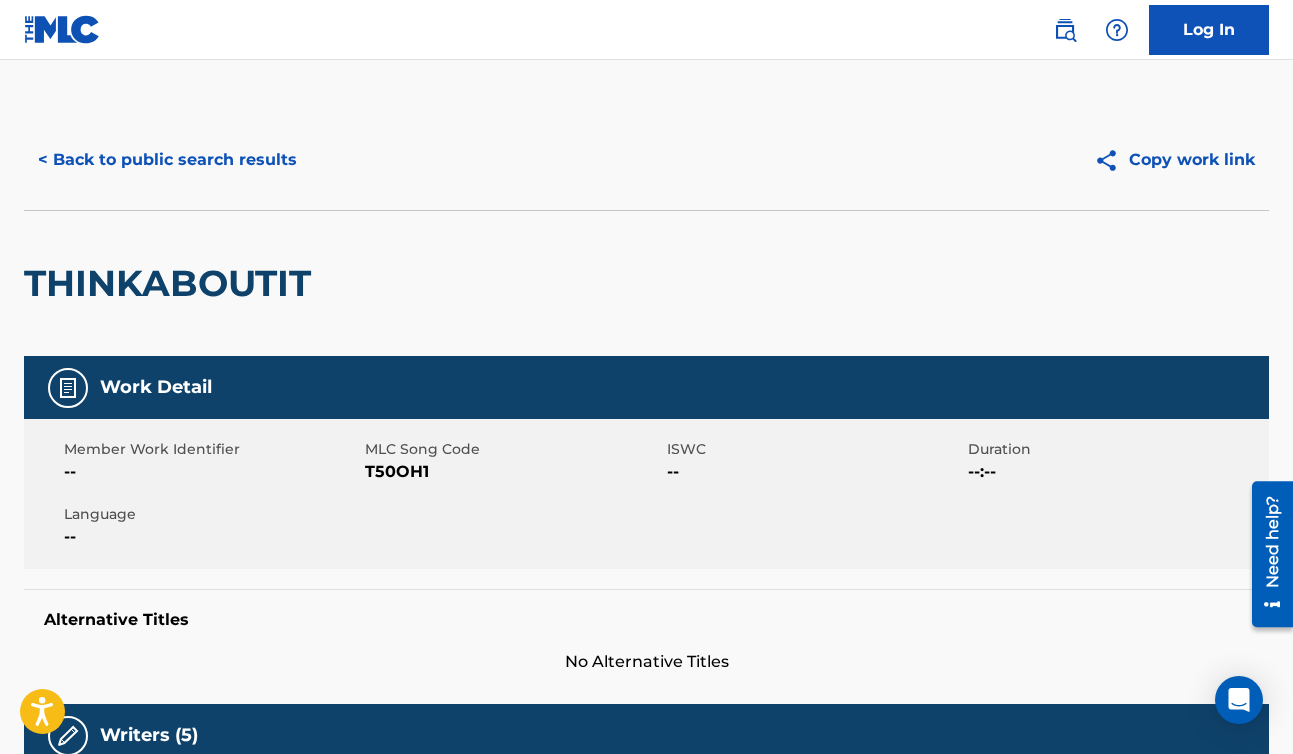 scroll, scrollTop: 180, scrollLeft: 0, axis: vertical 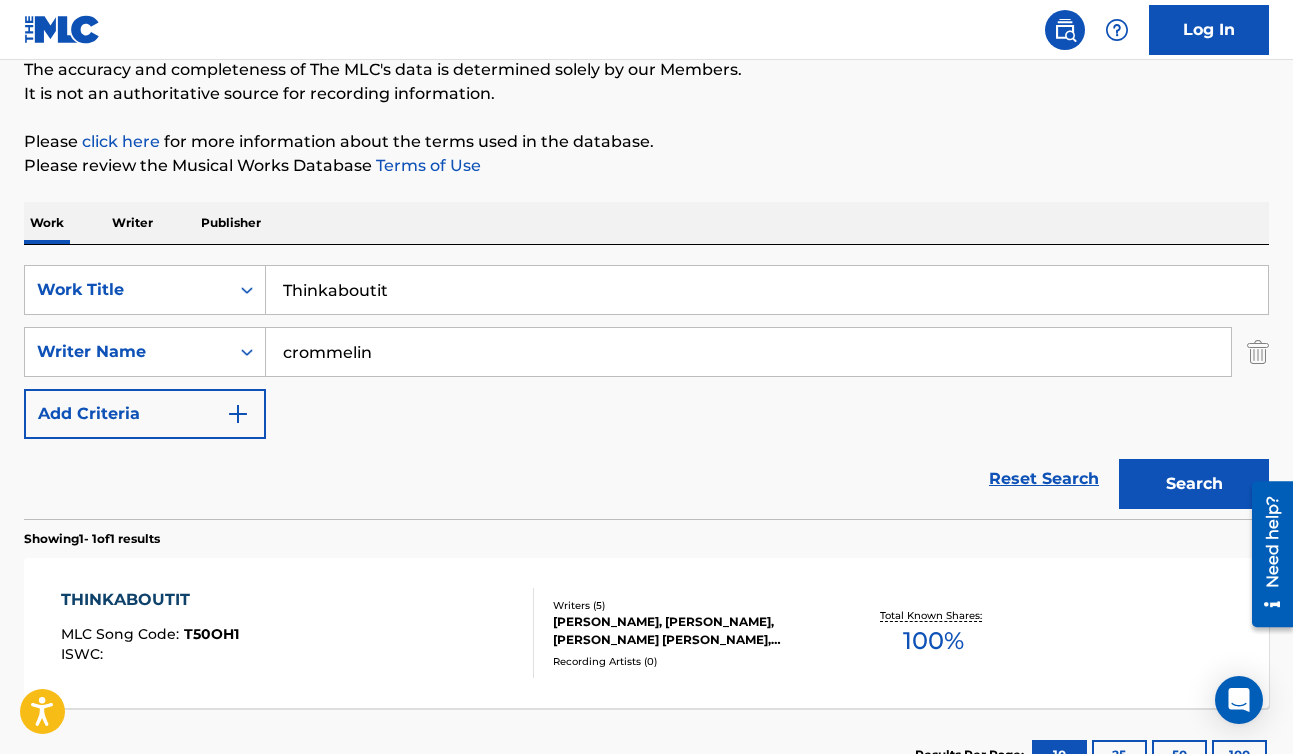 click on "Thinkaboutit" at bounding box center [767, 290] 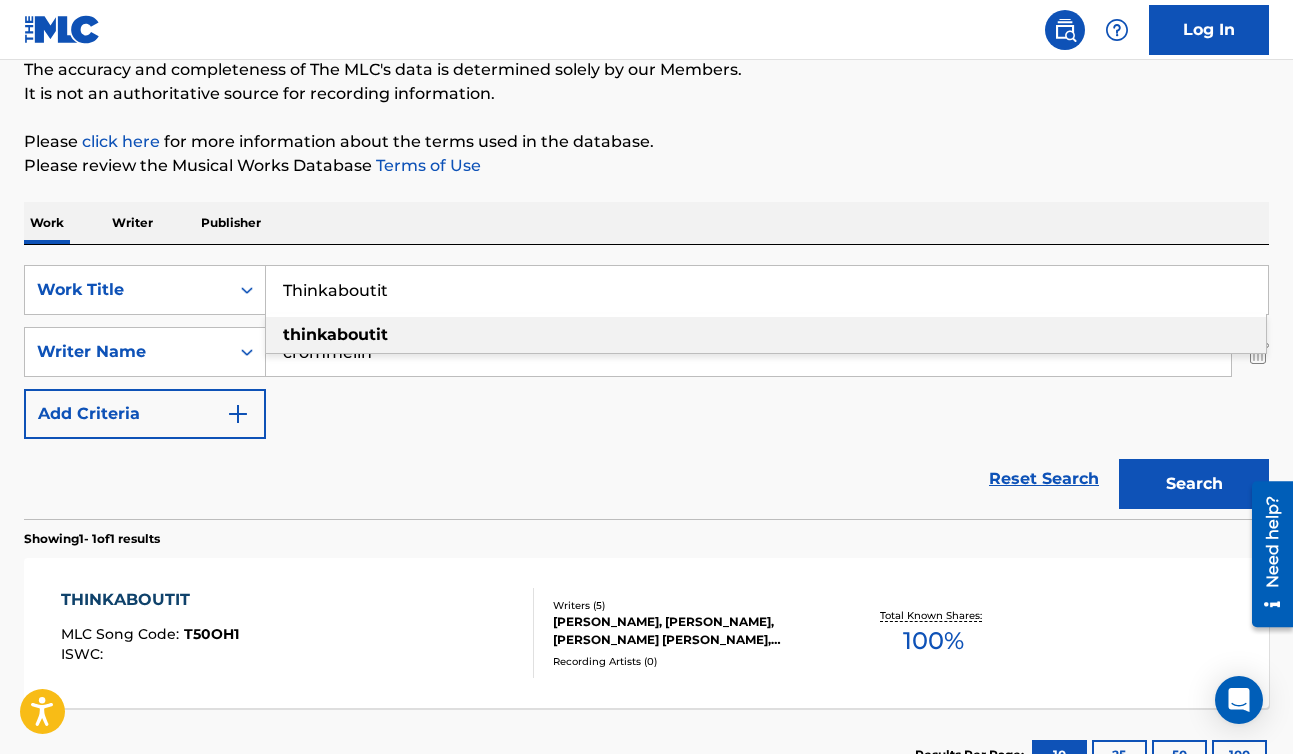 click on "Thinkaboutit" at bounding box center (767, 290) 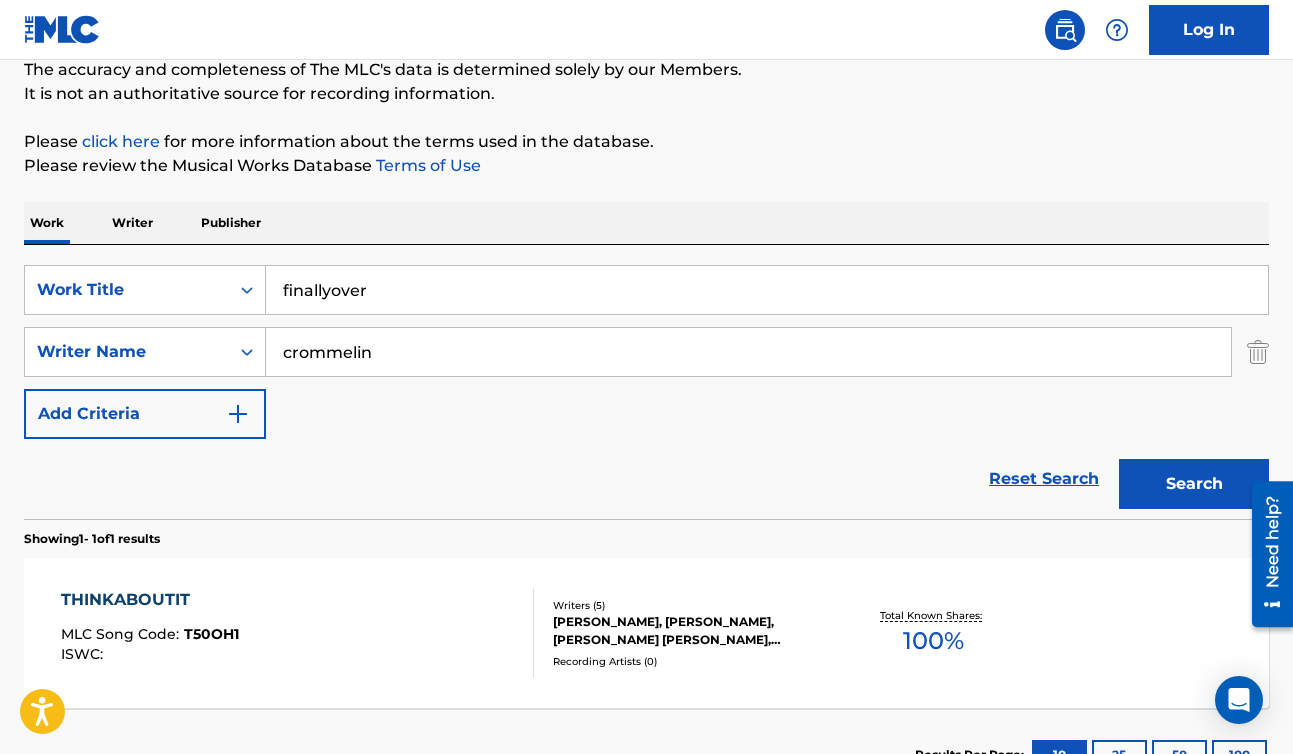 click on "Search" at bounding box center [1194, 484] 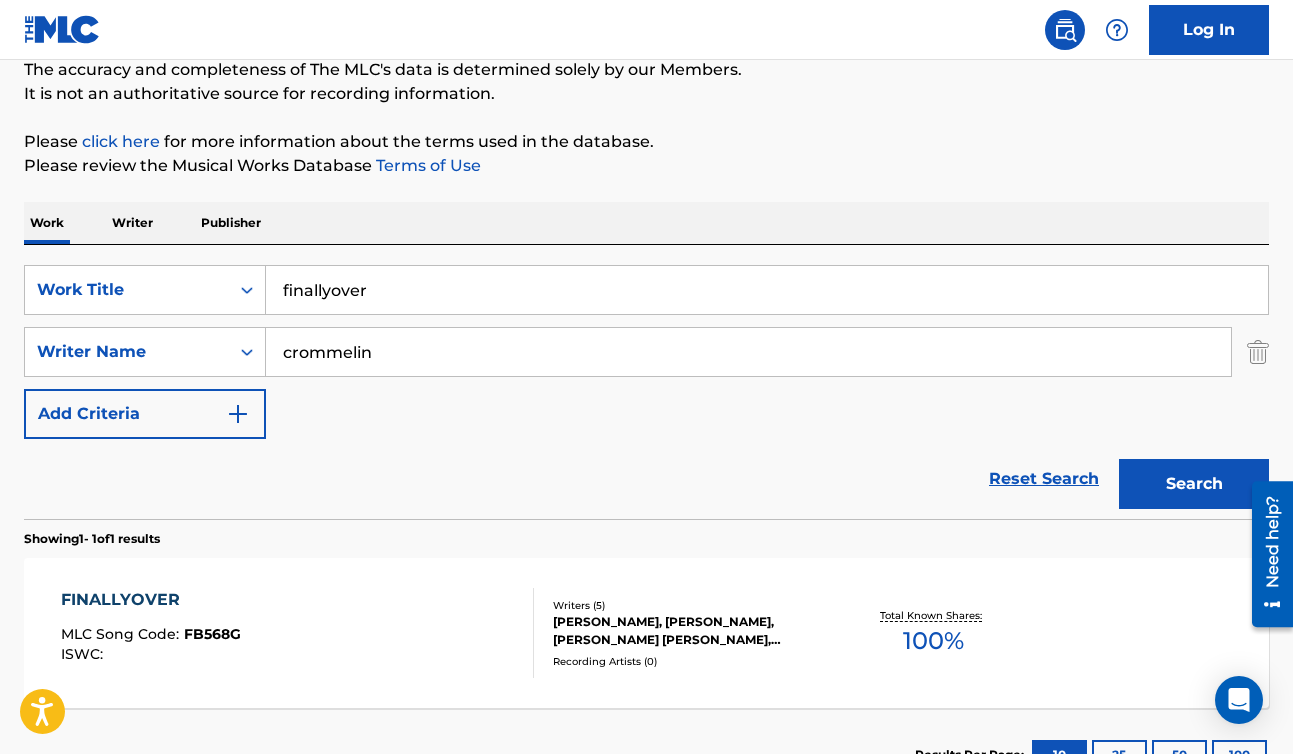 click on "finallyover" at bounding box center [767, 290] 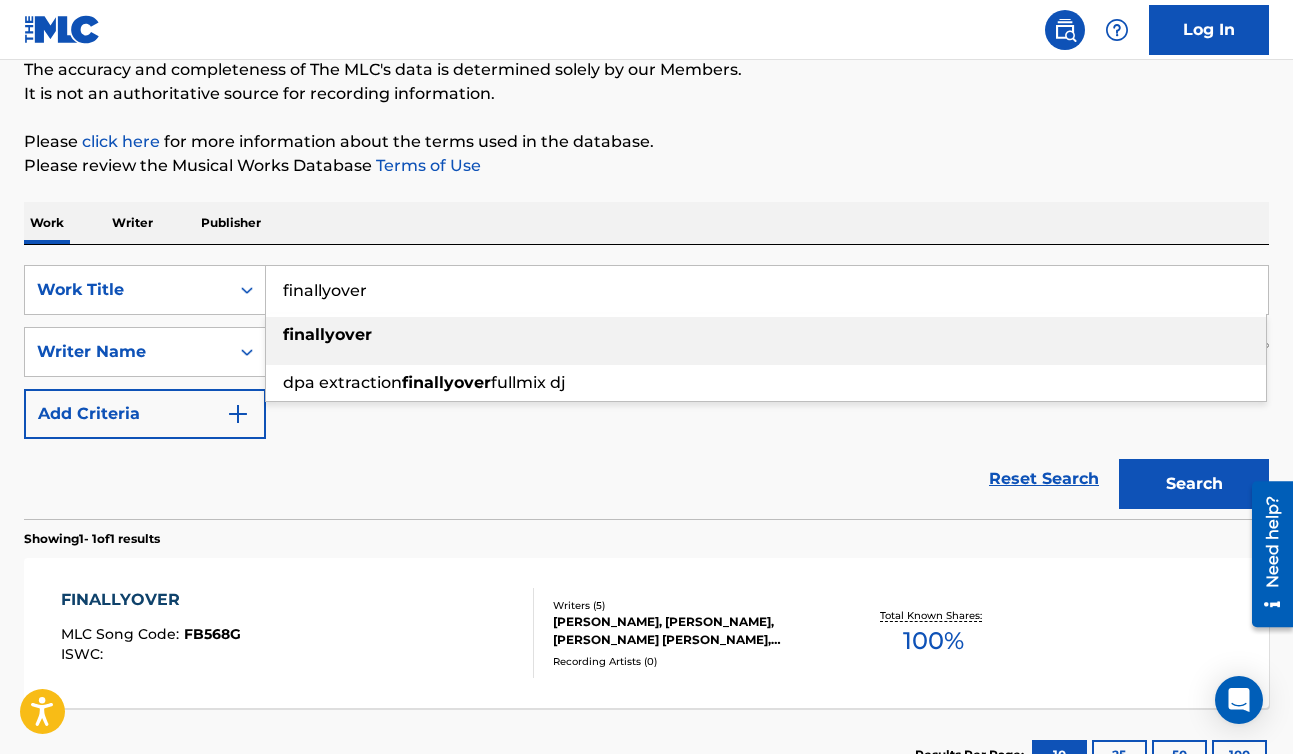 paste on "Finallyover" 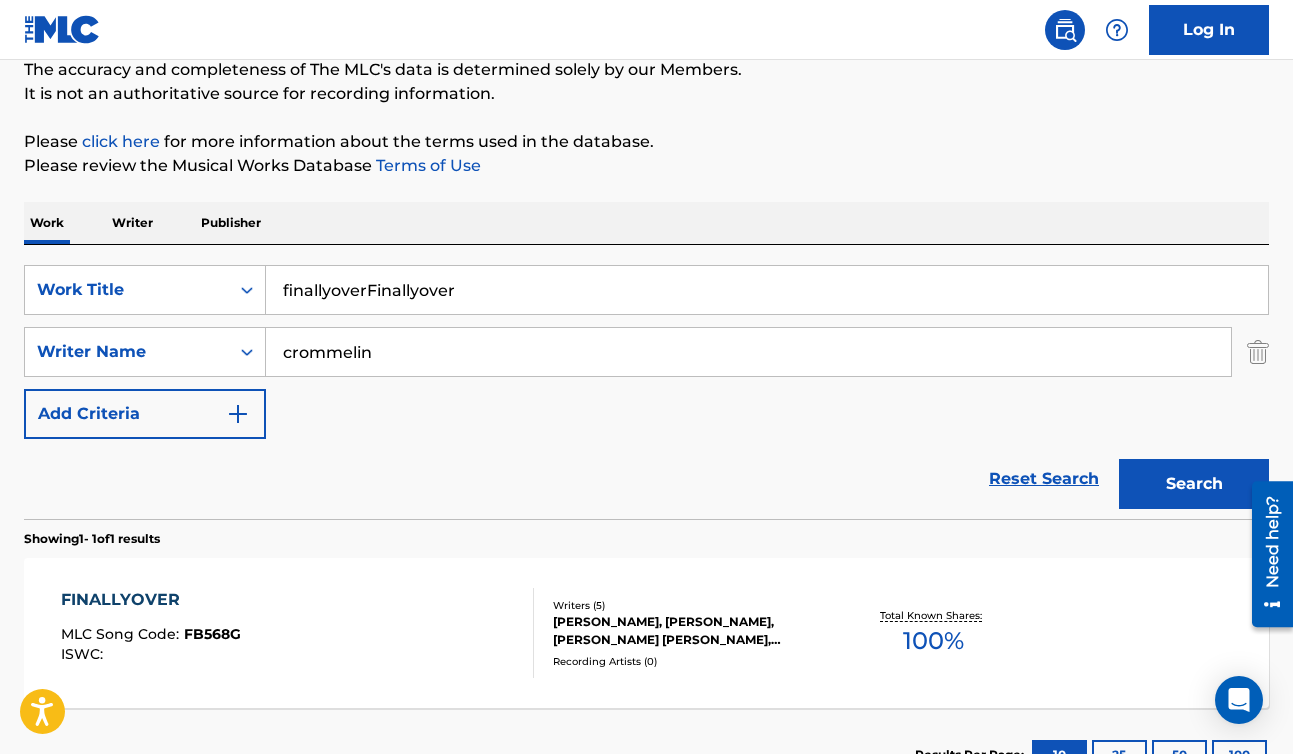 click on "finallyoverFinallyover" at bounding box center (767, 290) 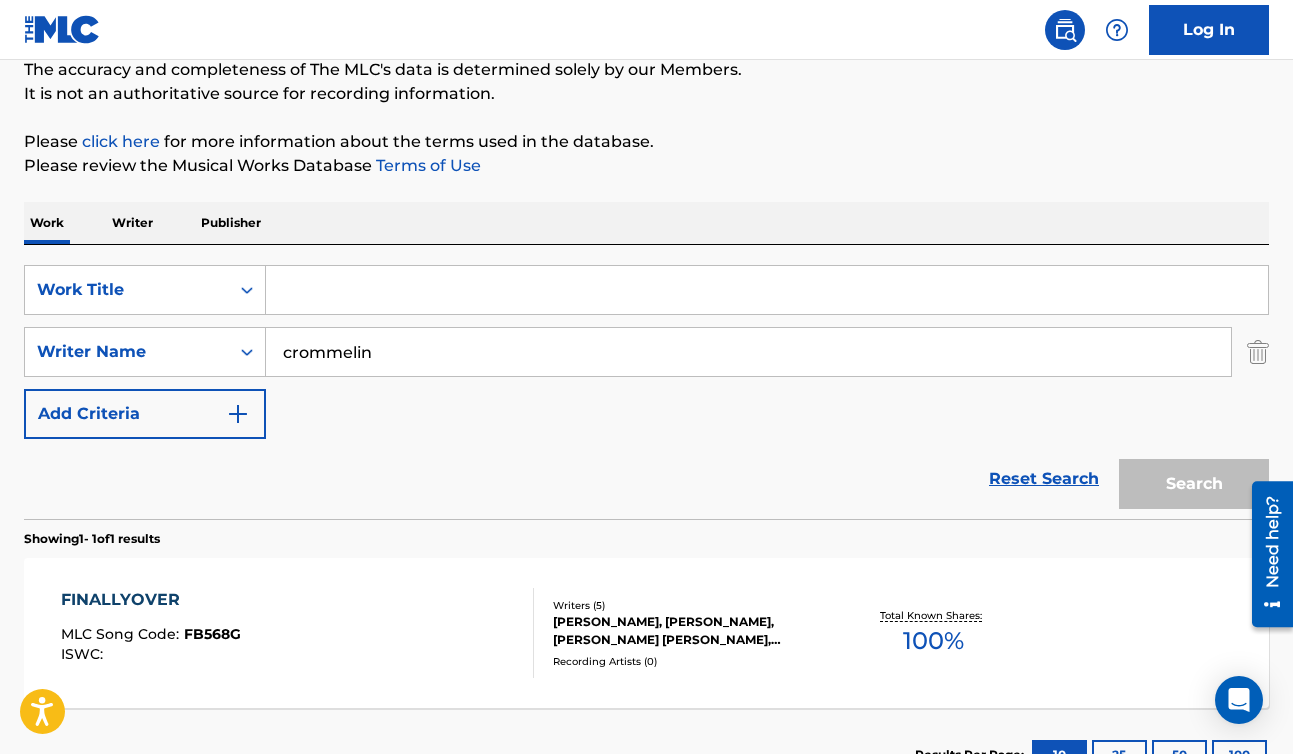 scroll, scrollTop: 334, scrollLeft: 0, axis: vertical 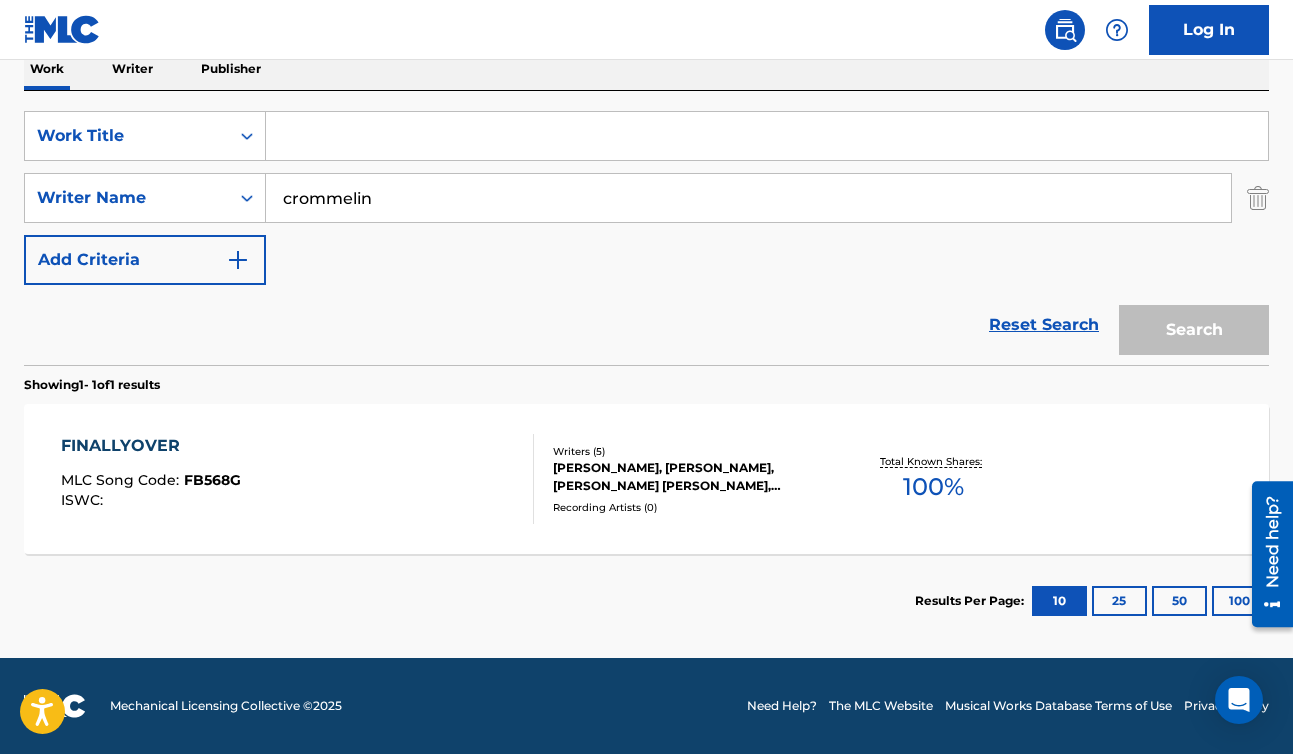 type 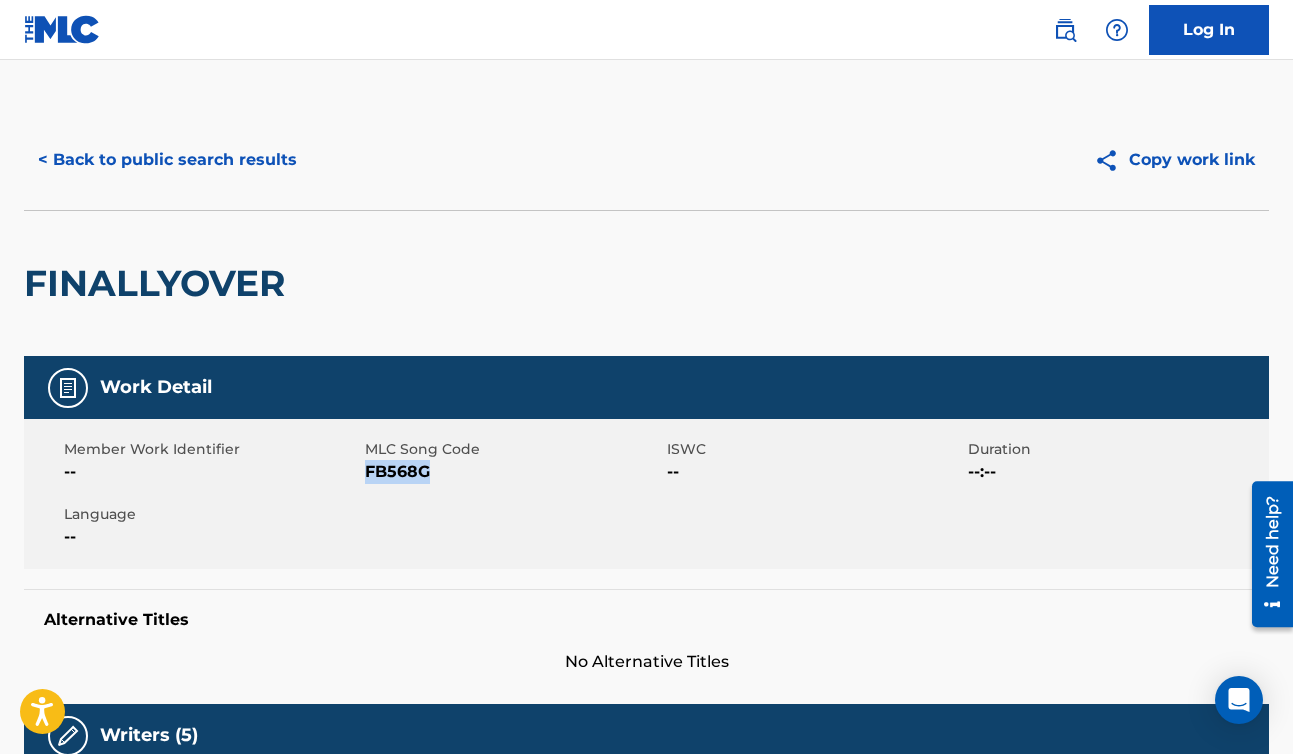 drag, startPoint x: 368, startPoint y: 471, endPoint x: 440, endPoint y: 471, distance: 72 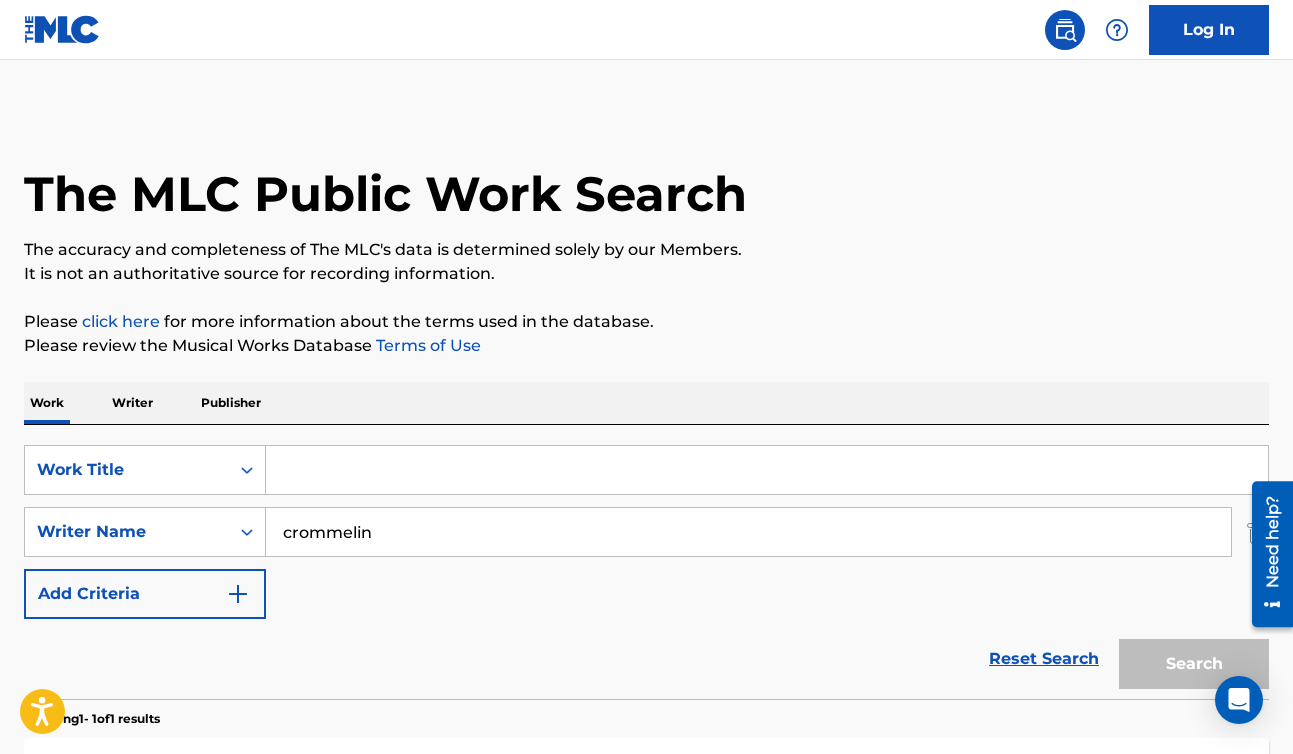 scroll, scrollTop: 220, scrollLeft: 0, axis: vertical 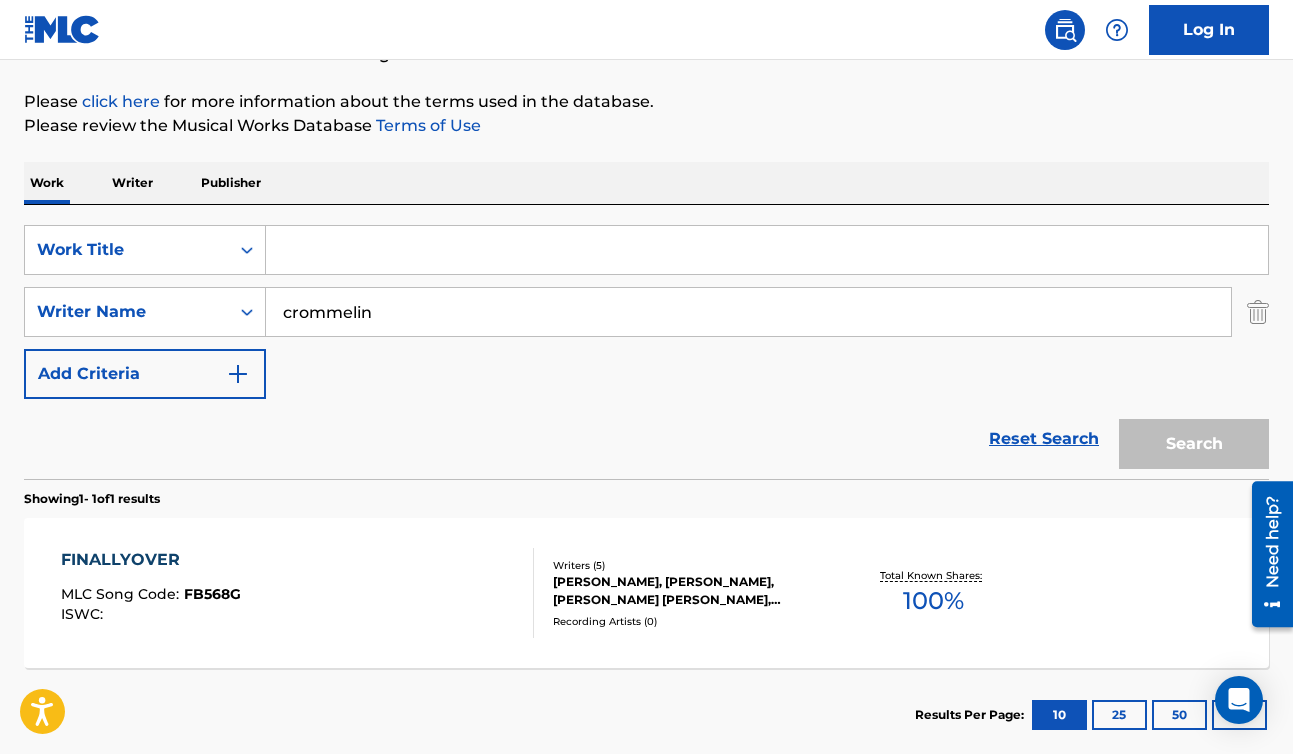click at bounding box center (767, 250) 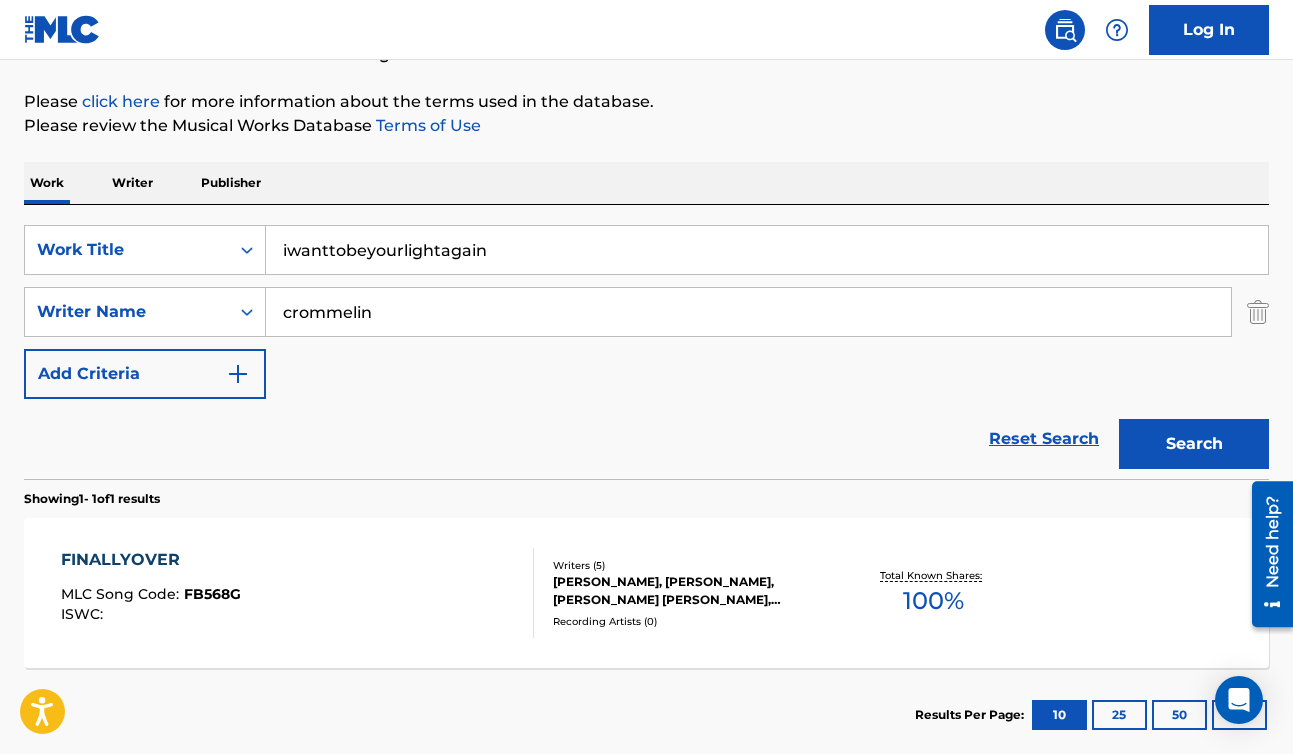 type on "iwanttobeyourlightagain" 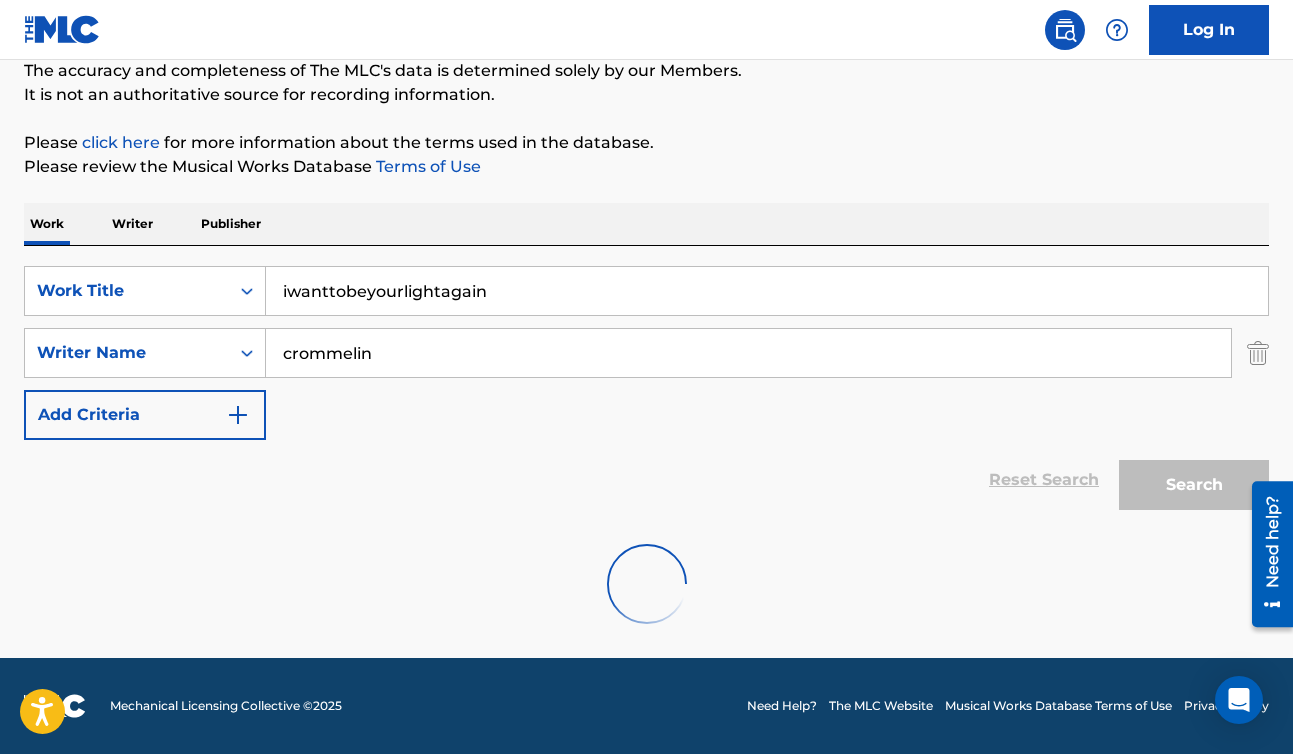 scroll, scrollTop: 220, scrollLeft: 0, axis: vertical 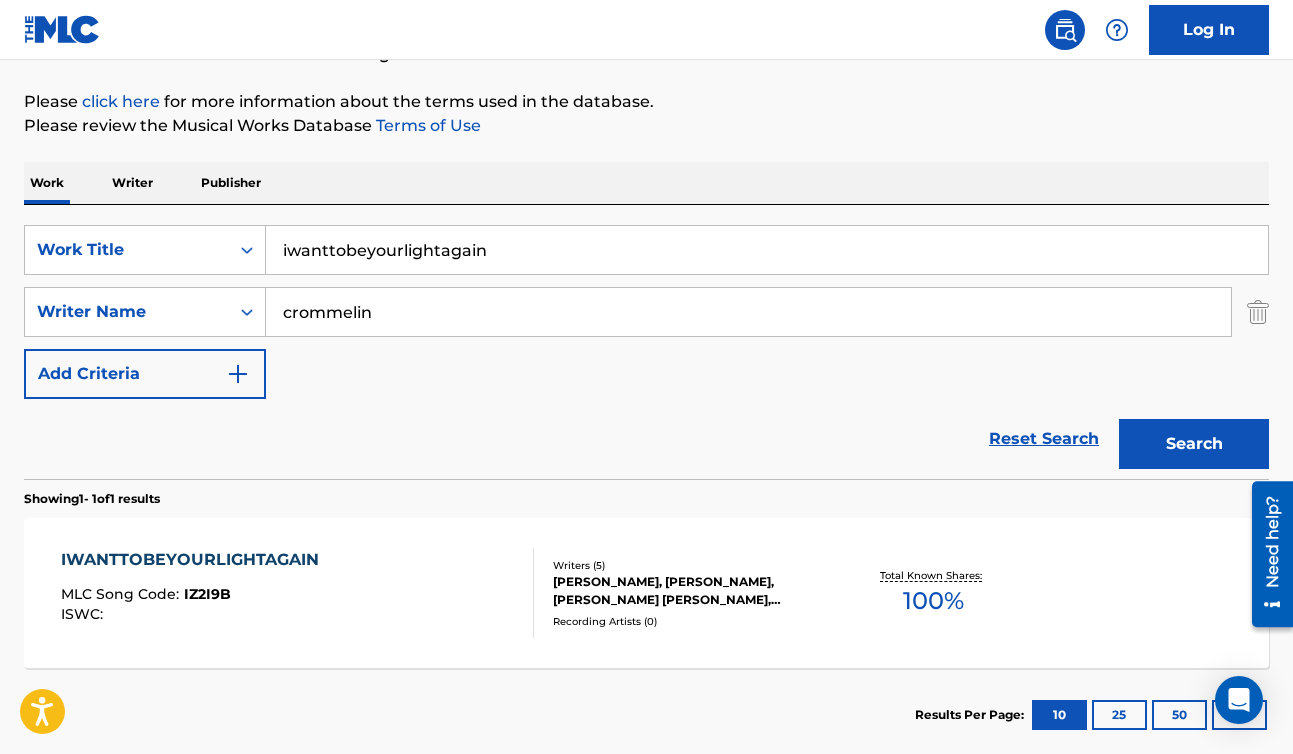 click on "IWANTTOBEYOURLIGHTAGAIN" at bounding box center [195, 560] 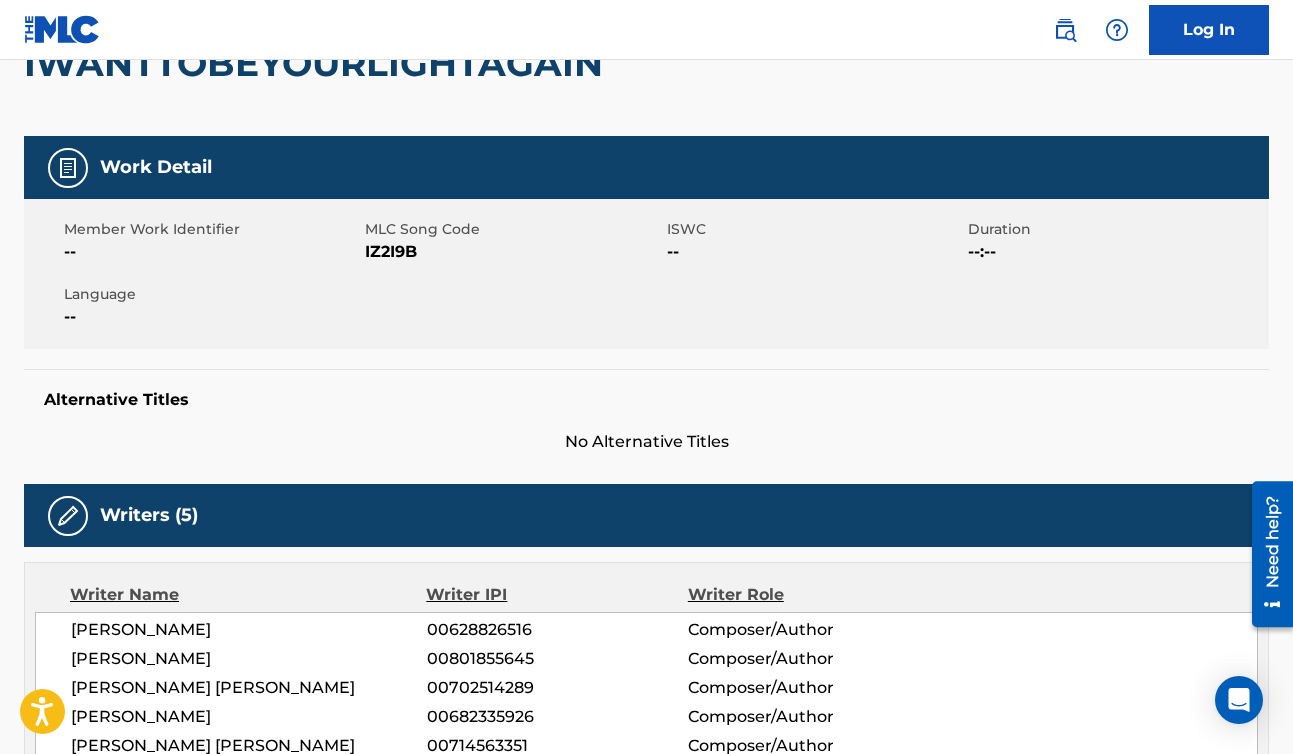 scroll, scrollTop: 0, scrollLeft: 0, axis: both 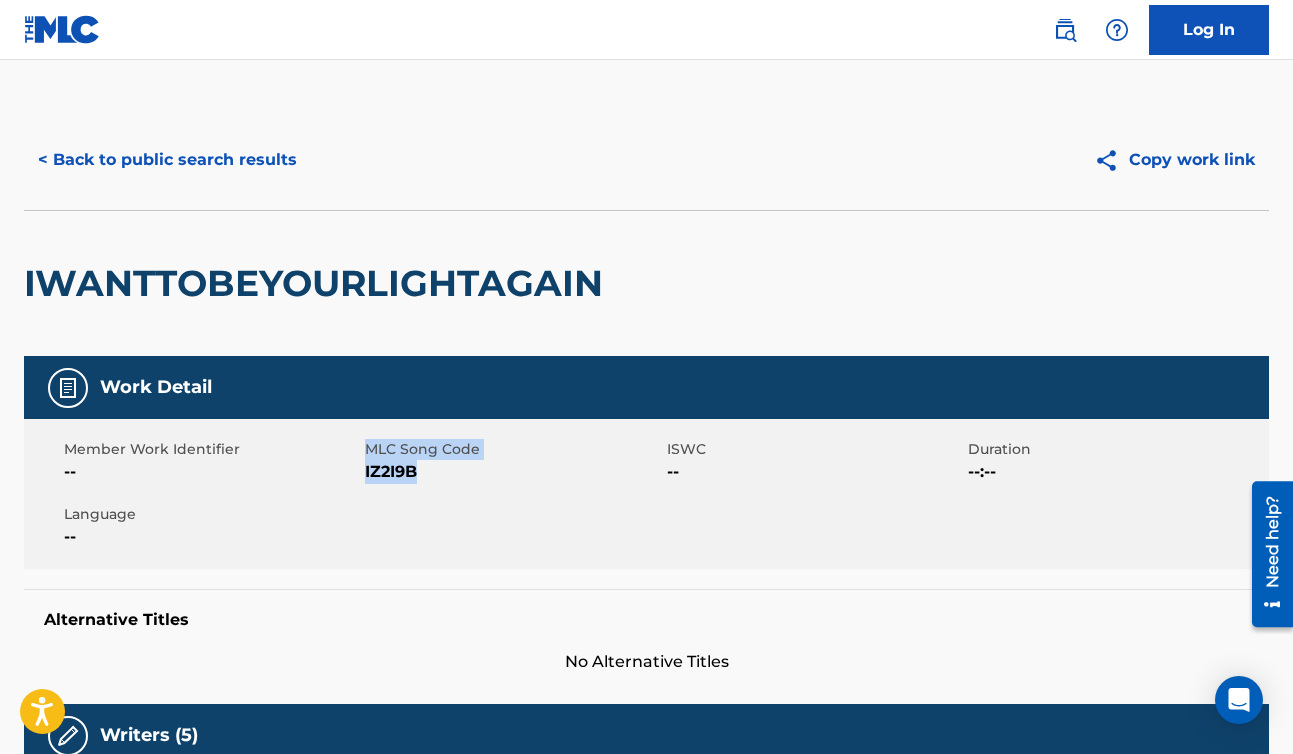 drag, startPoint x: 361, startPoint y: 468, endPoint x: 443, endPoint y: 469, distance: 82.006096 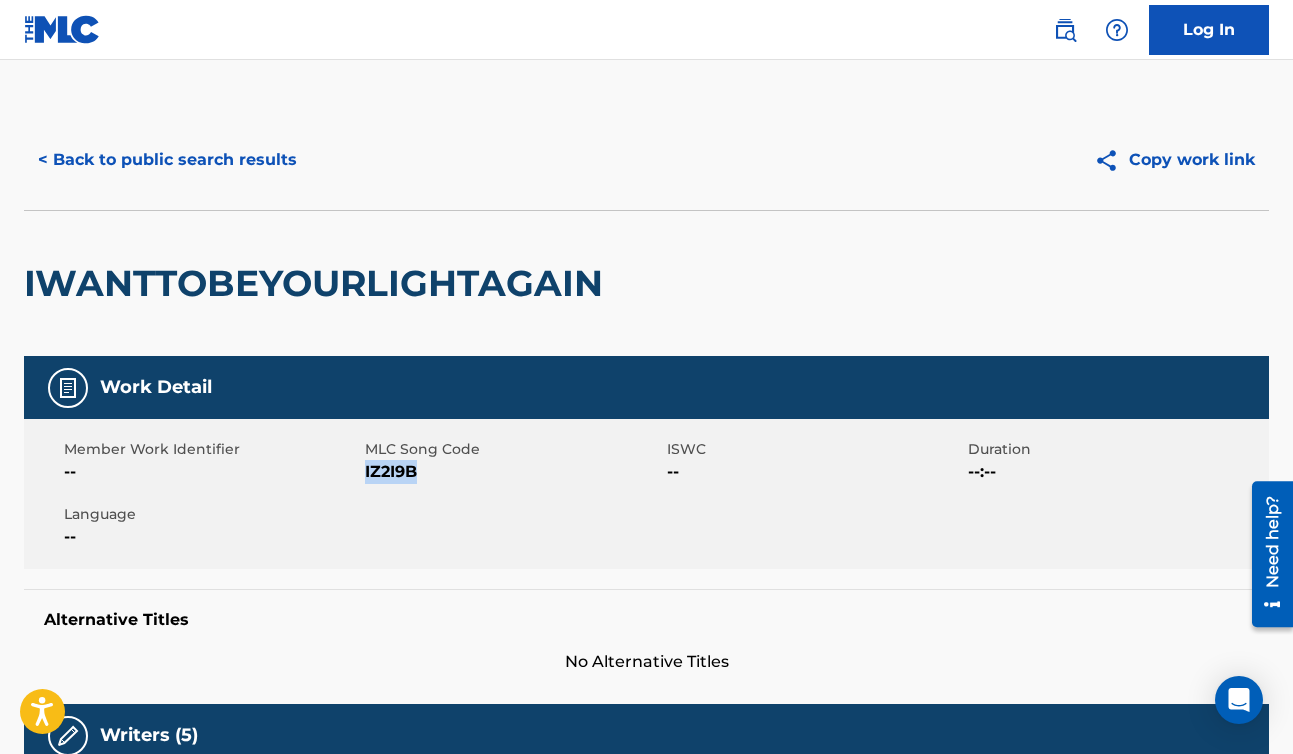 drag, startPoint x: 429, startPoint y: 471, endPoint x: 367, endPoint y: 472, distance: 62.008064 